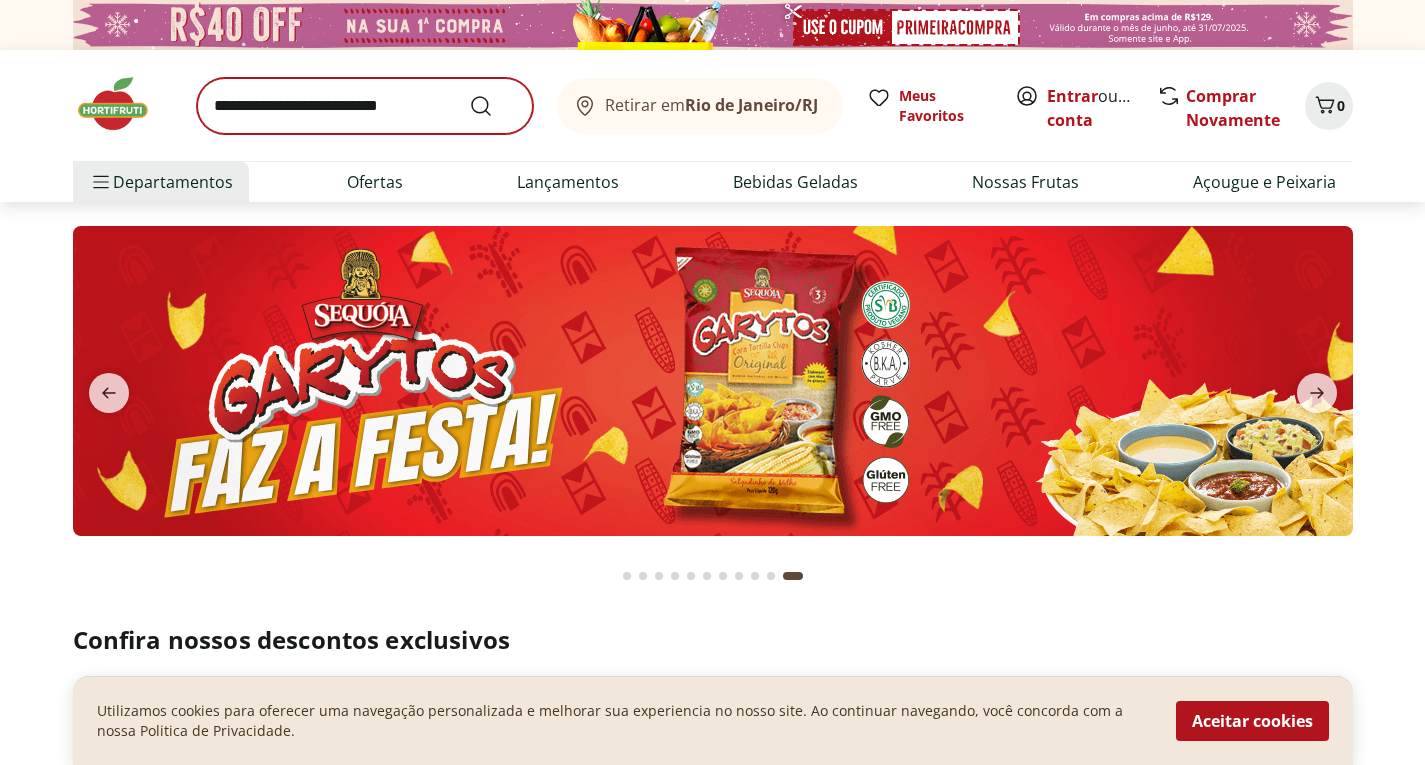 scroll, scrollTop: 0, scrollLeft: 0, axis: both 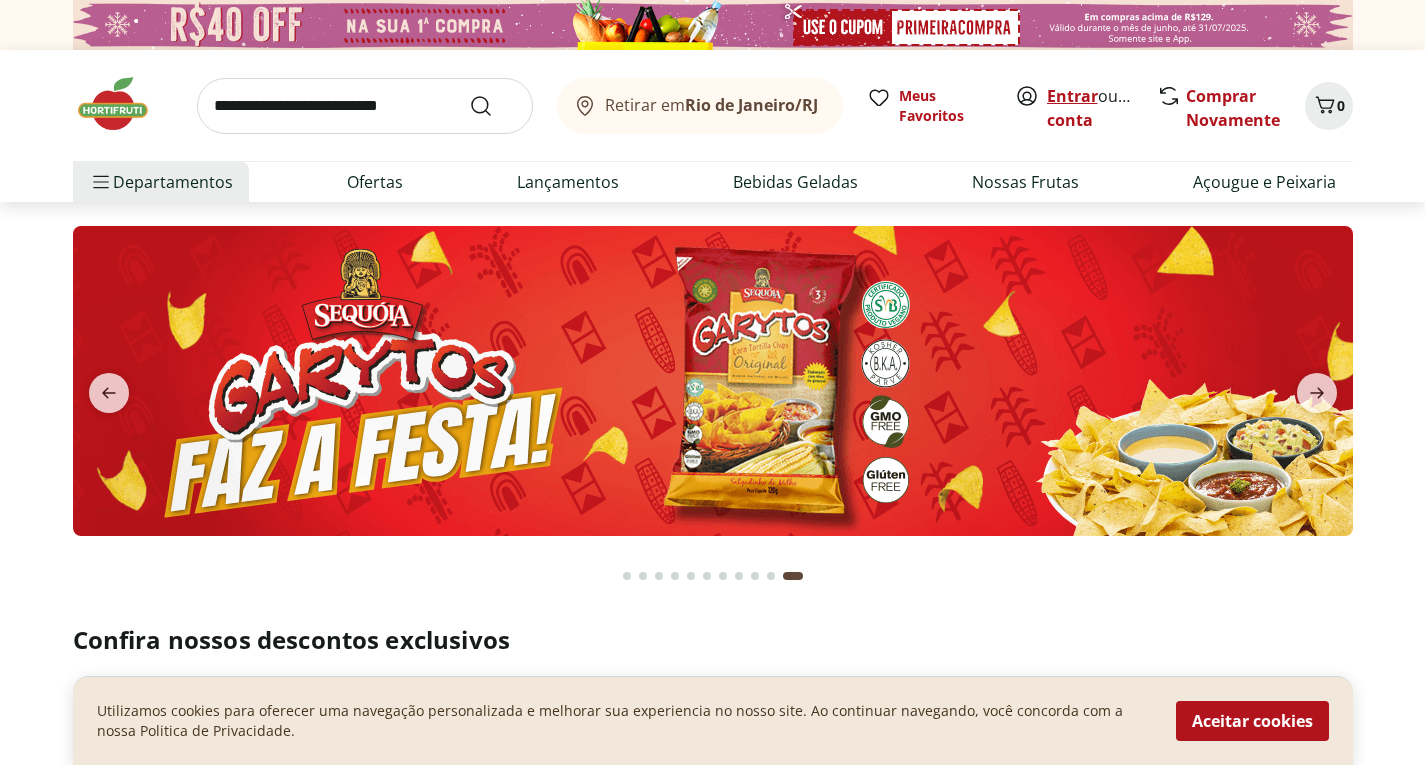 click on "Entrar" at bounding box center (1072, 96) 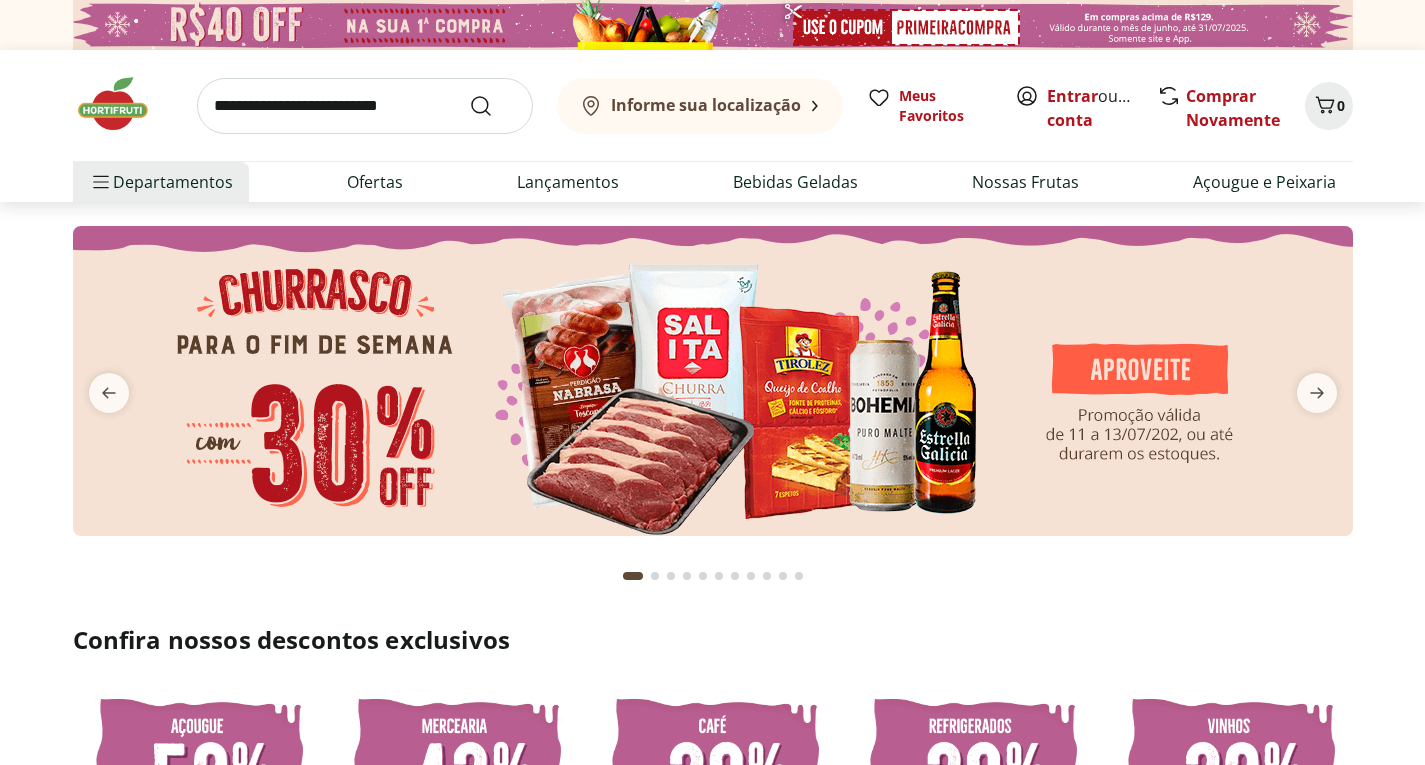 scroll, scrollTop: 0, scrollLeft: 0, axis: both 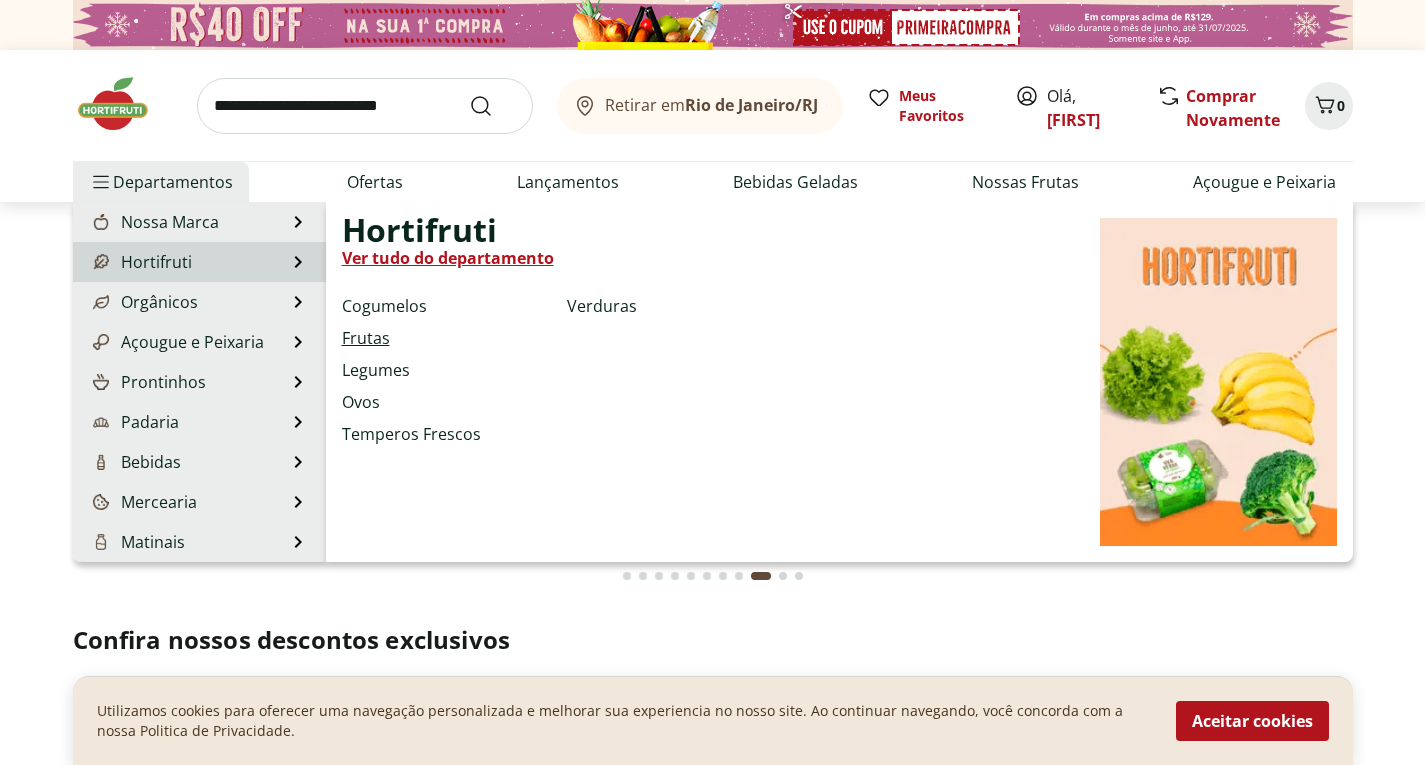 click on "Frutas" at bounding box center [366, 338] 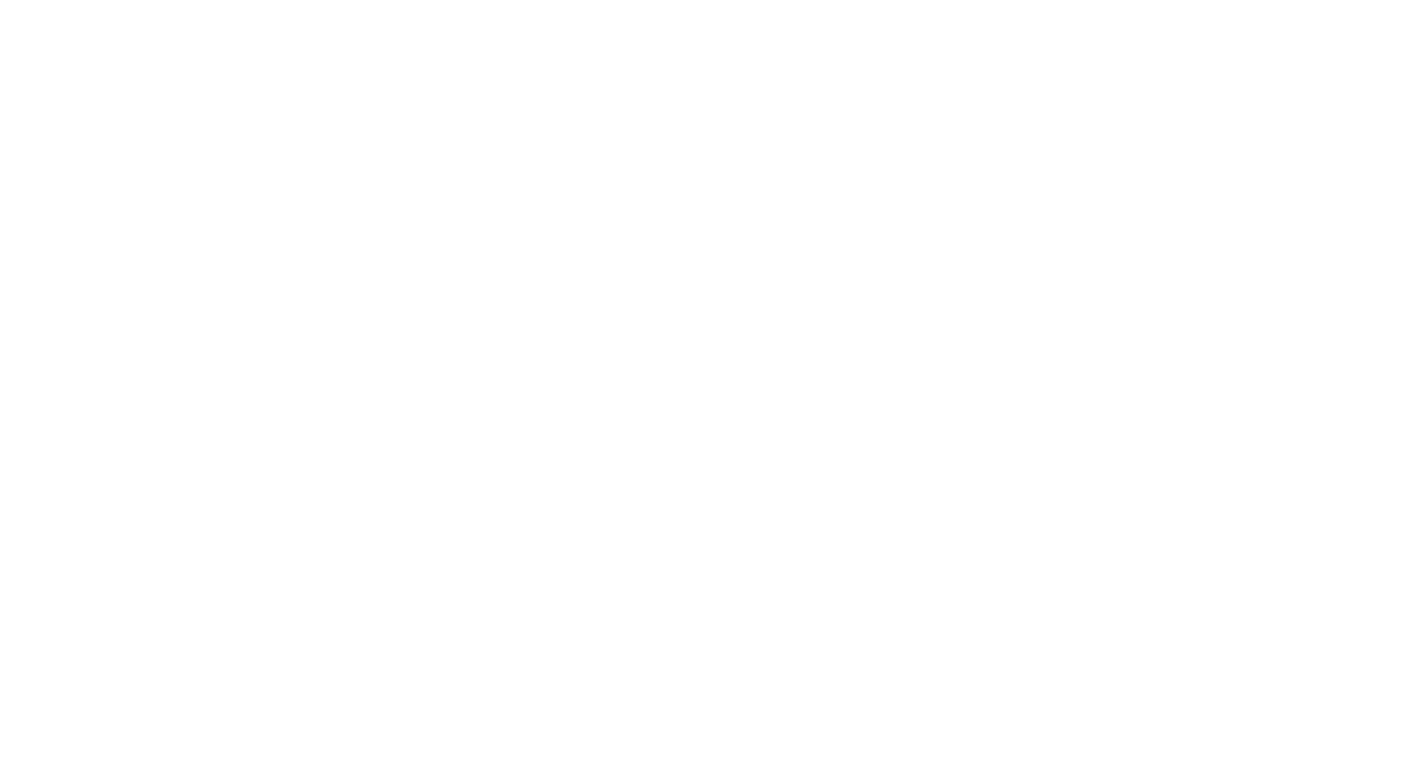 select on "**********" 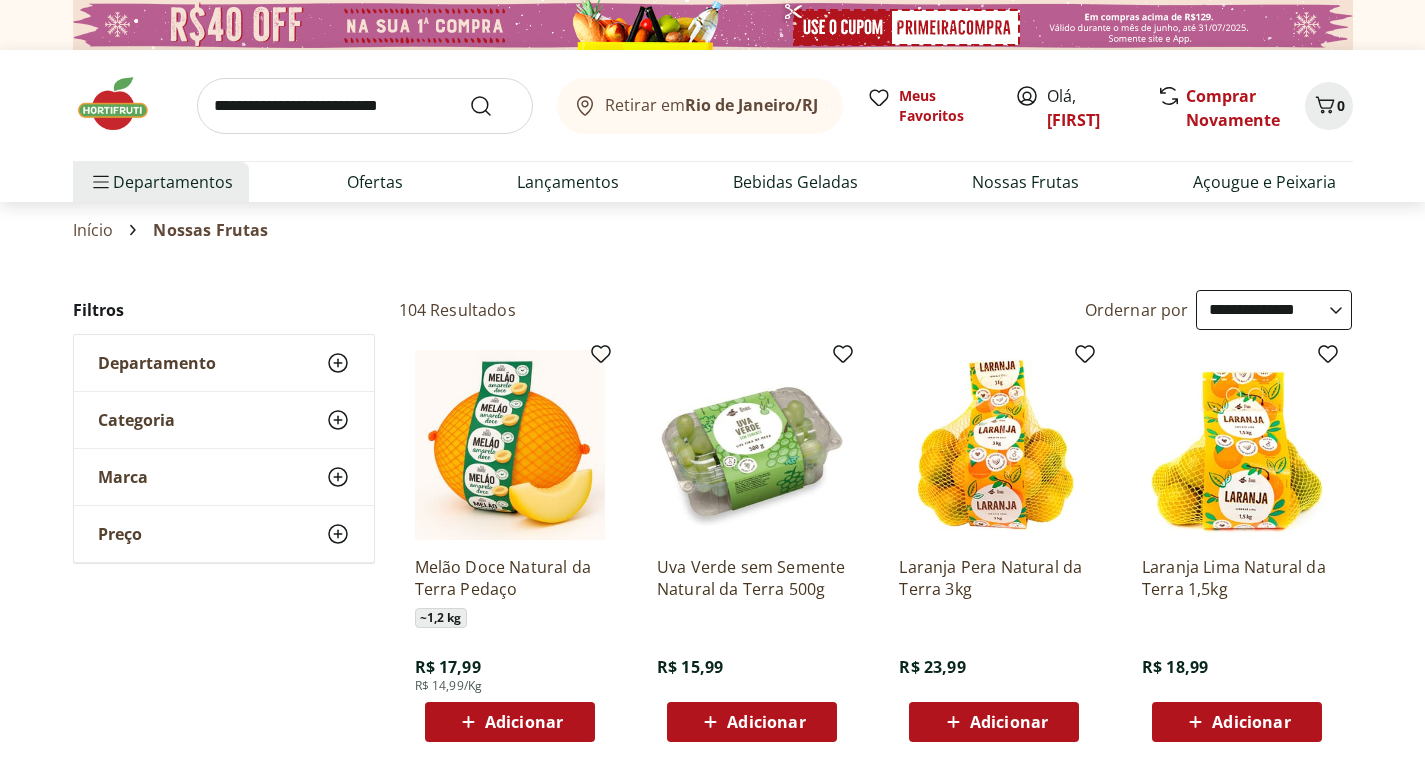 click on "Adicionar" at bounding box center (524, 722) 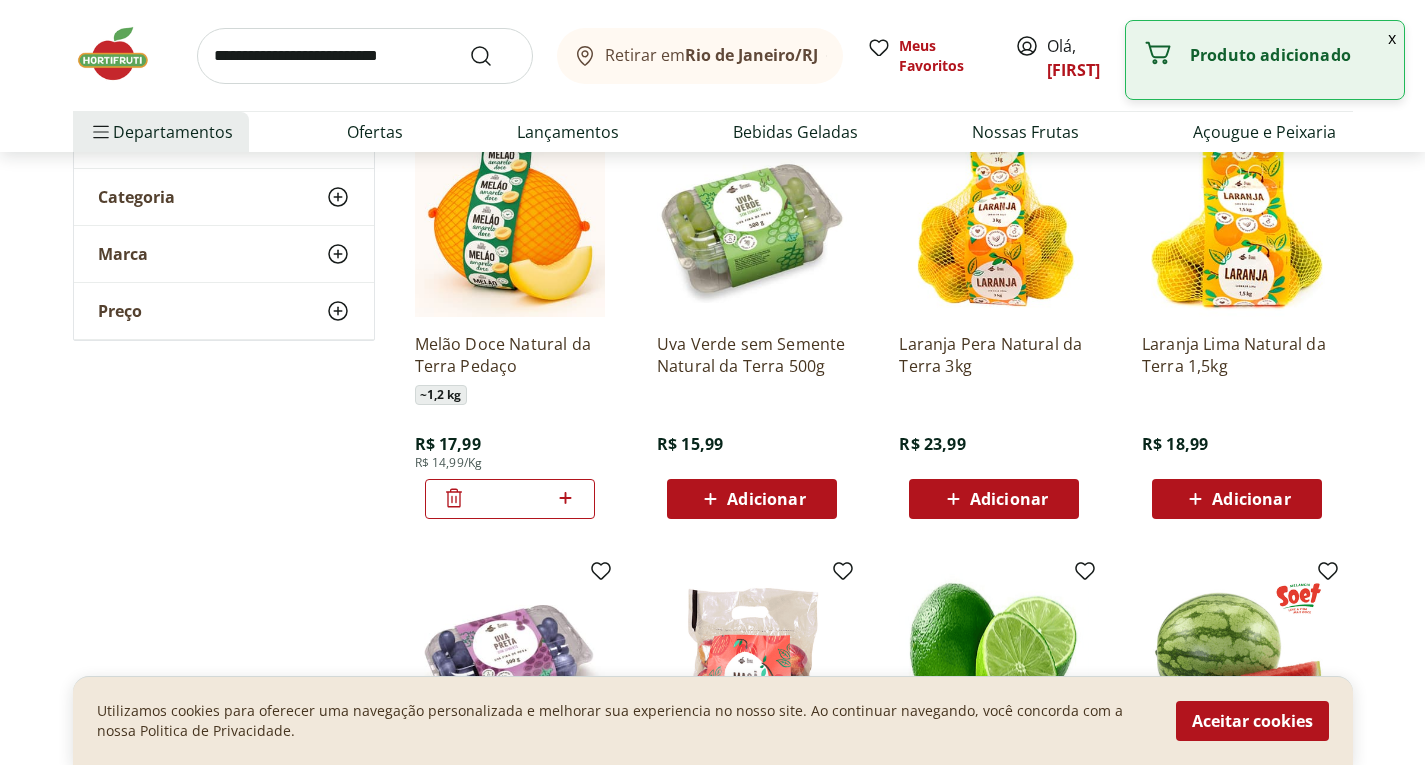 scroll, scrollTop: 224, scrollLeft: 0, axis: vertical 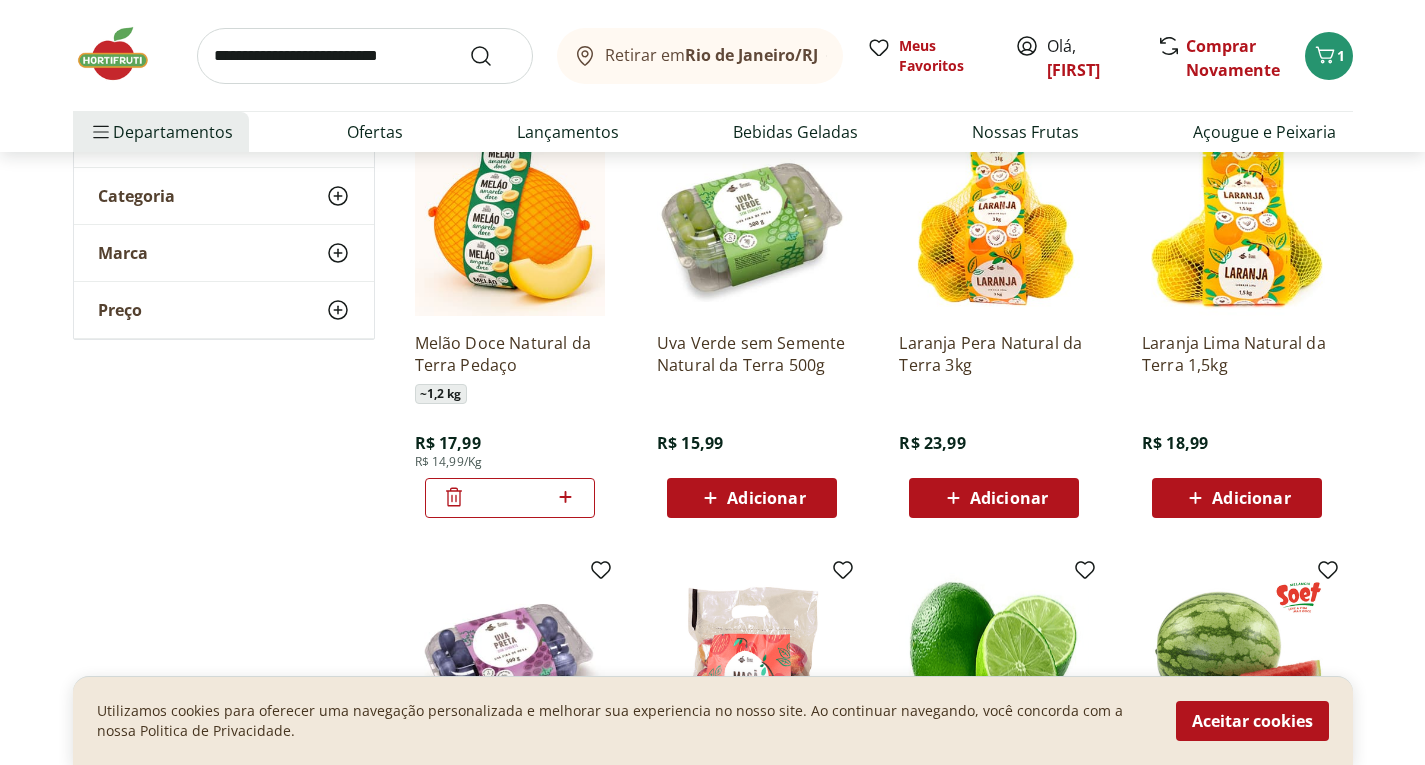 click on "Adicionar" at bounding box center (1009, 498) 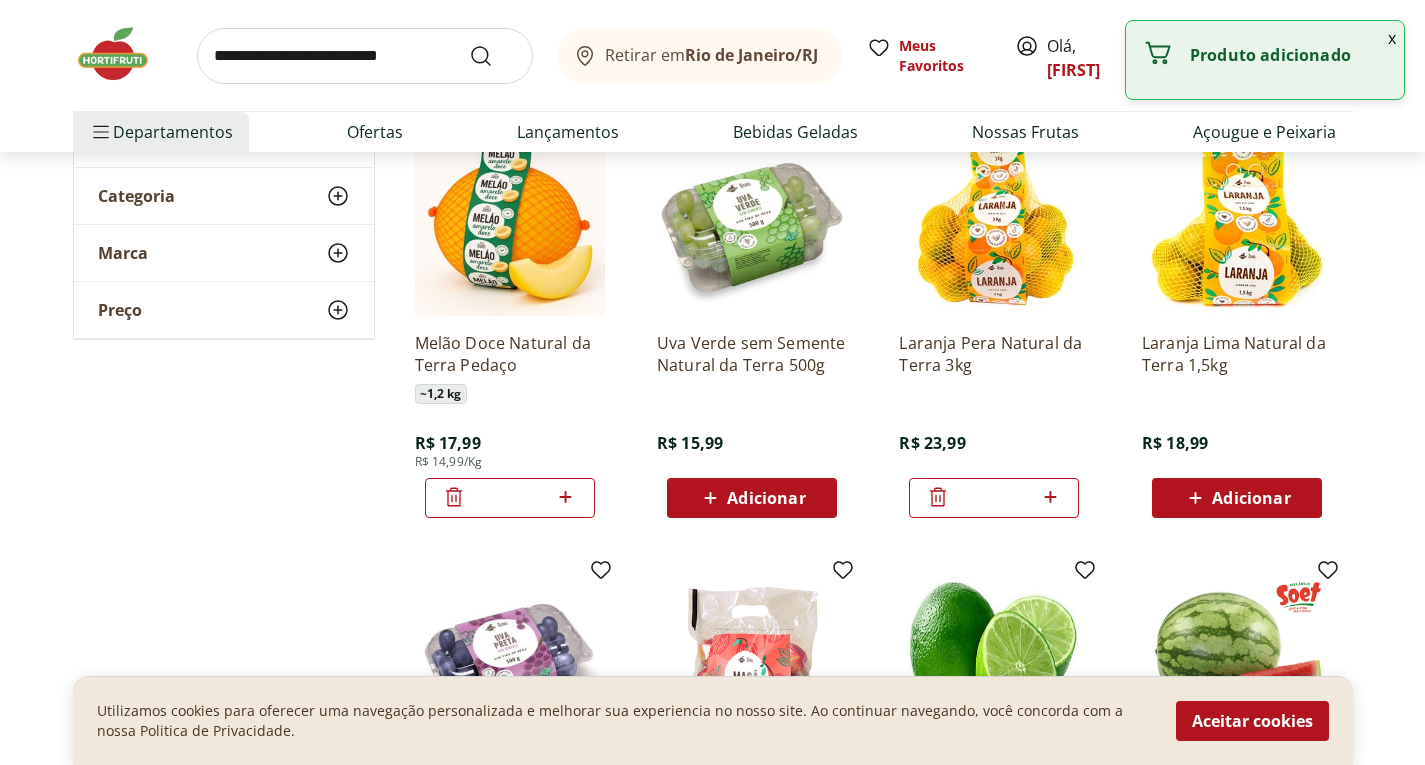 click 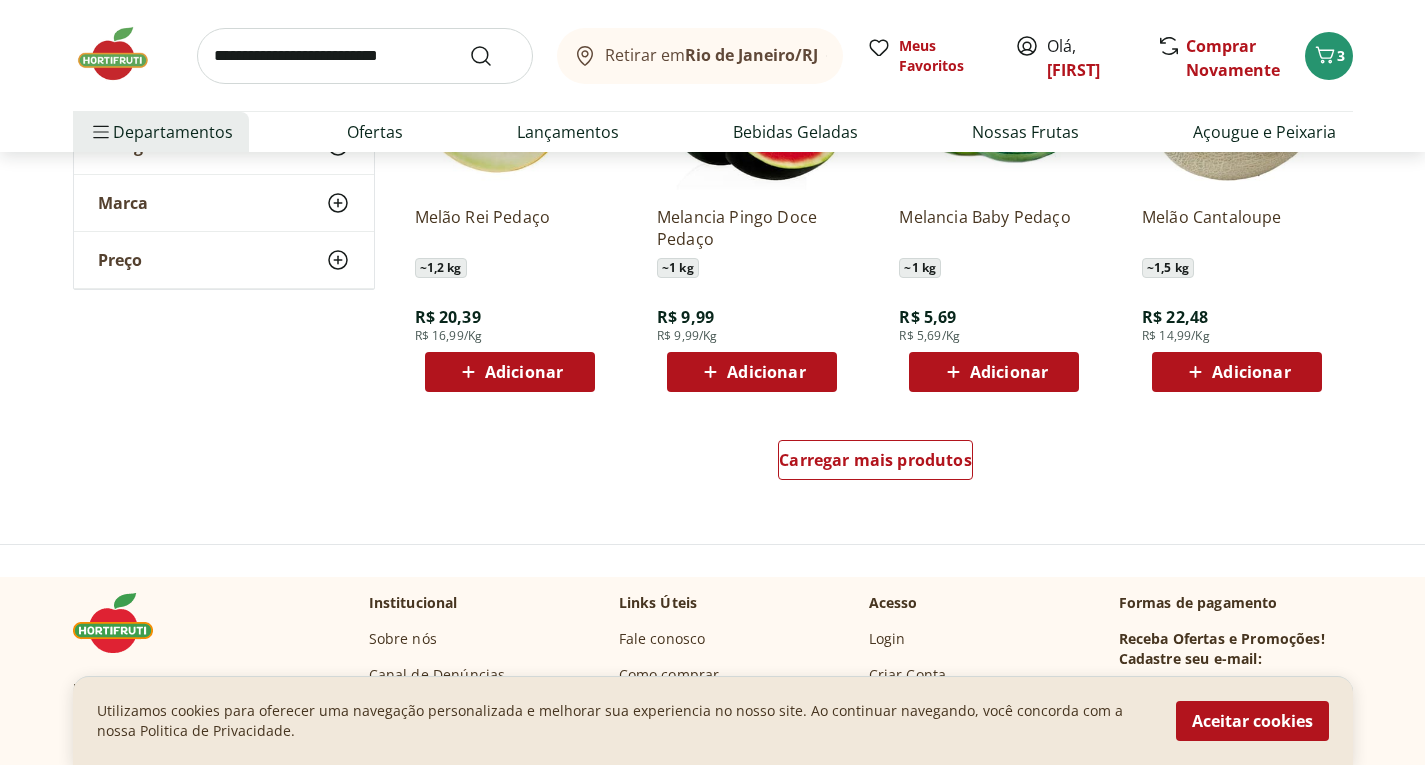 scroll, scrollTop: 1233, scrollLeft: 0, axis: vertical 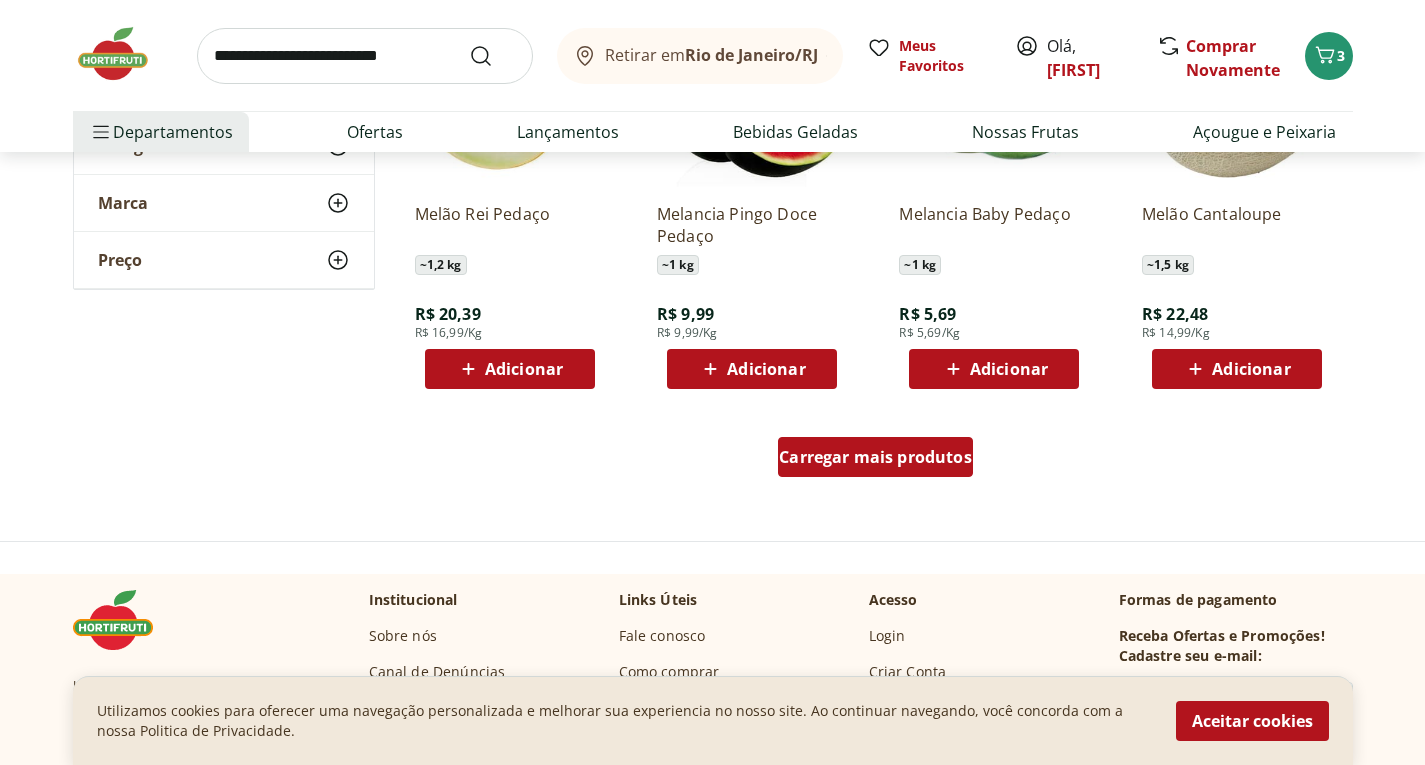 click on "Carregar mais produtos" at bounding box center (875, 457) 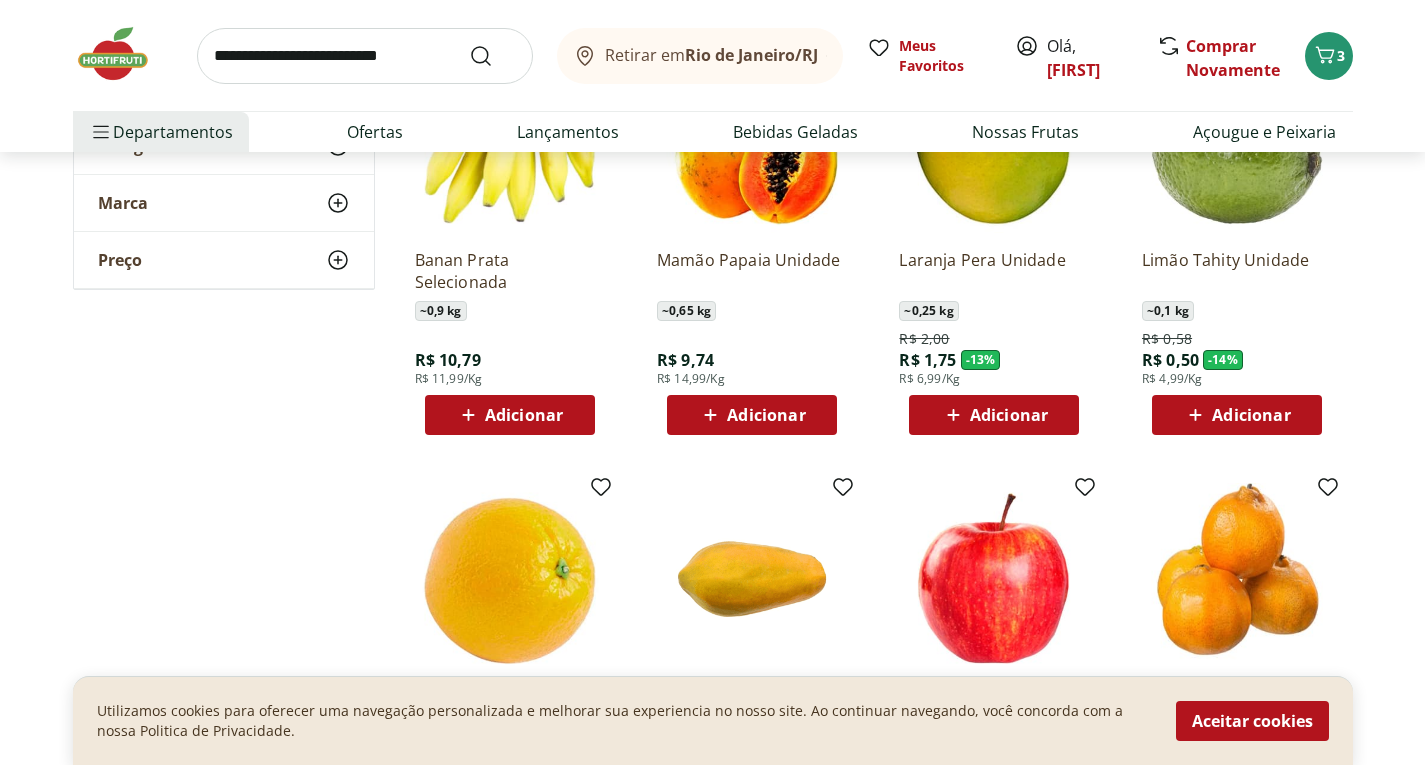 scroll, scrollTop: 1610, scrollLeft: 0, axis: vertical 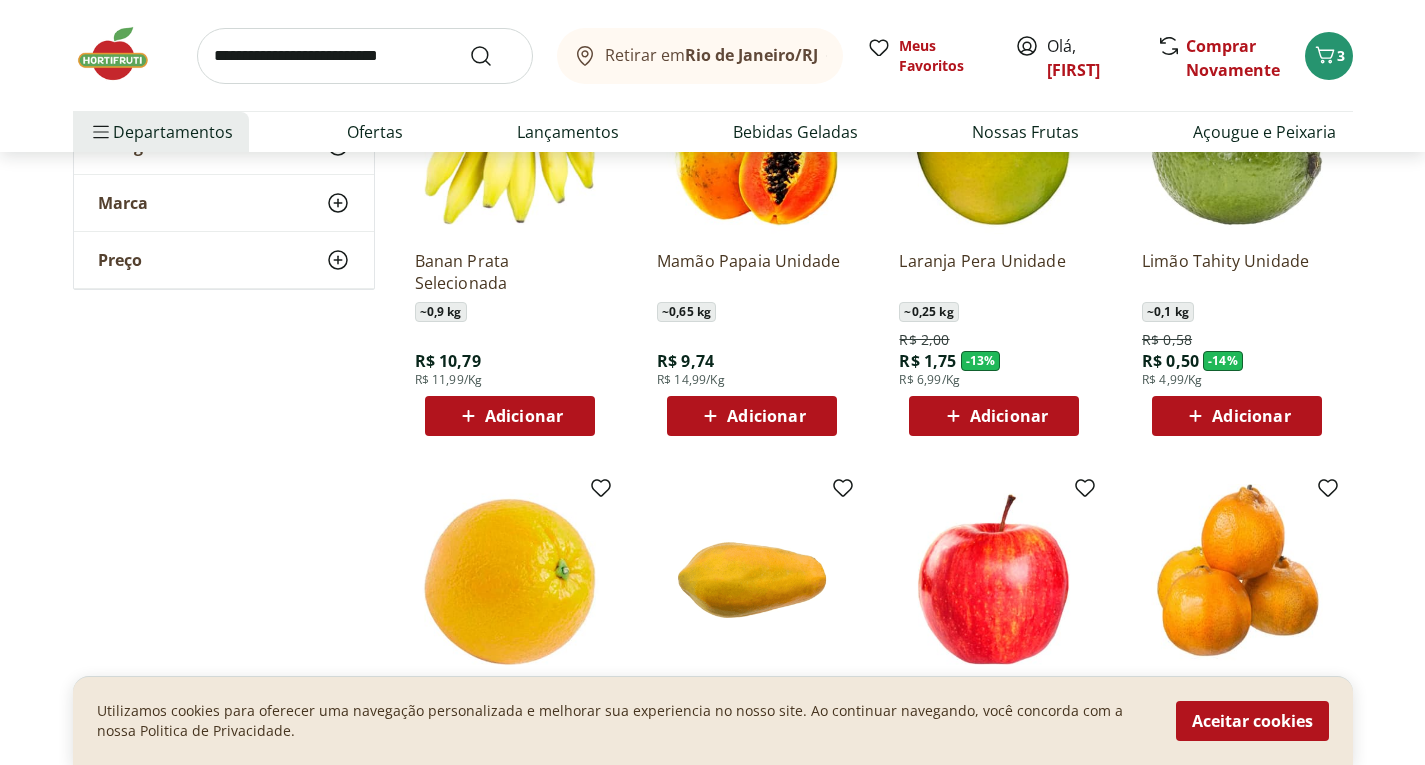 click on "Adicionar" at bounding box center [1237, 416] 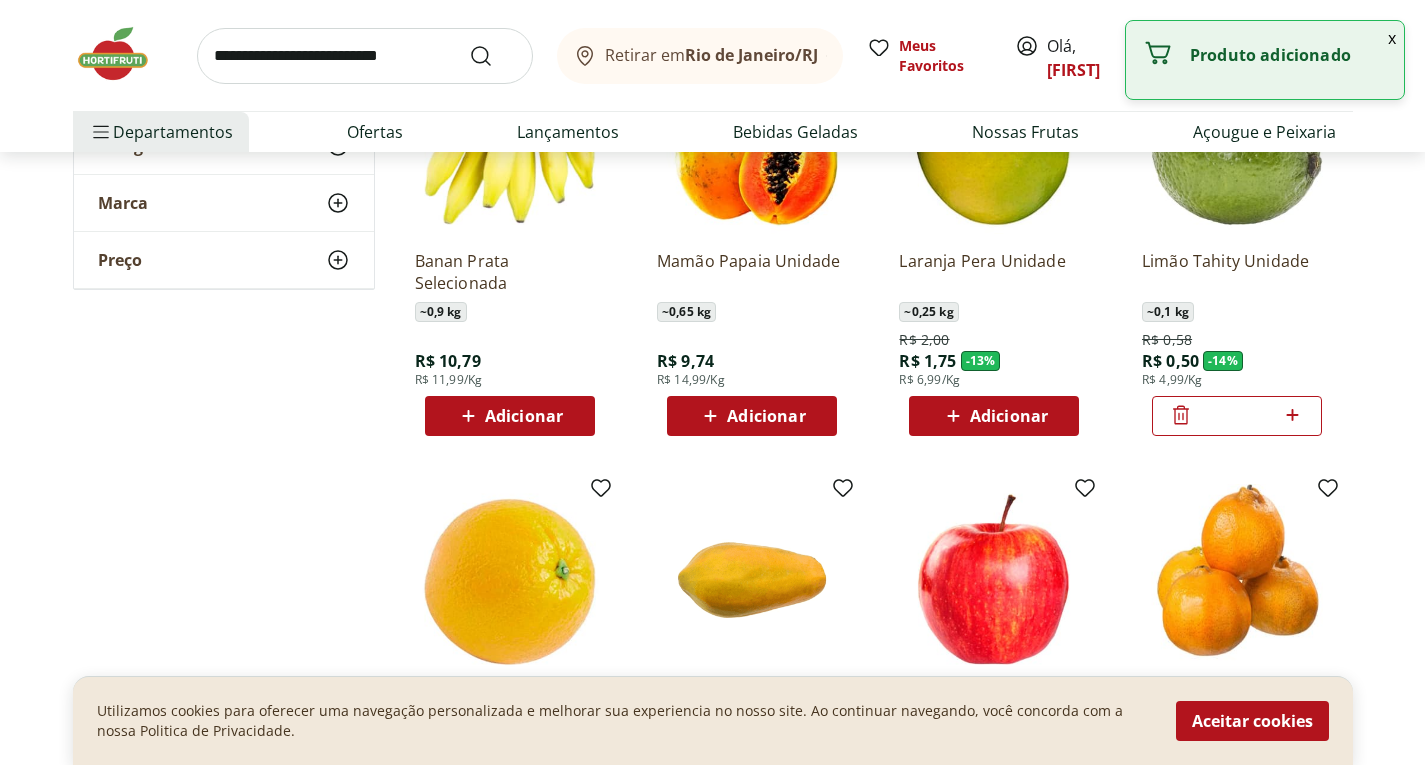 click 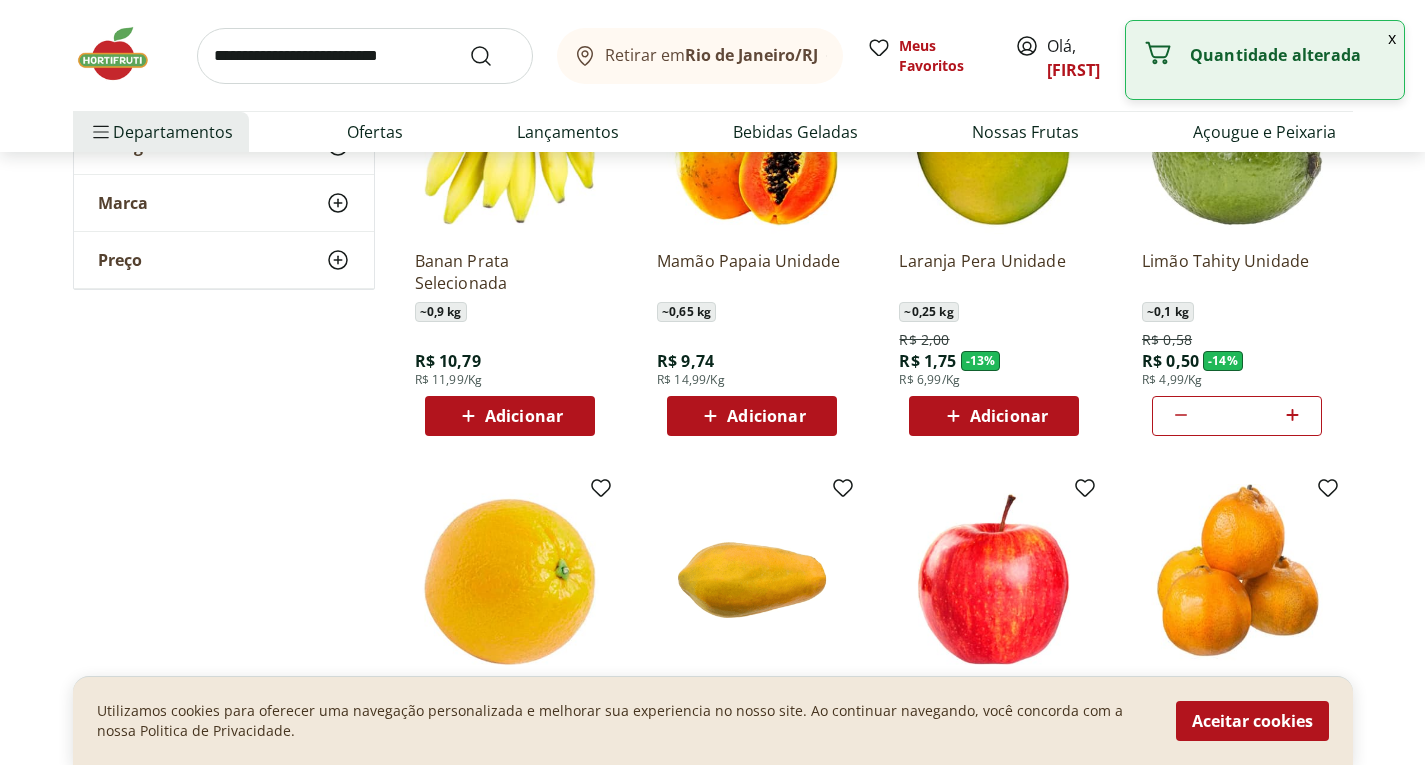 click 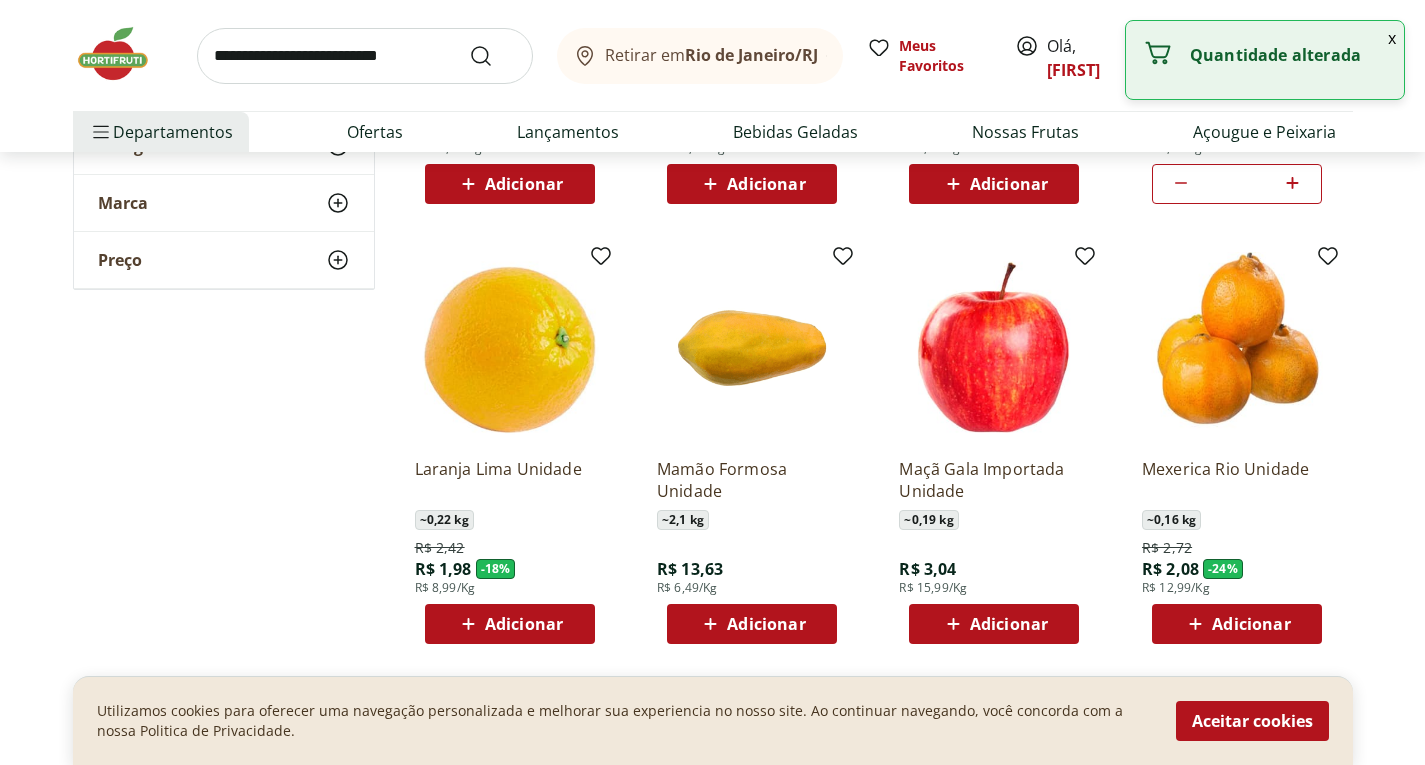 scroll, scrollTop: 1848, scrollLeft: 0, axis: vertical 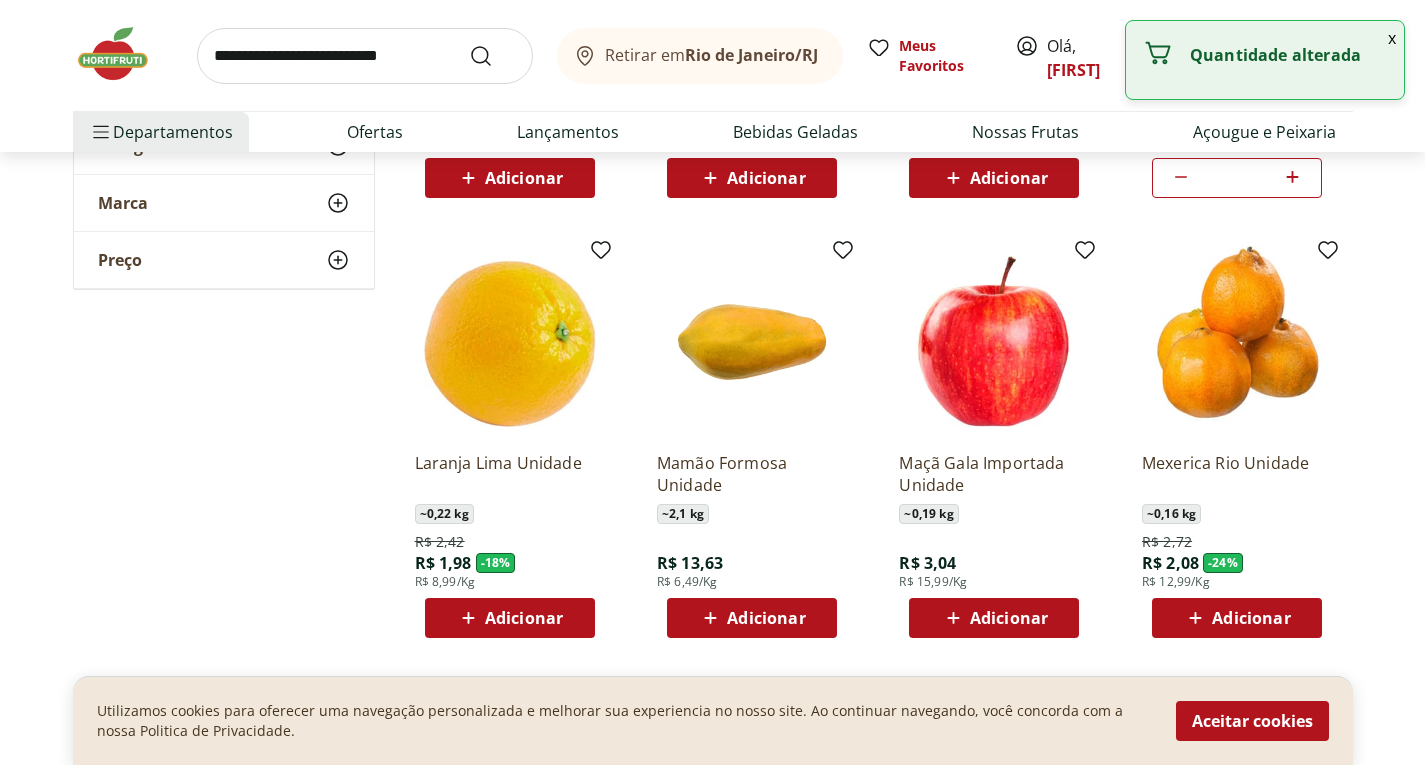 click on "Adicionar" at bounding box center [766, 618] 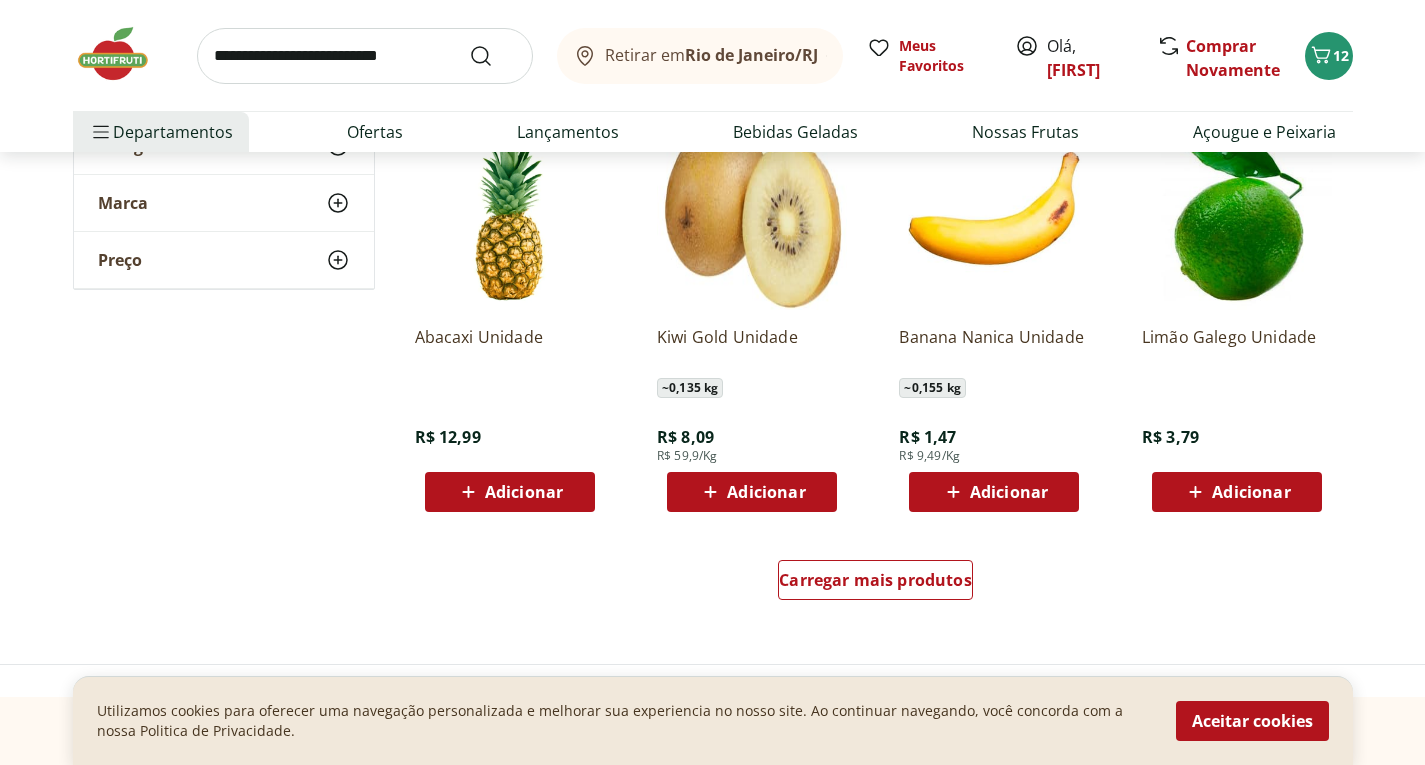 scroll, scrollTop: 2459, scrollLeft: 0, axis: vertical 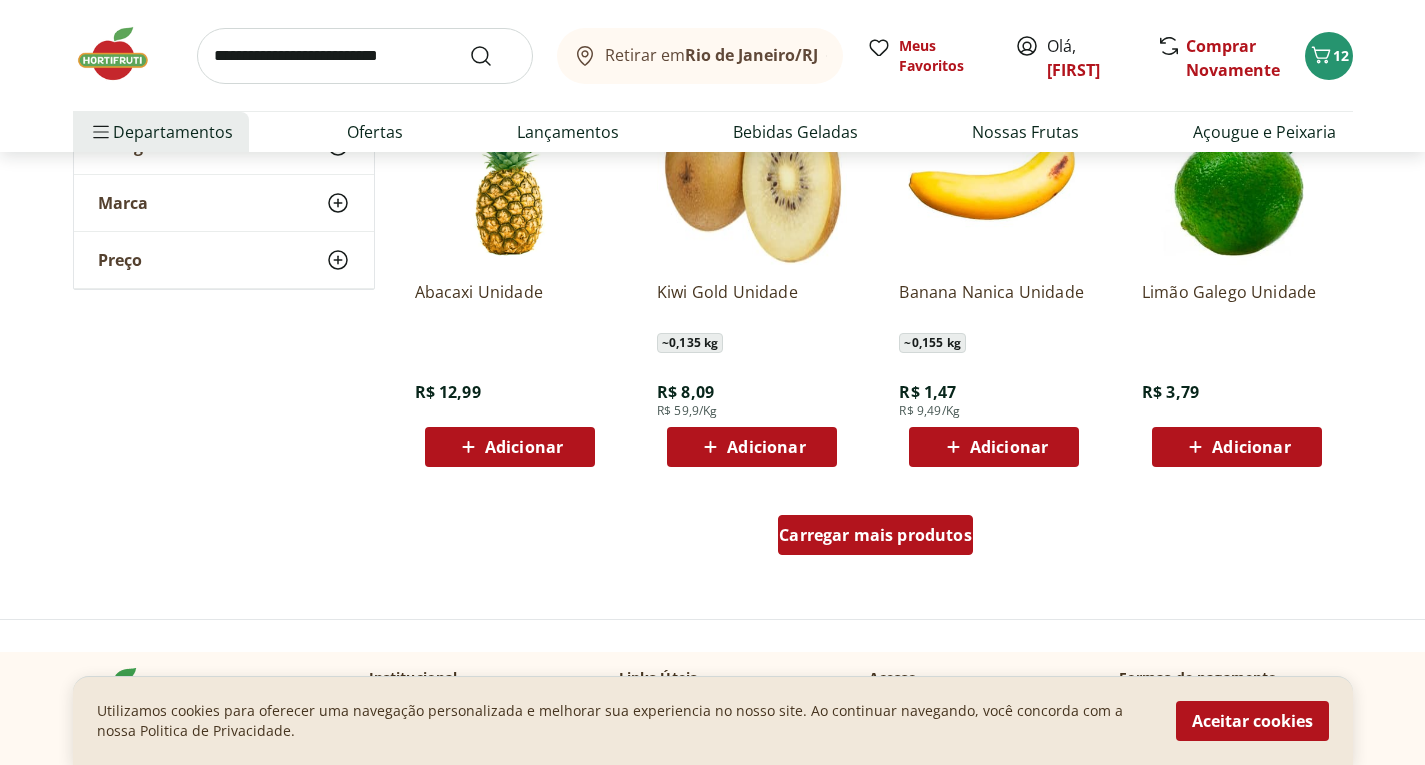 click on "Carregar mais produtos" at bounding box center [875, 535] 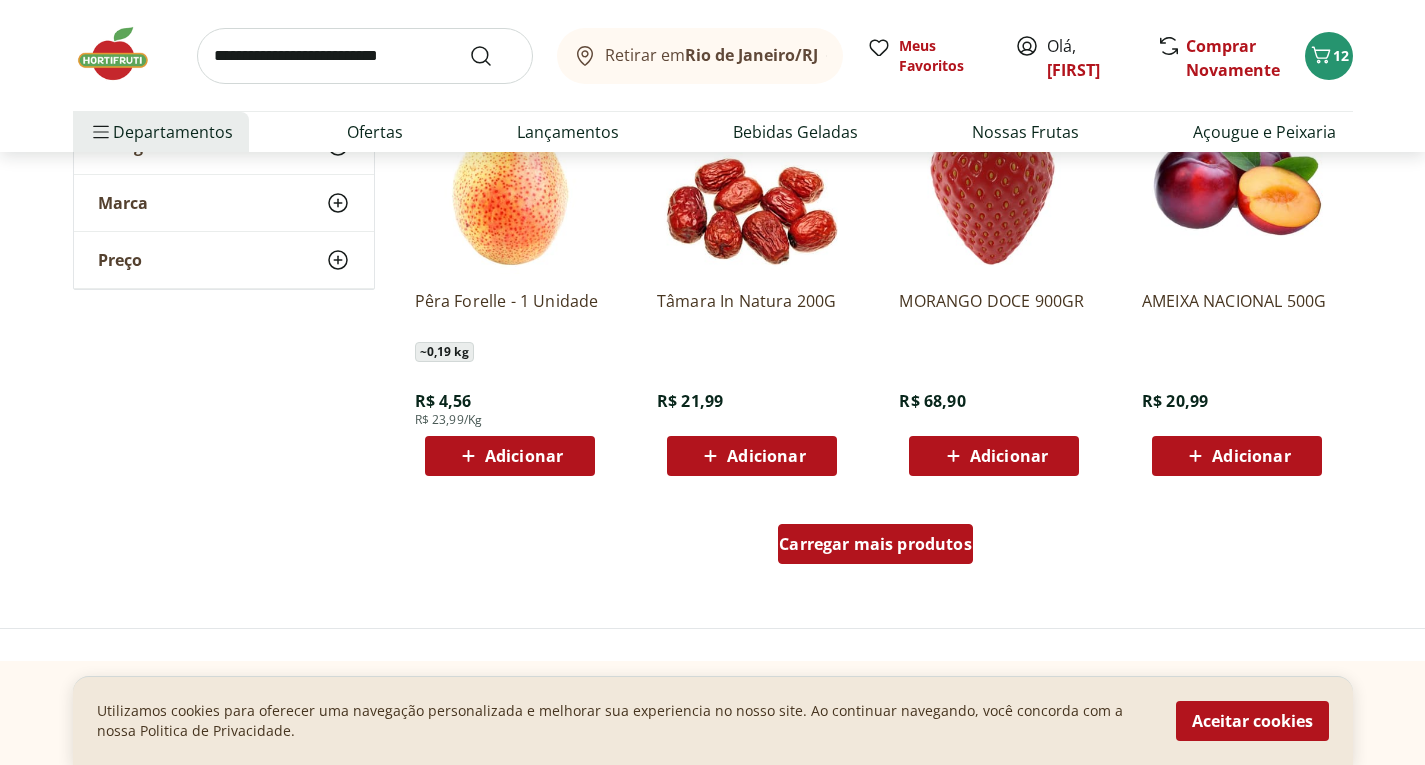 scroll, scrollTop: 3754, scrollLeft: 0, axis: vertical 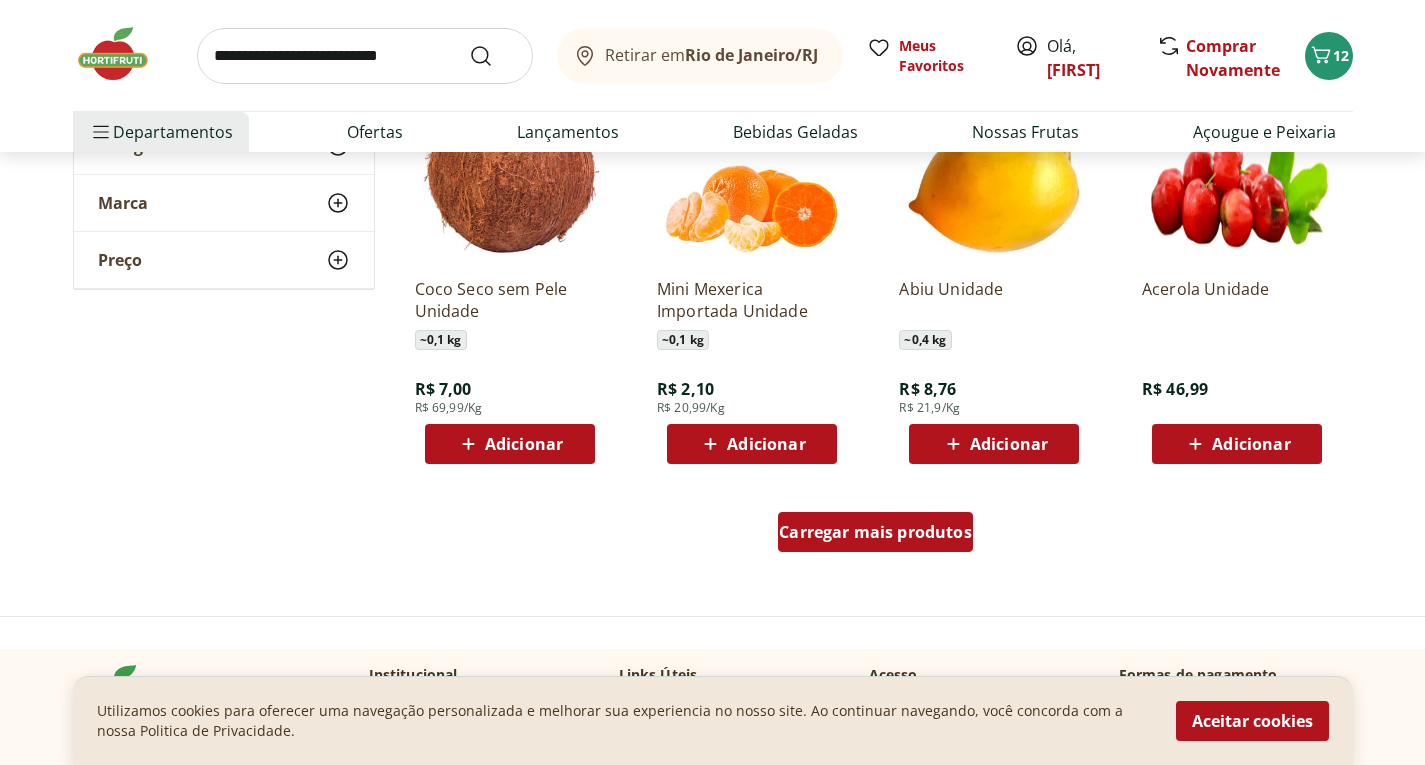 click on "Carregar mais produtos" at bounding box center (875, 532) 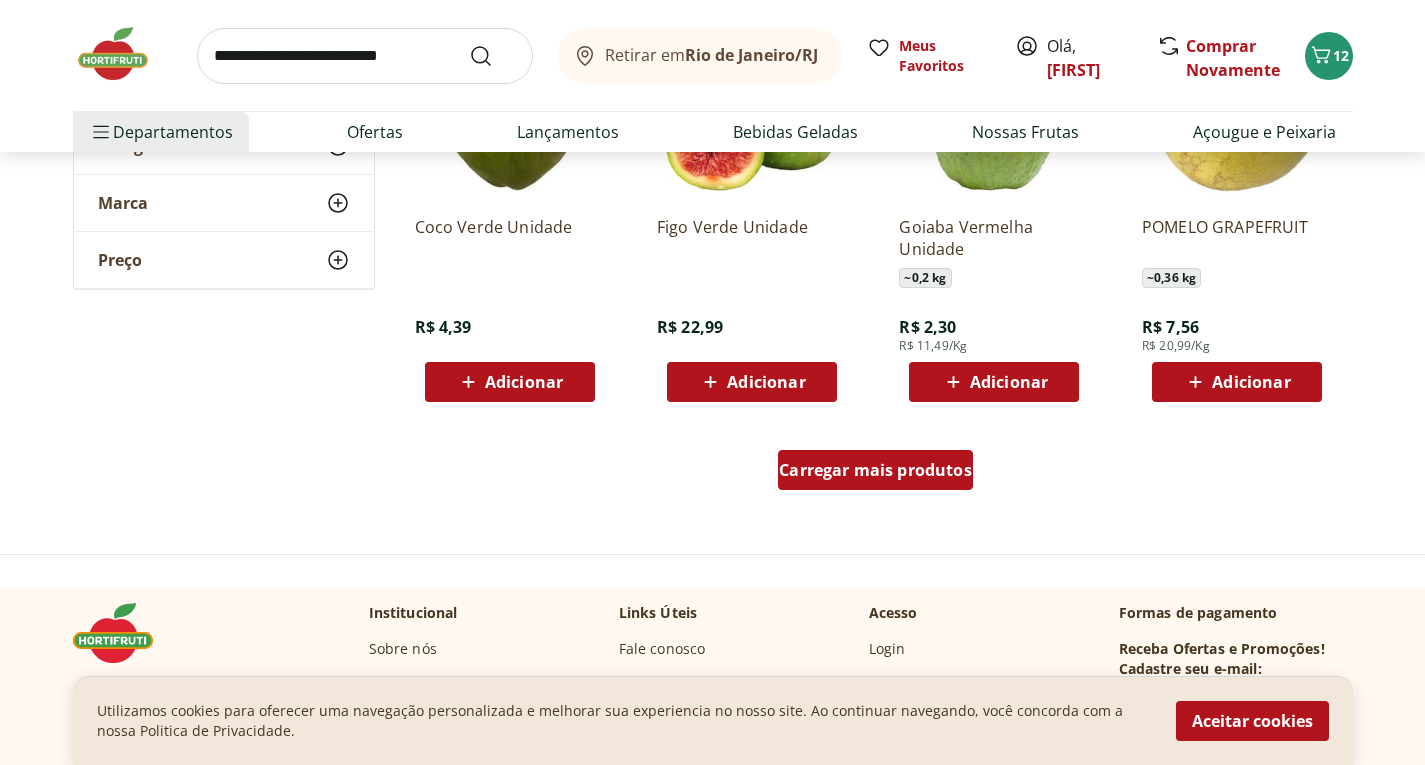 scroll, scrollTop: 6436, scrollLeft: 0, axis: vertical 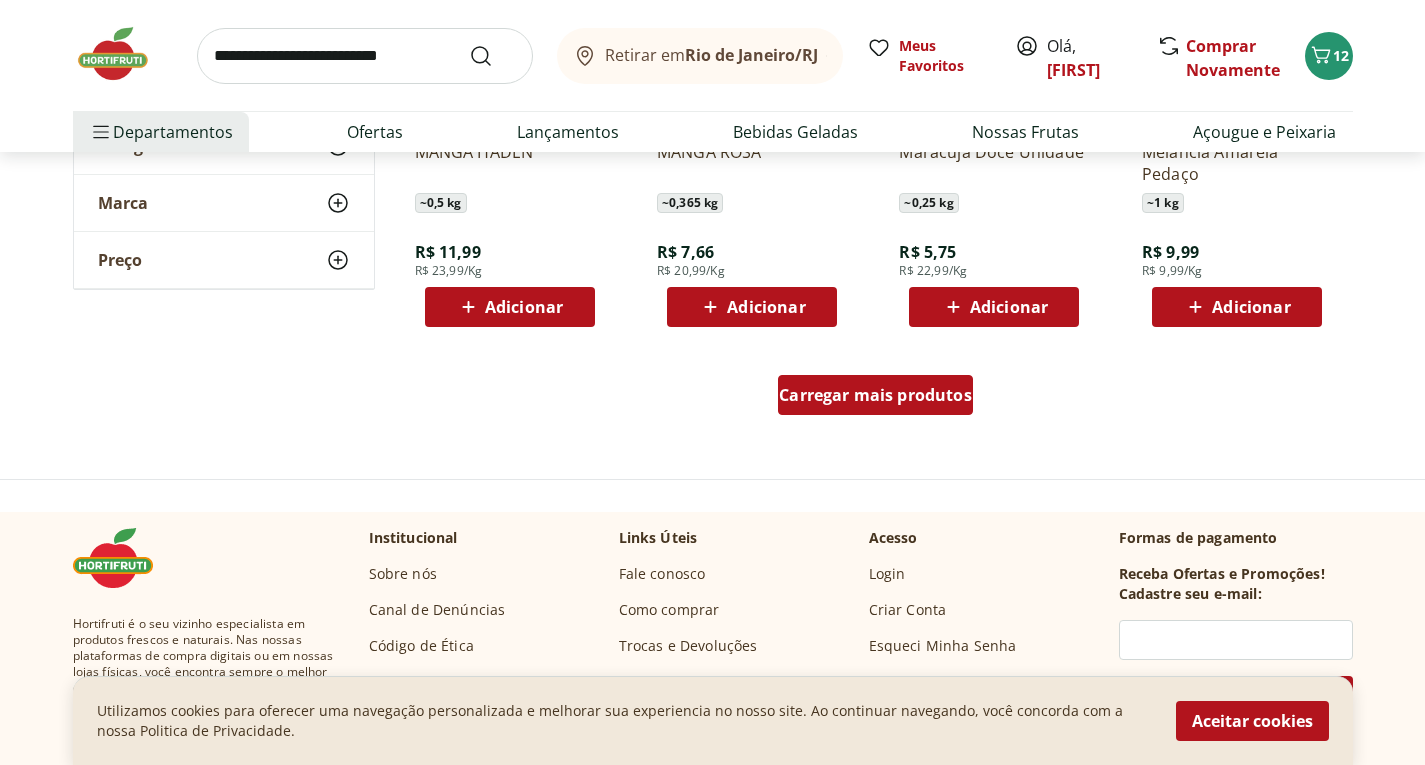 click on "Carregar mais produtos" at bounding box center (875, 395) 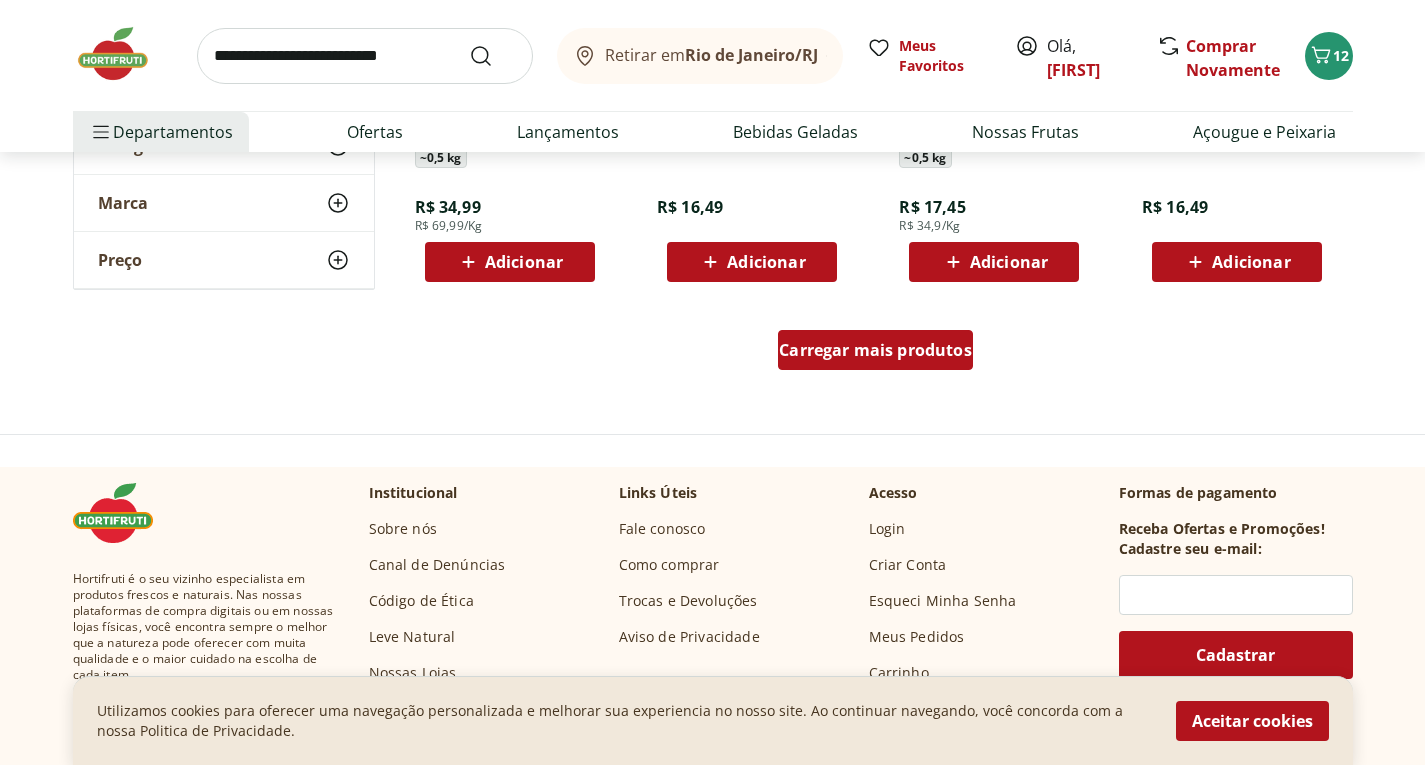 scroll, scrollTop: 9165, scrollLeft: 0, axis: vertical 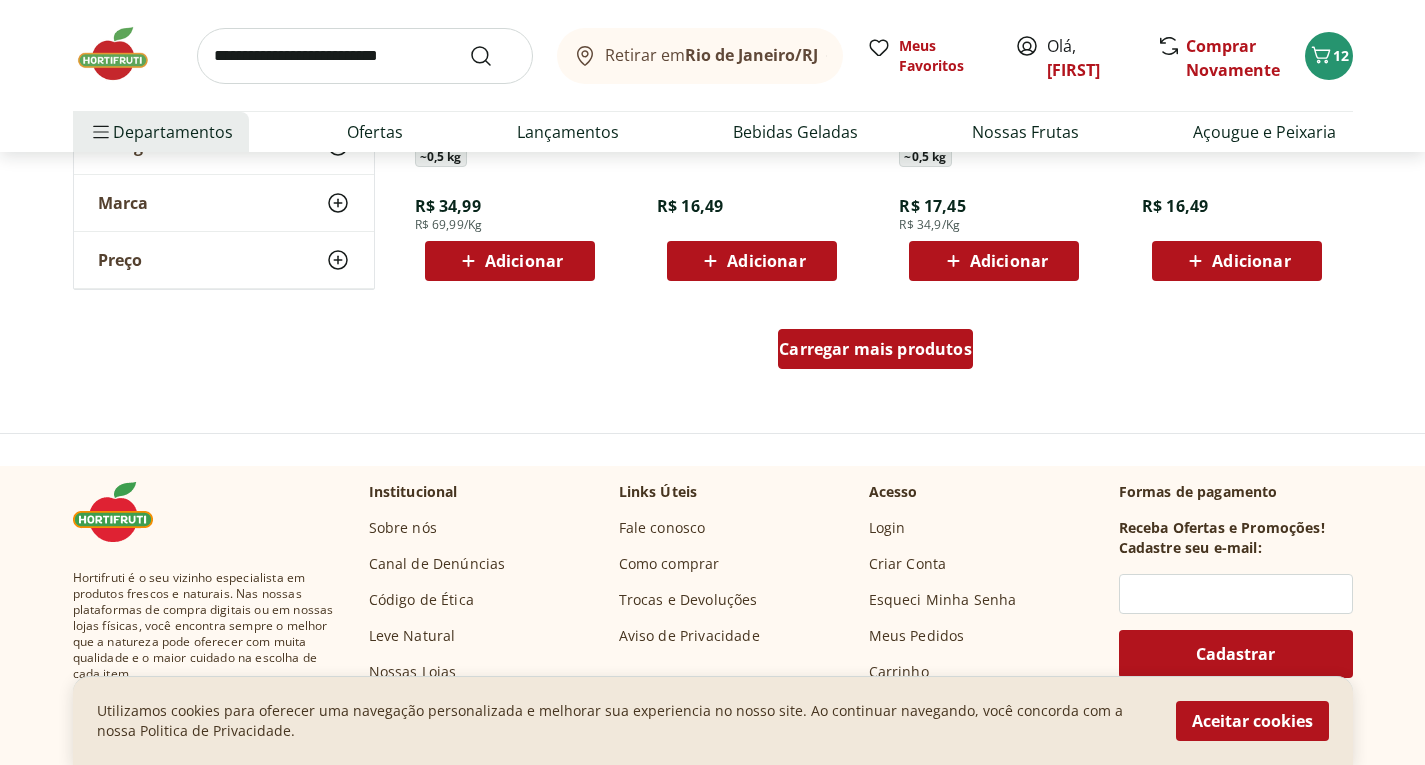 click on "Carregar mais produtos" at bounding box center [875, 349] 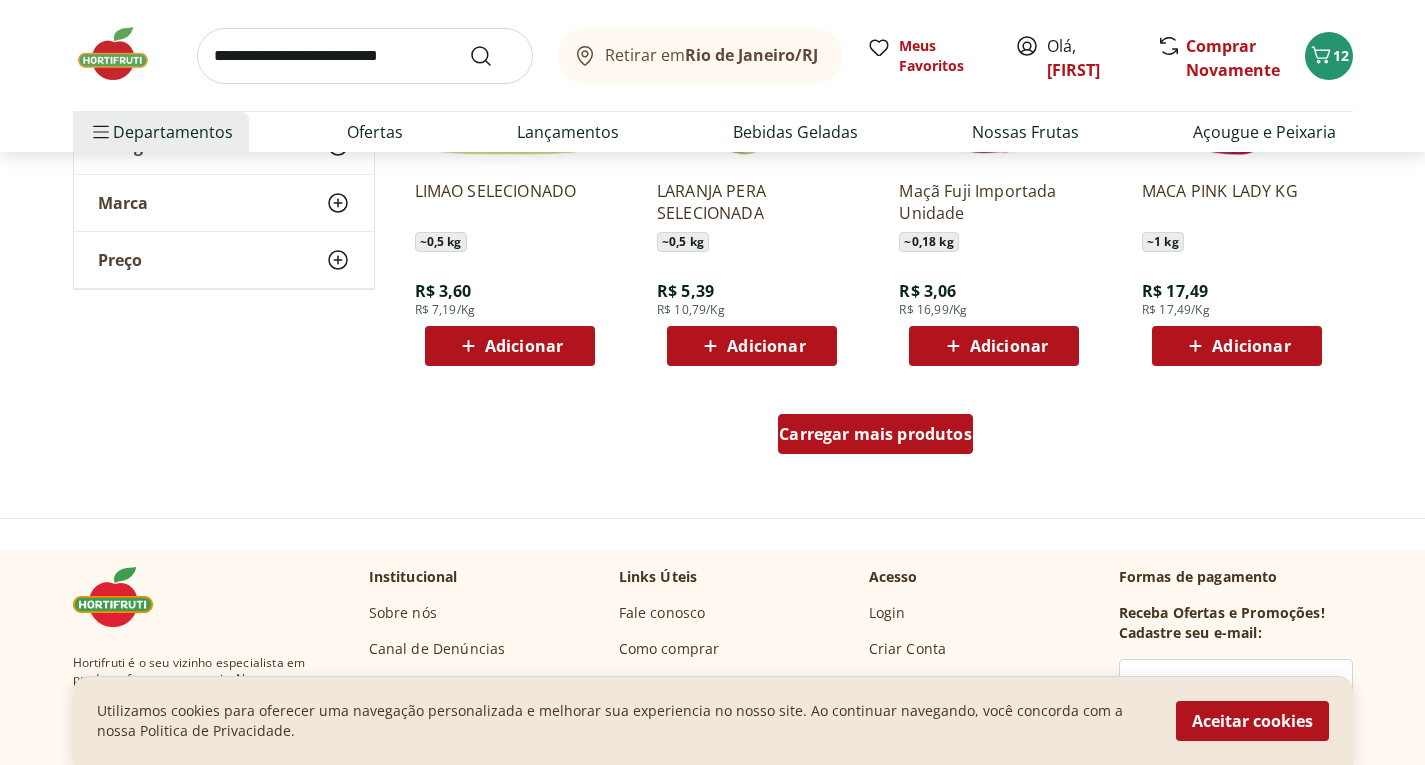 scroll, scrollTop: 10387, scrollLeft: 0, axis: vertical 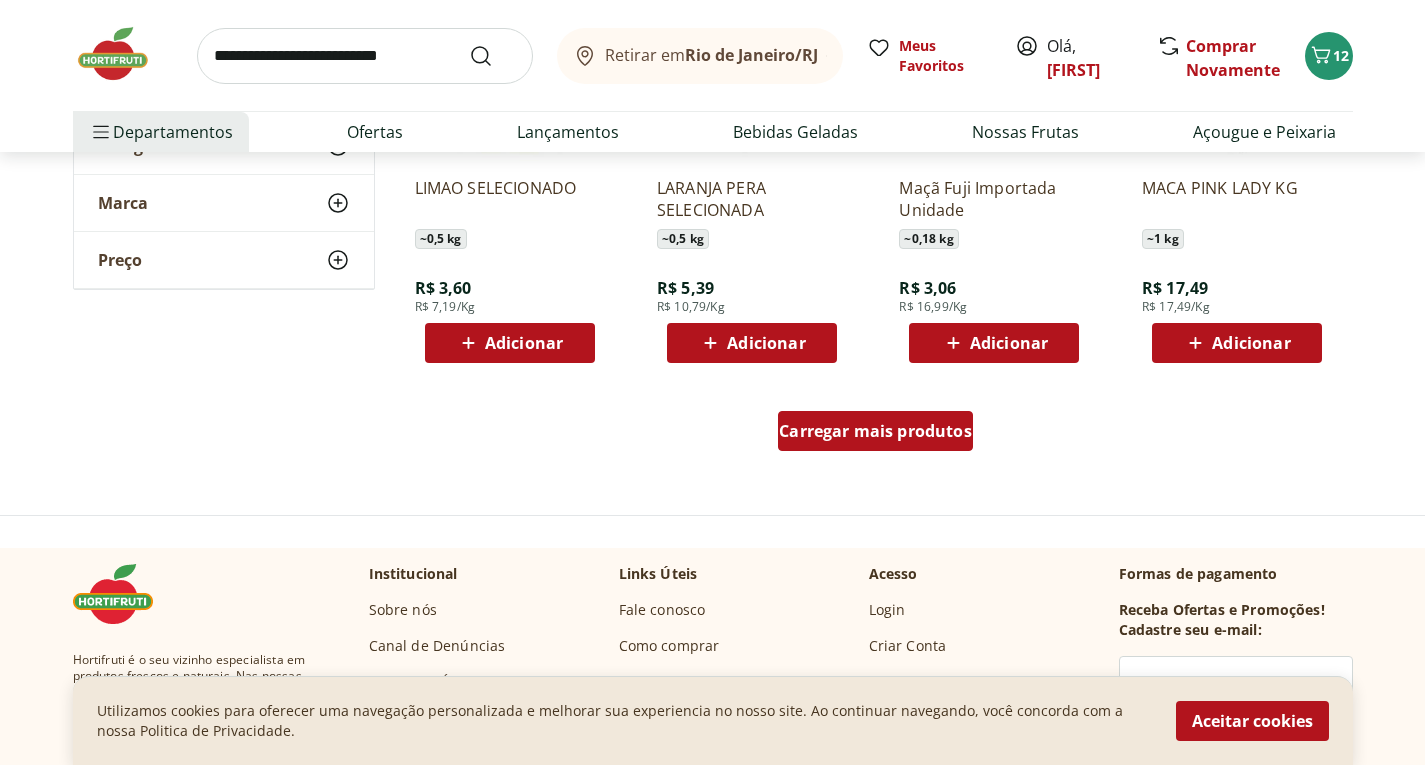click on "Carregar mais produtos" at bounding box center [875, 431] 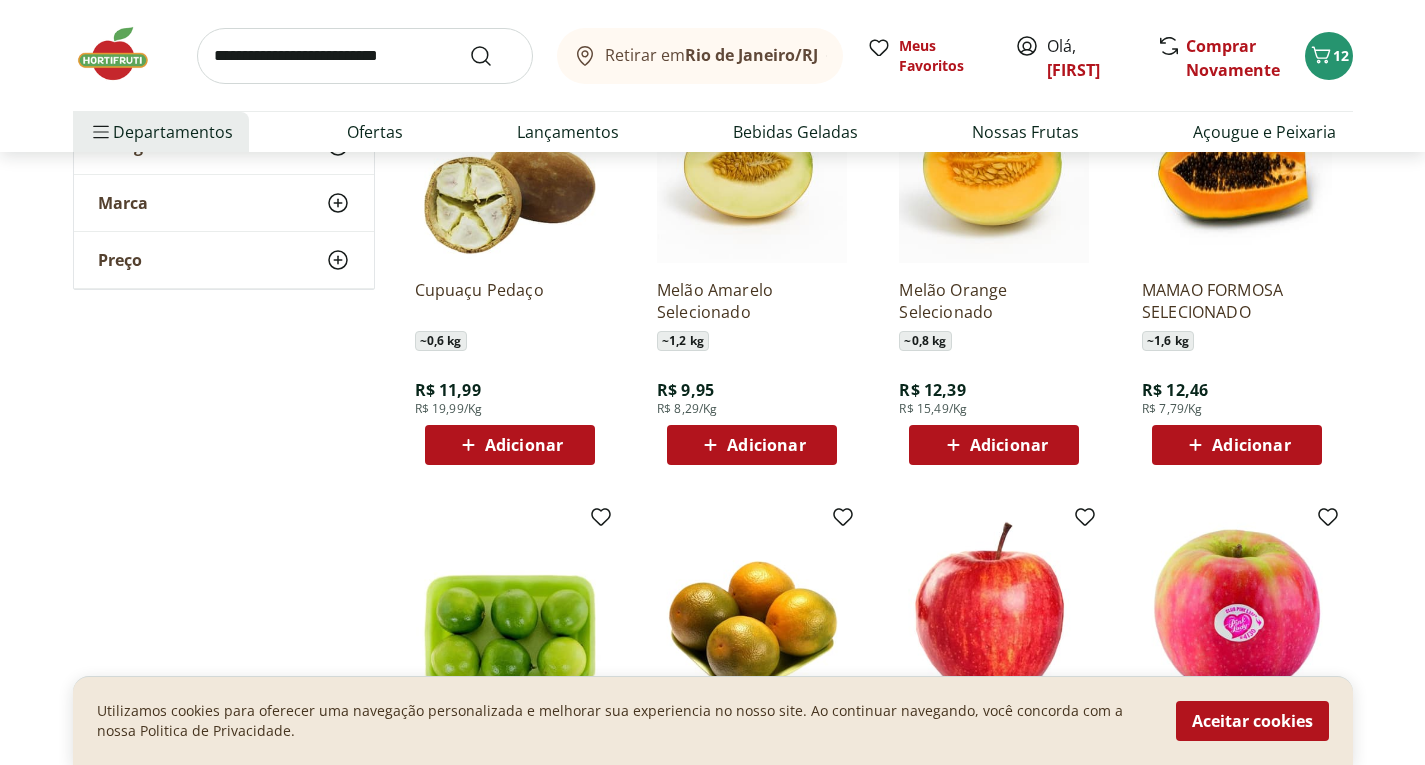 scroll, scrollTop: 9843, scrollLeft: 0, axis: vertical 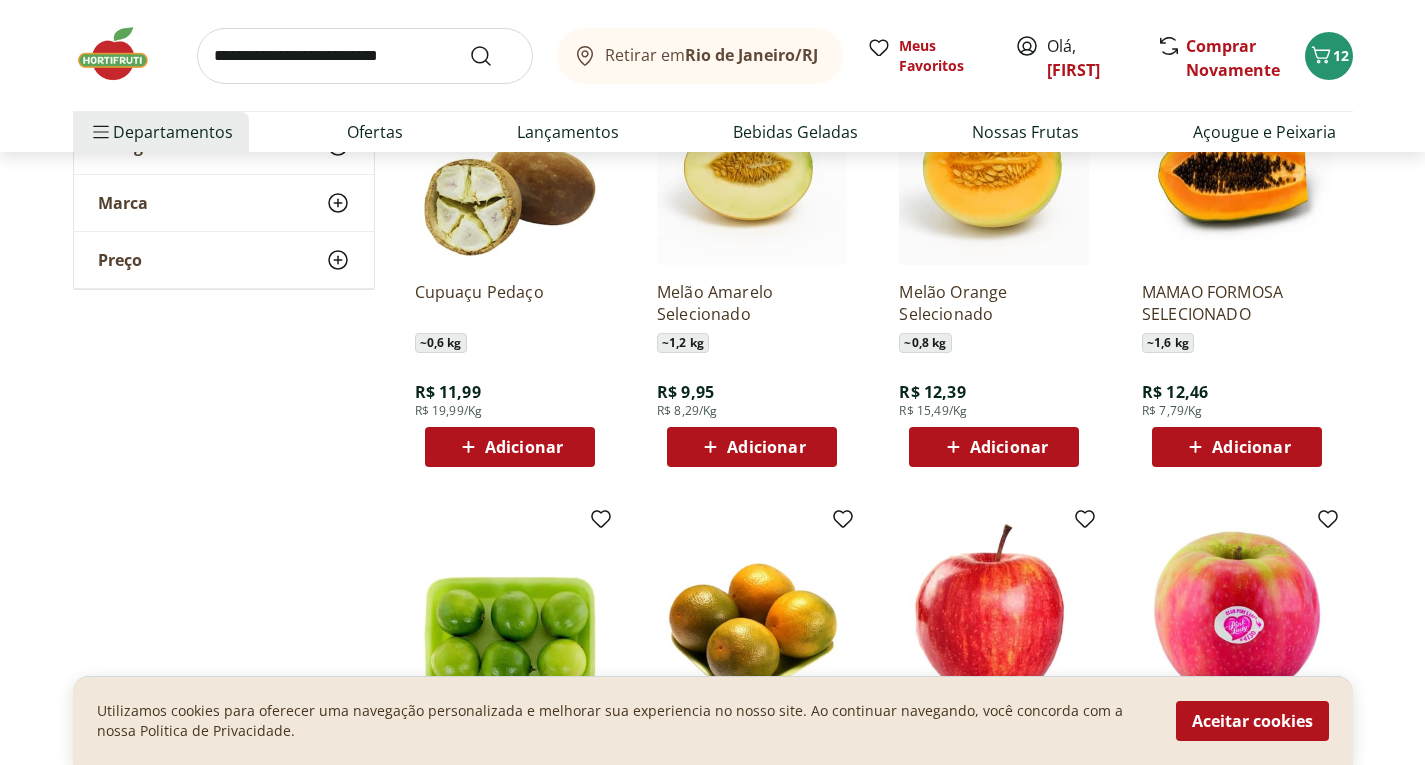 click at bounding box center [365, 56] 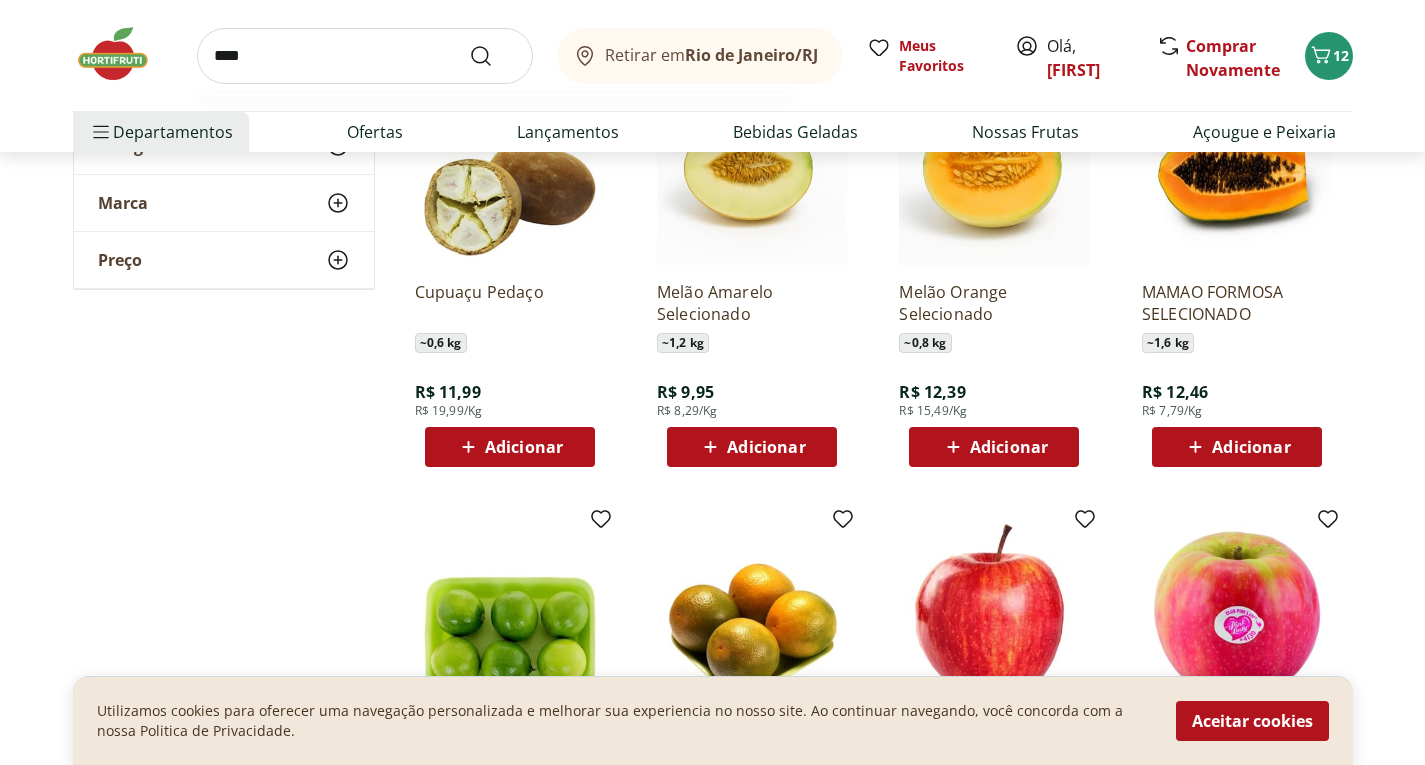 type on "****" 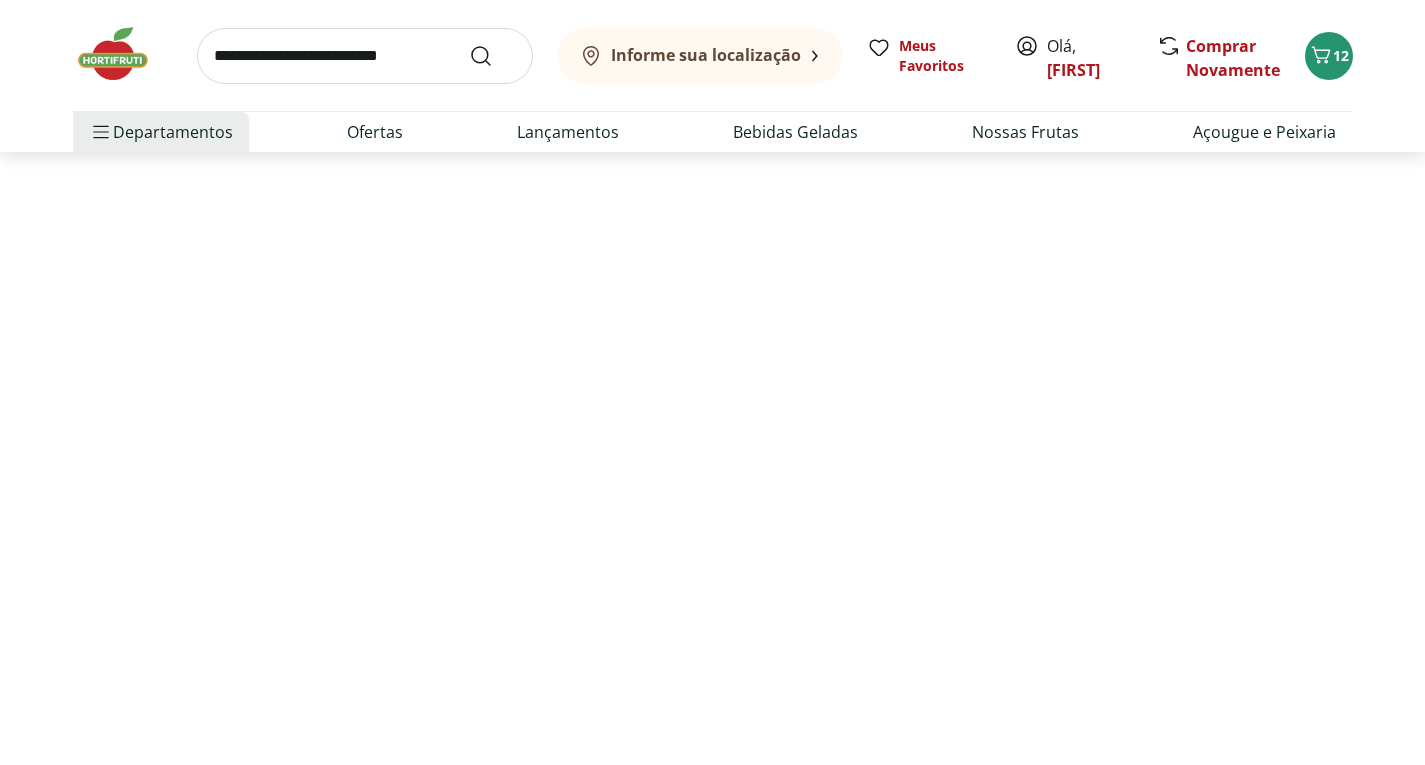 scroll, scrollTop: 0, scrollLeft: 0, axis: both 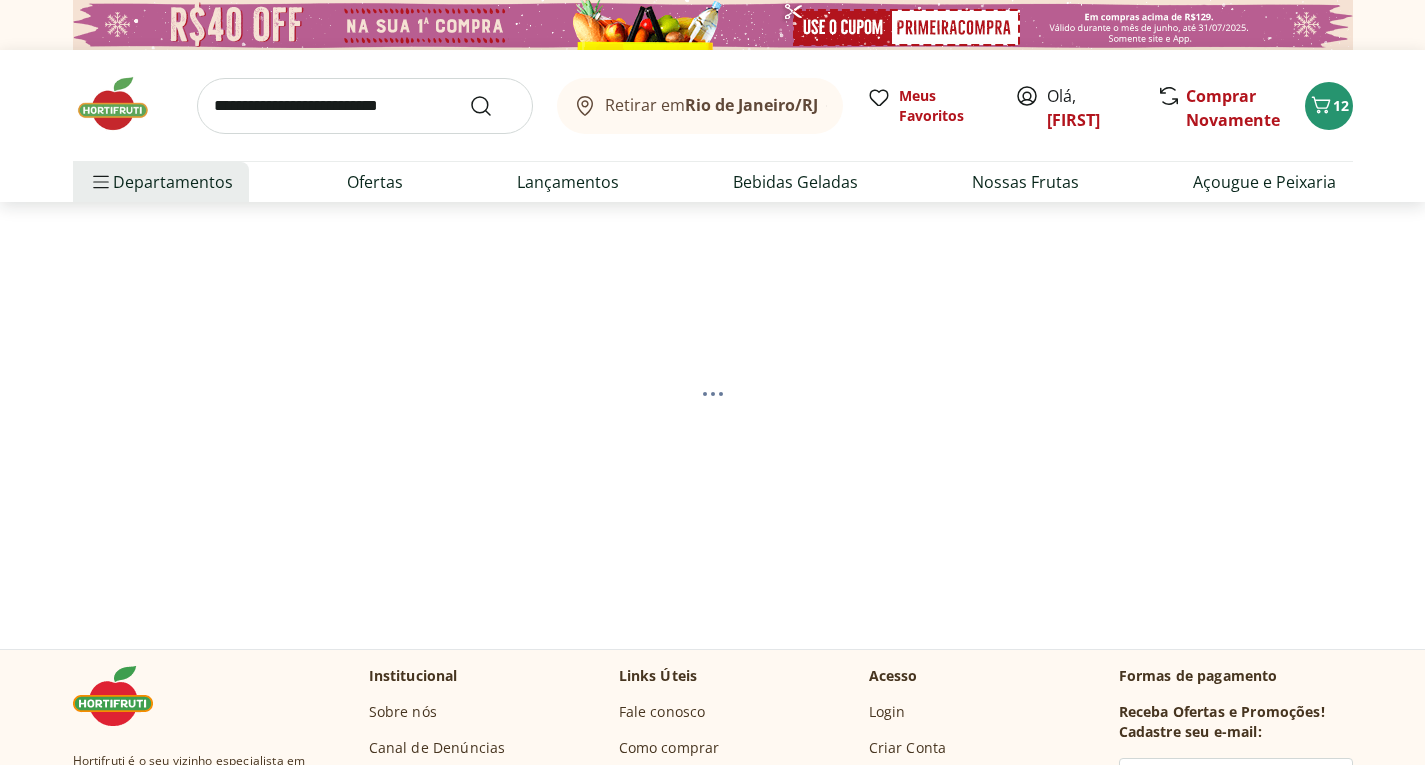 select on "**********" 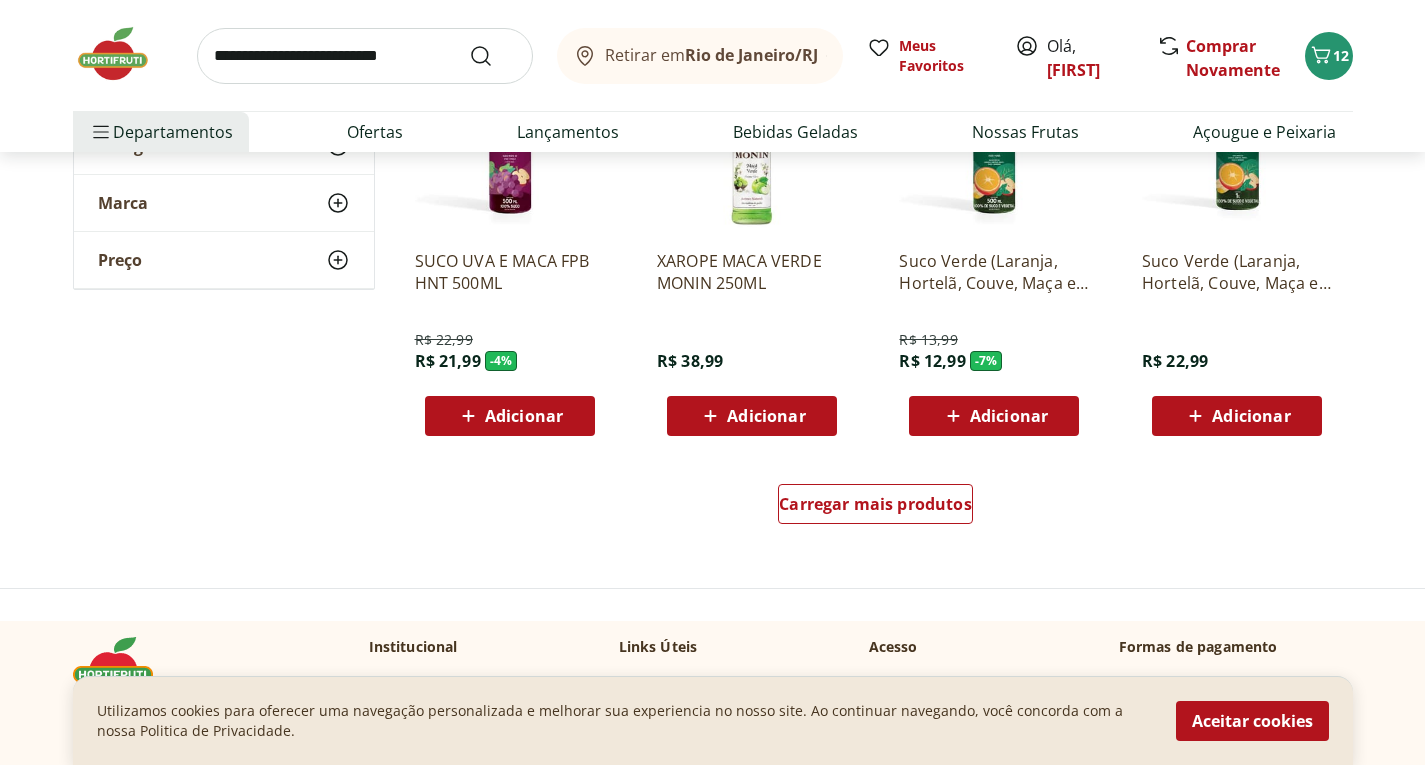 scroll, scrollTop: 1260, scrollLeft: 0, axis: vertical 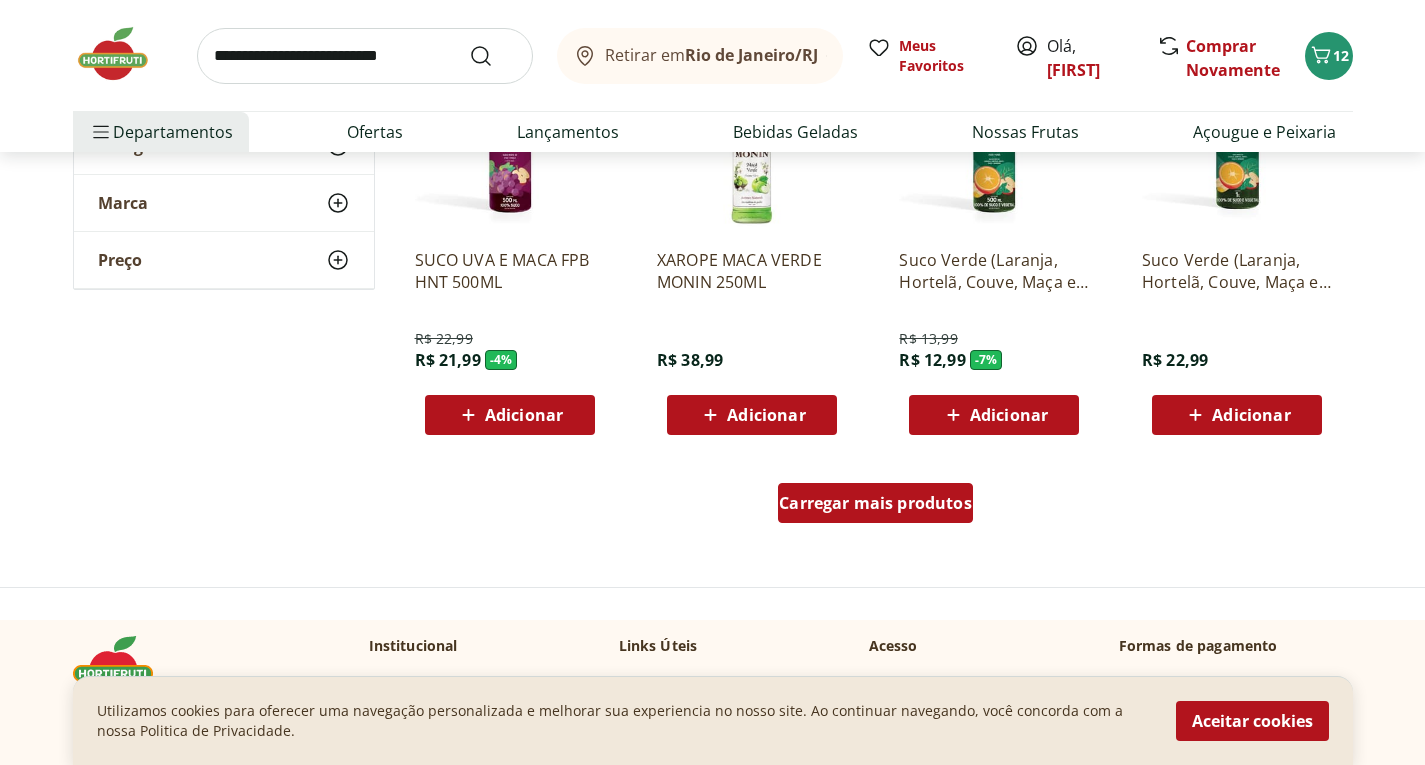 click on "Carregar mais produtos" at bounding box center (875, 503) 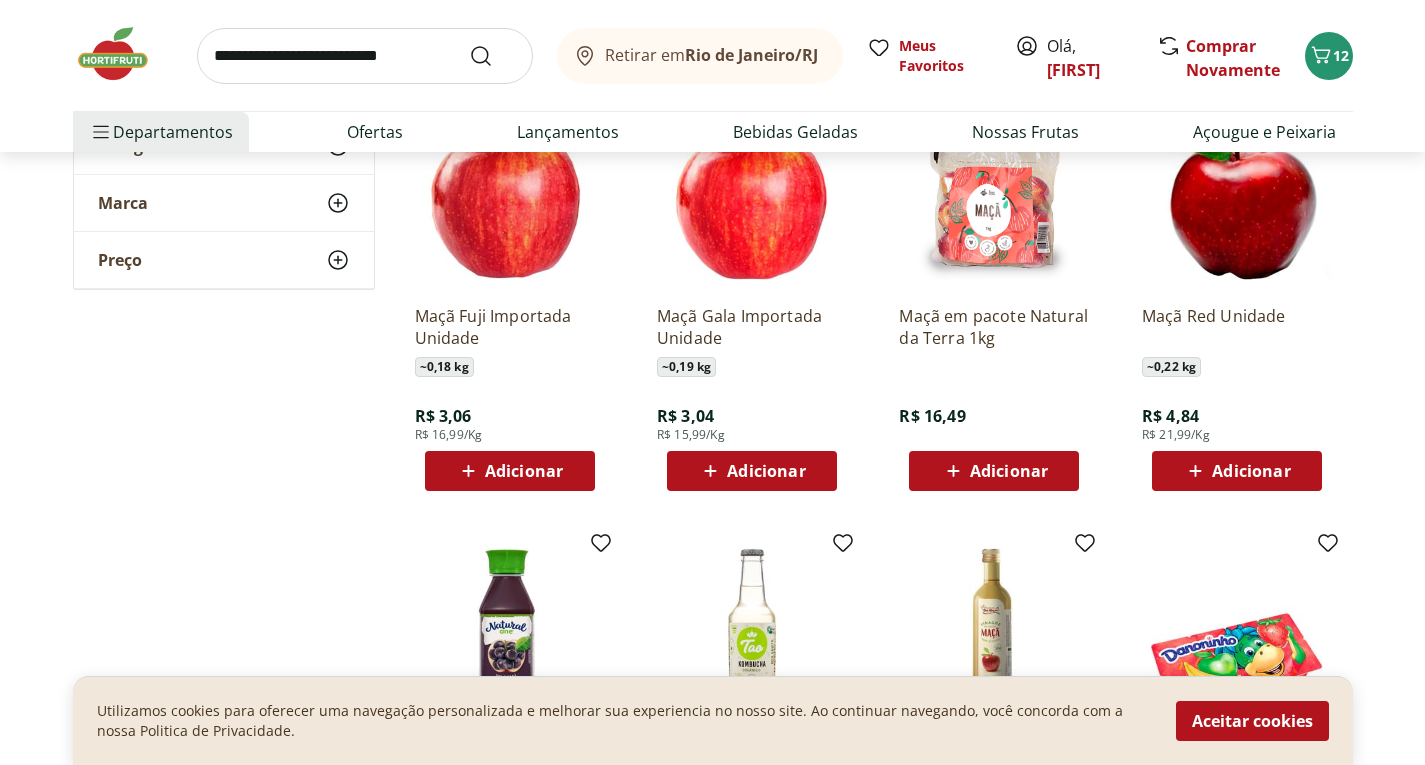 scroll, scrollTop: 1622, scrollLeft: 0, axis: vertical 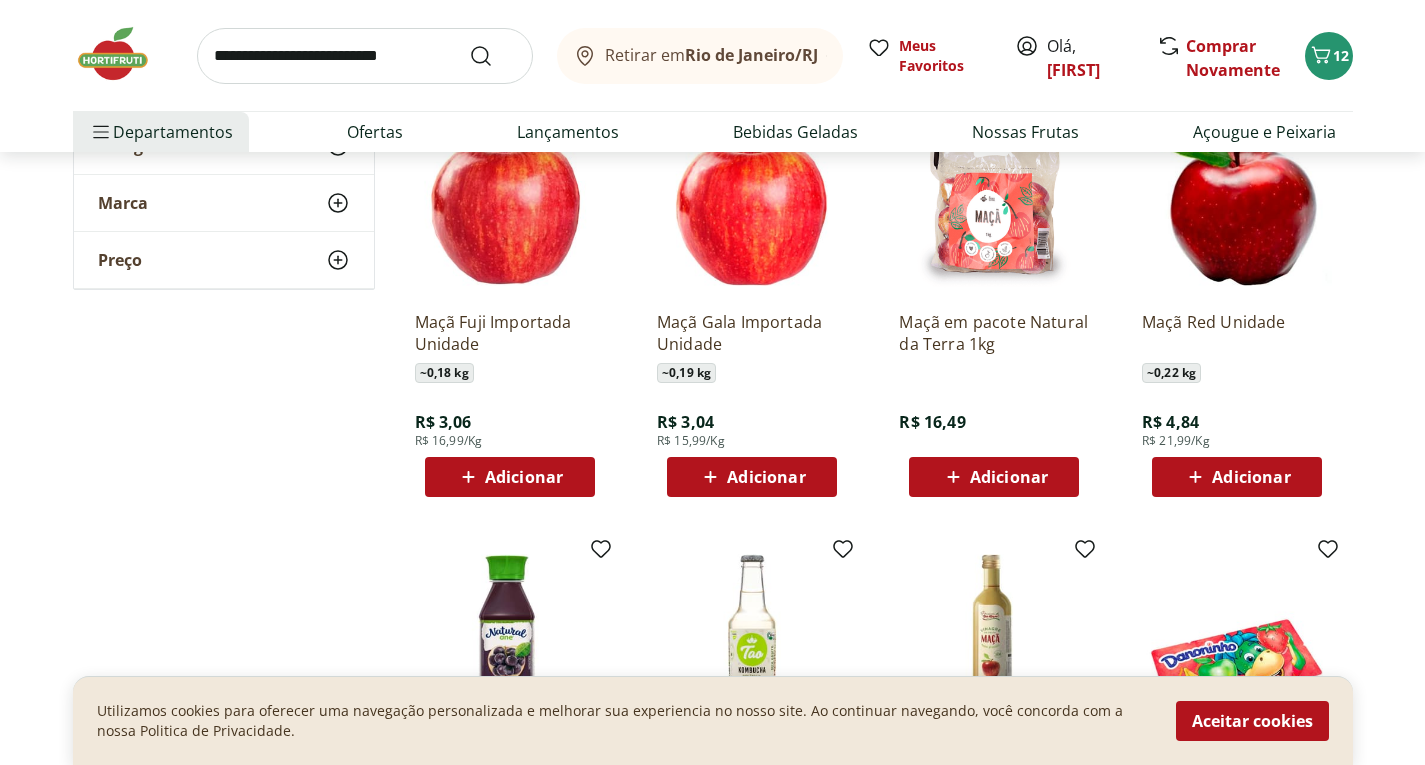click on "Adicionar" at bounding box center (1009, 477) 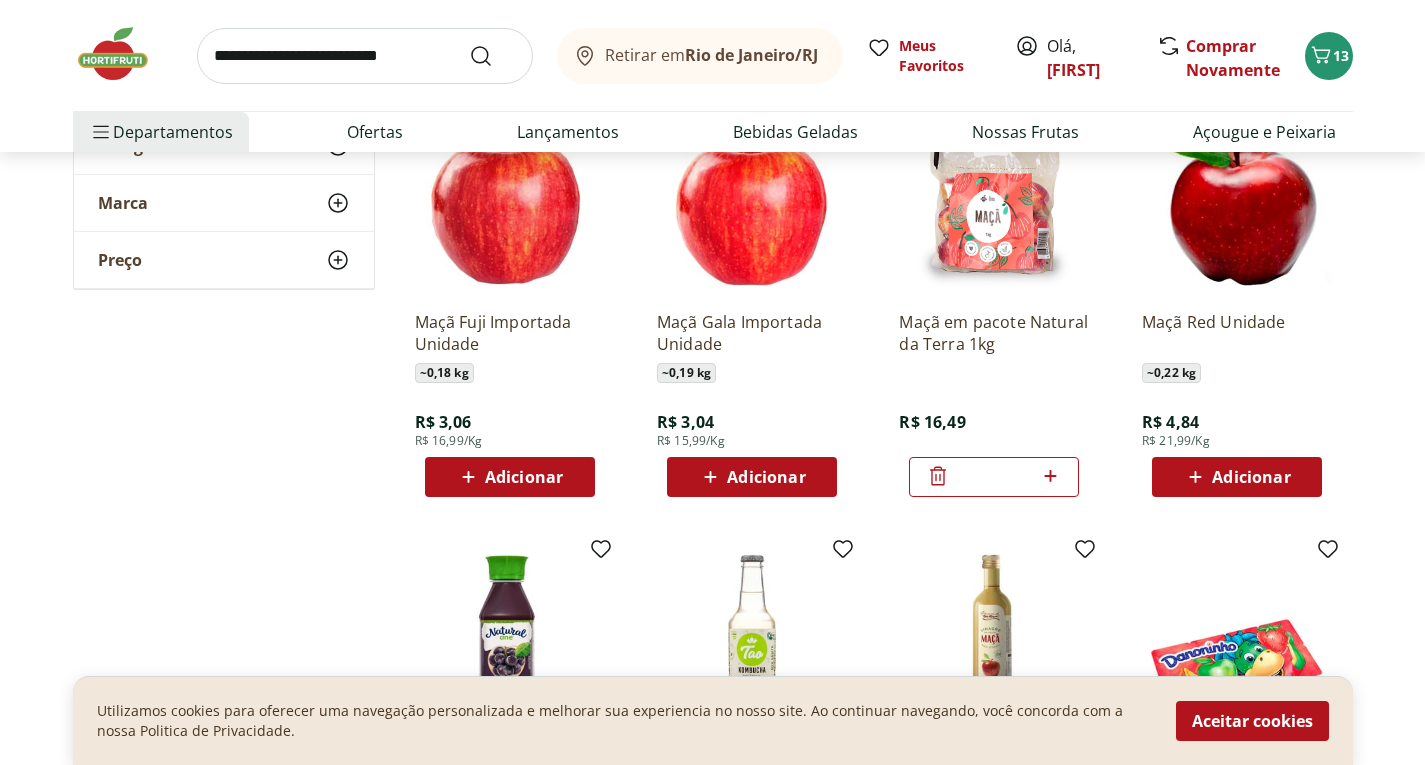 click on "**********" at bounding box center [713, 119] 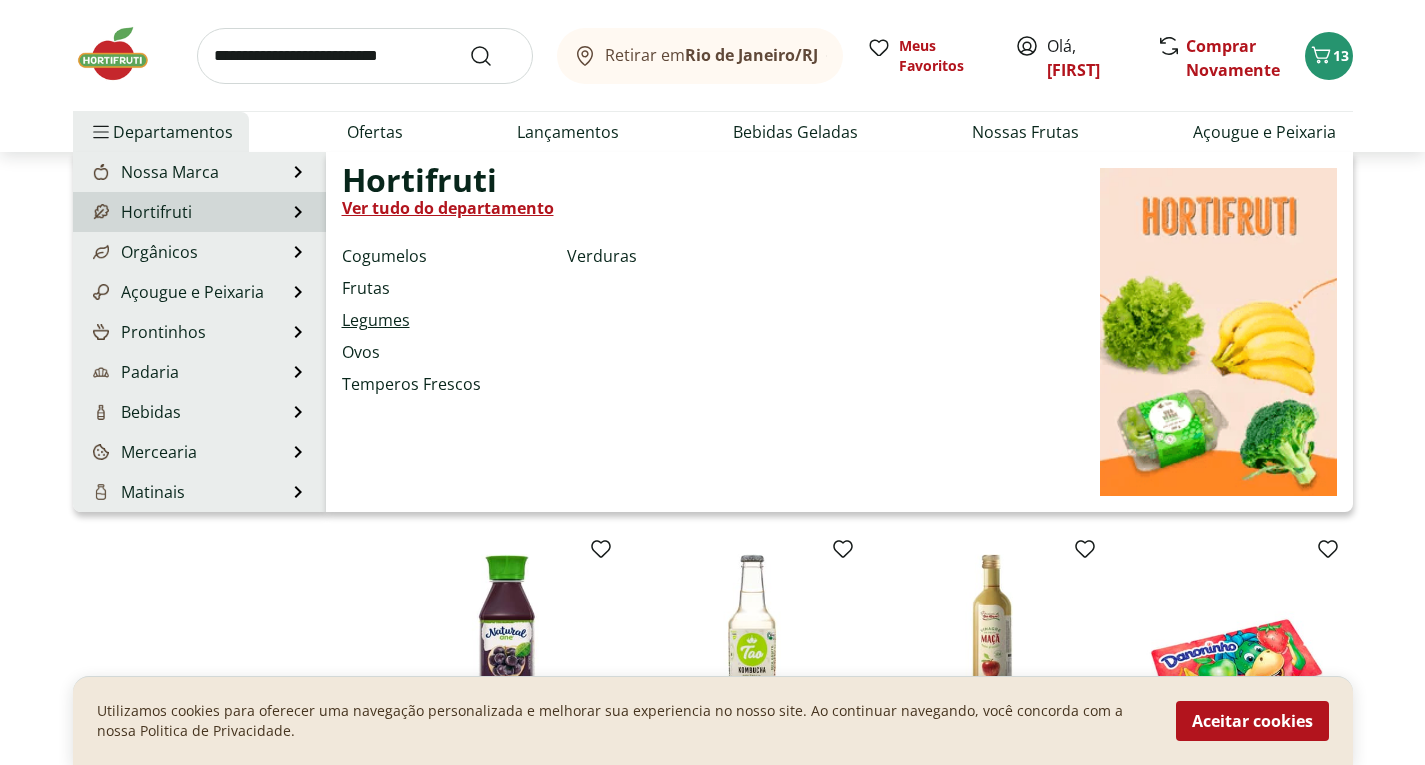 click on "Legumes" at bounding box center (376, 320) 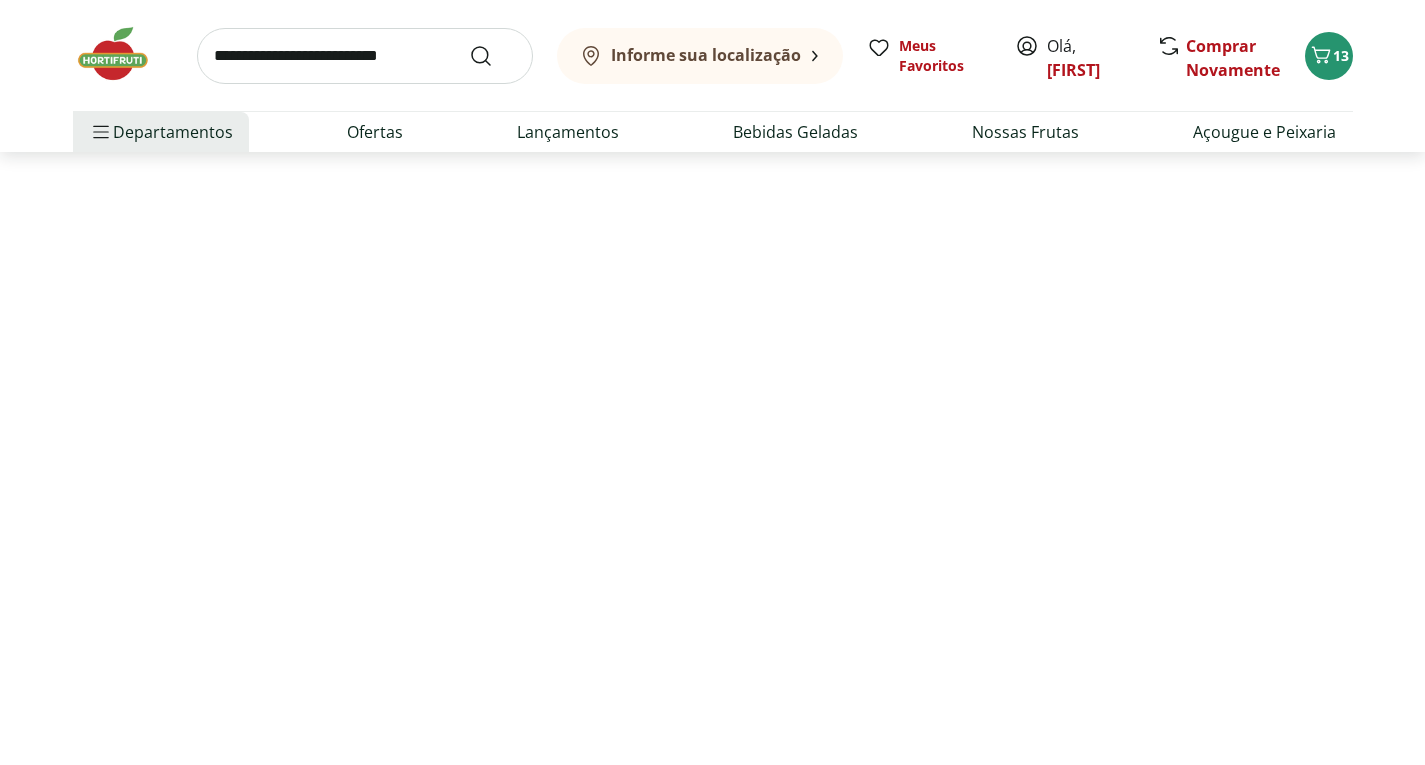 scroll, scrollTop: 0, scrollLeft: 0, axis: both 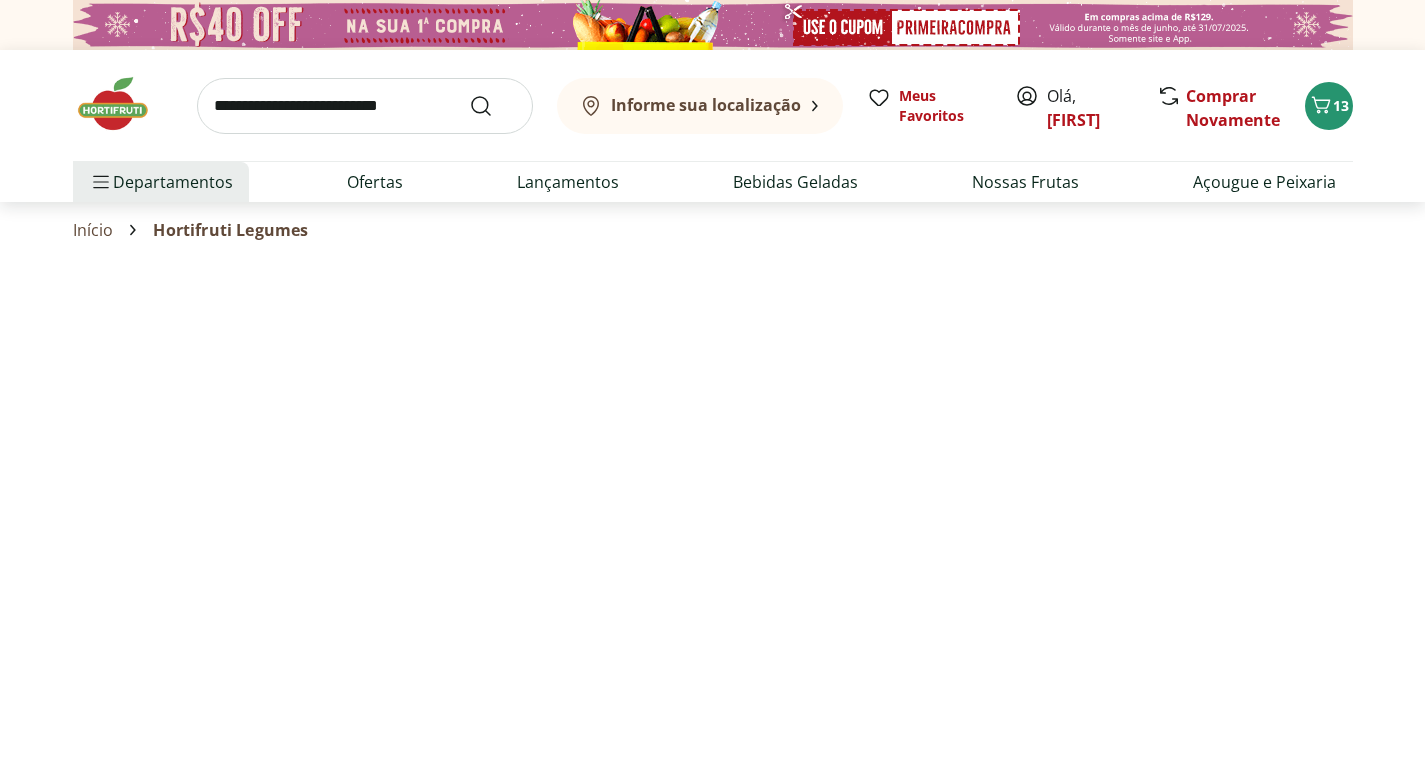 select on "**********" 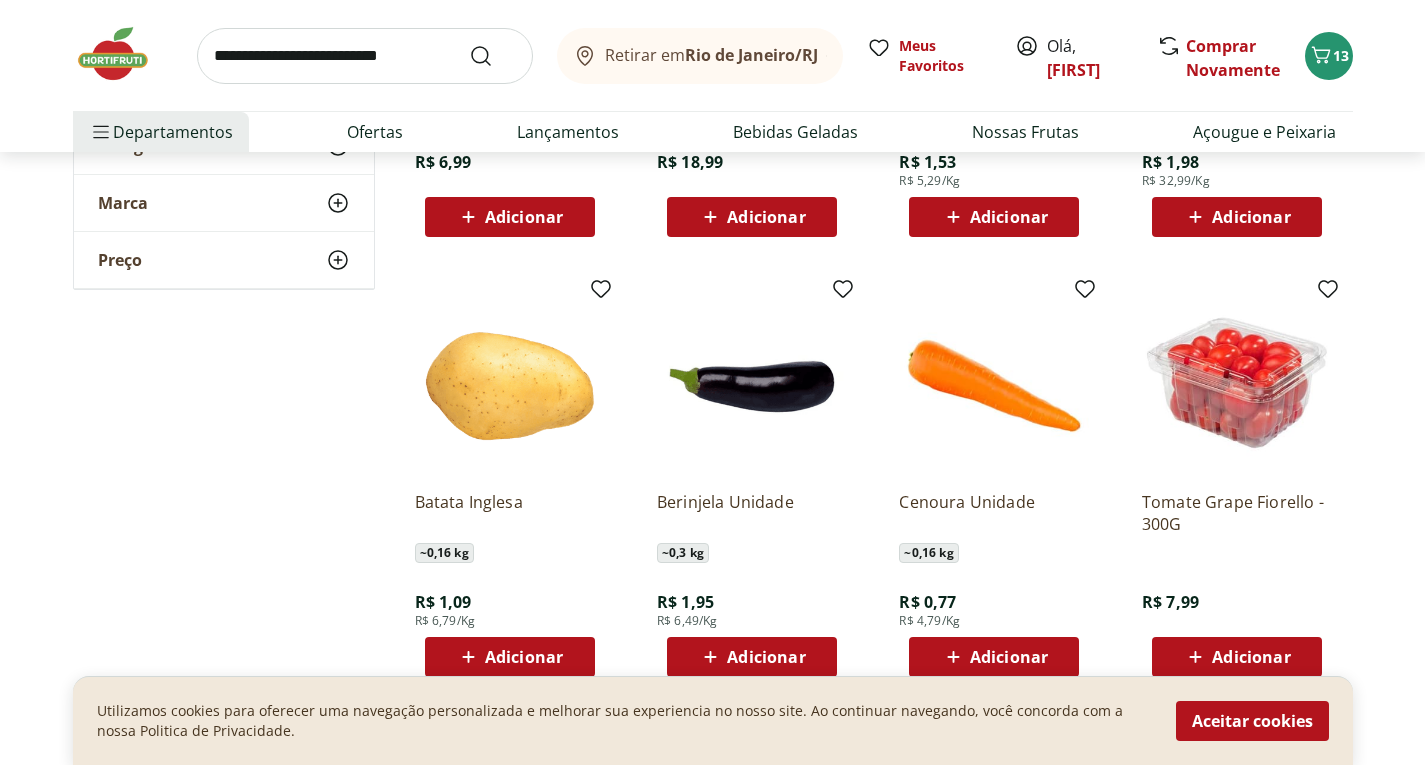 scroll, scrollTop: 506, scrollLeft: 0, axis: vertical 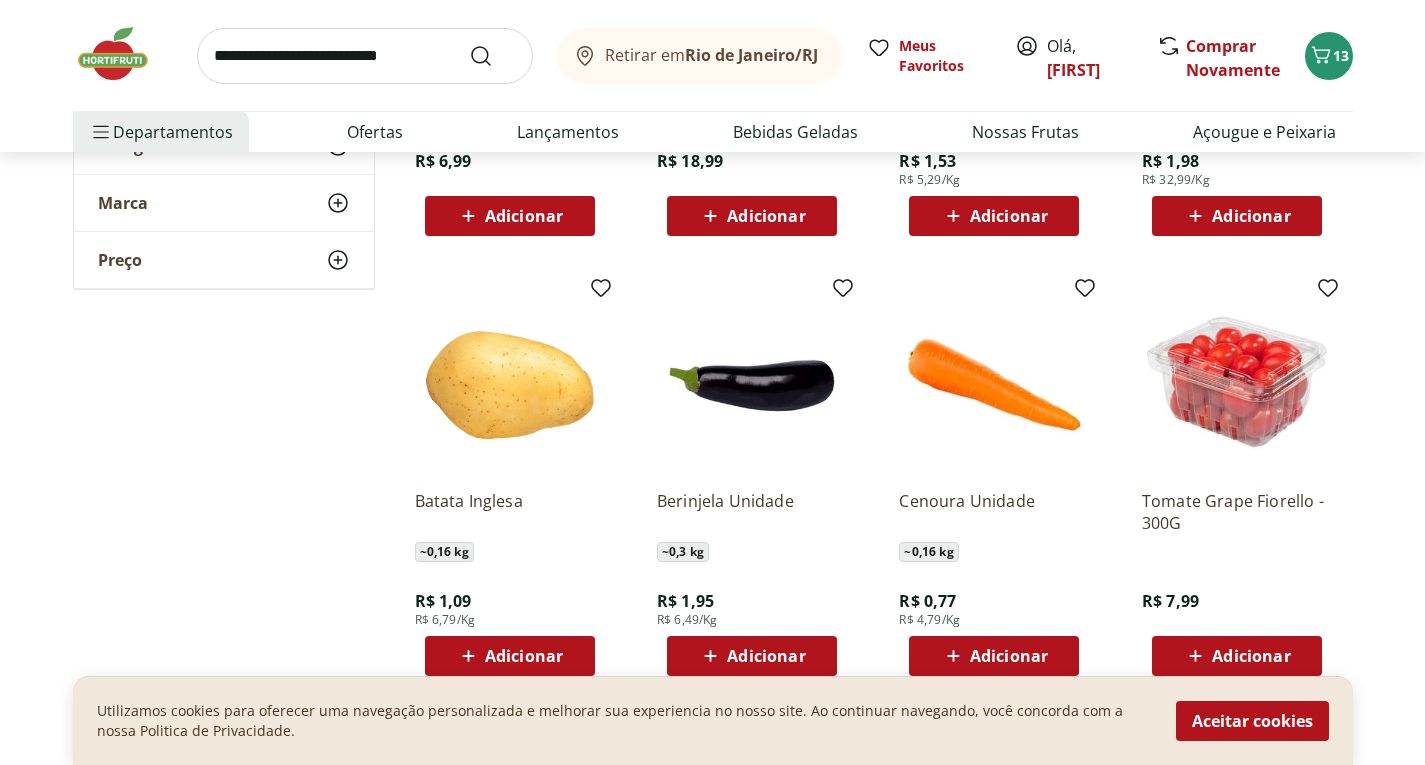 click on "Adicionar" at bounding box center [1251, 656] 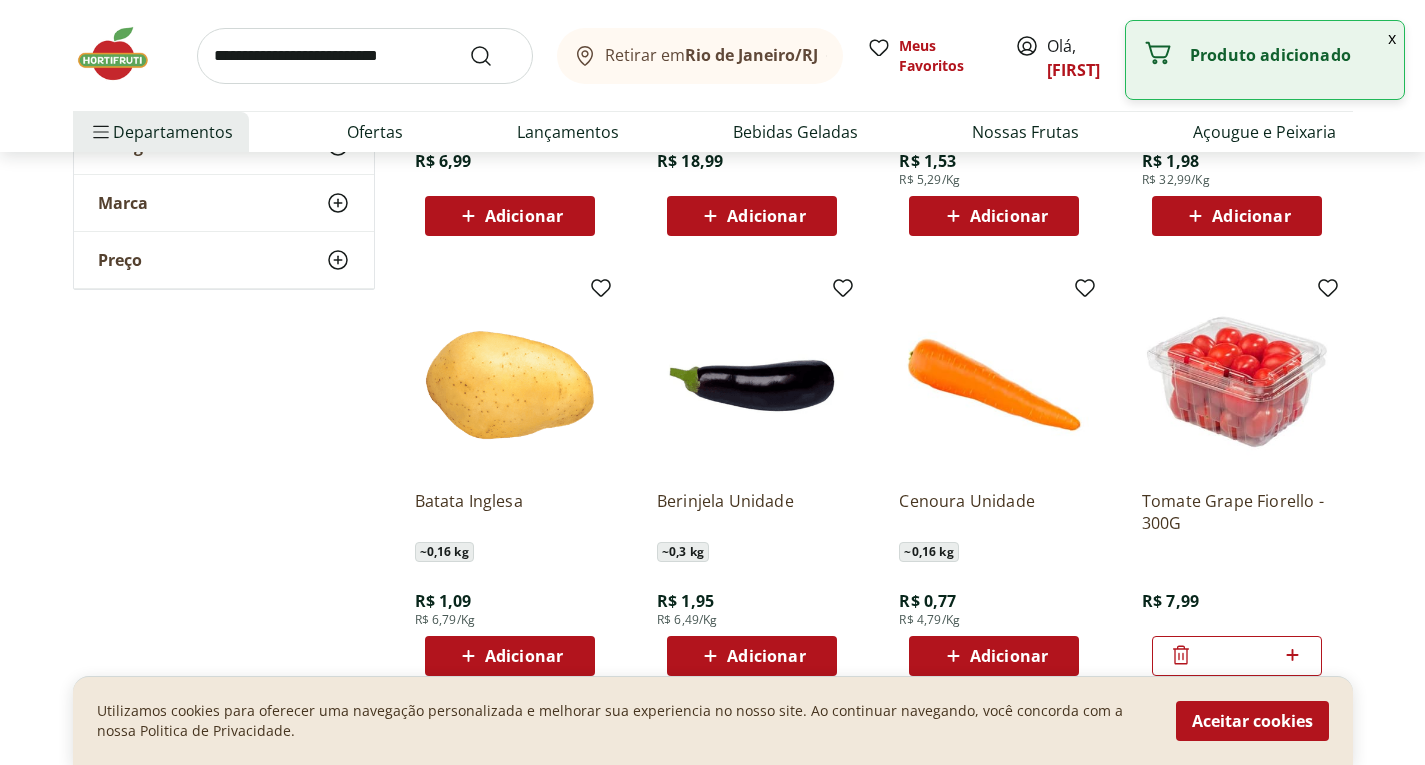 click 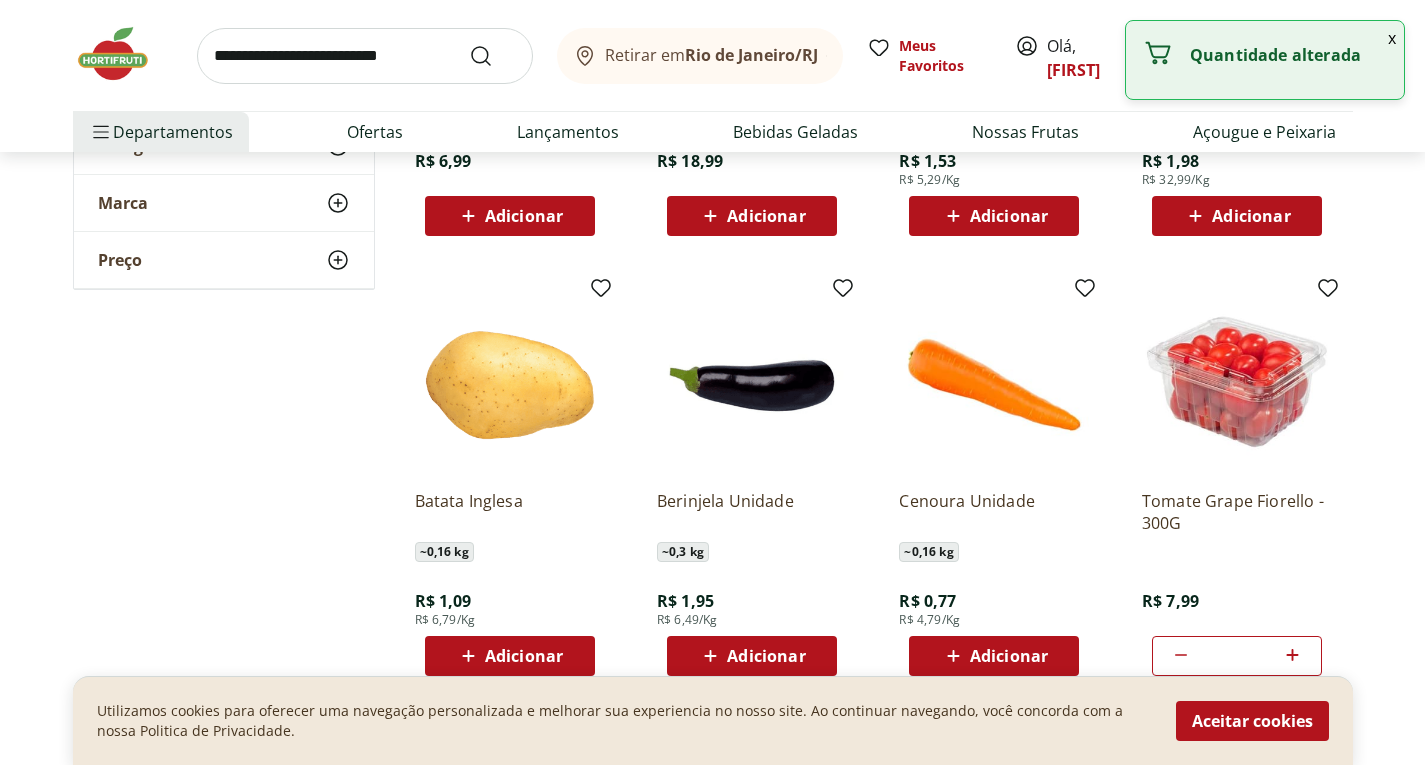 click on "Adicionar" at bounding box center (1009, 656) 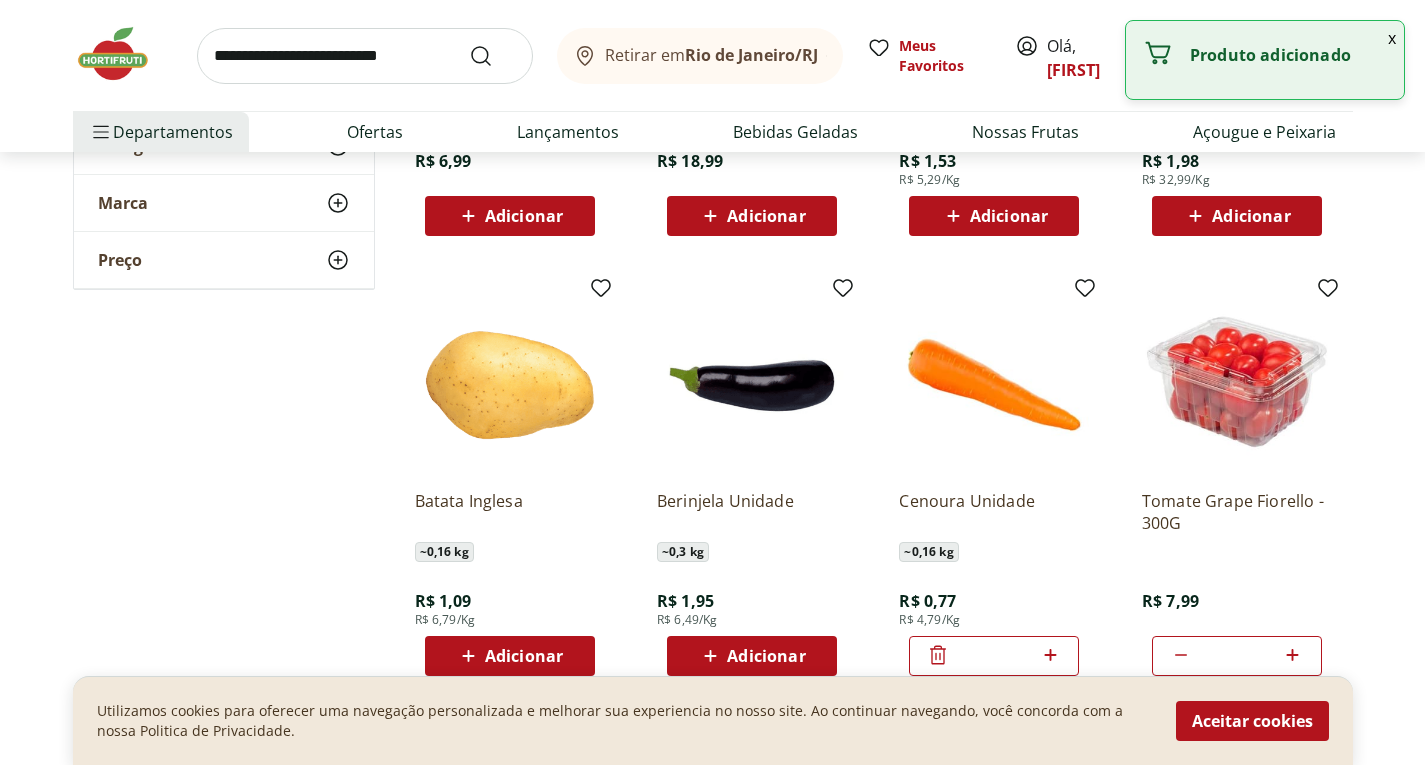 click 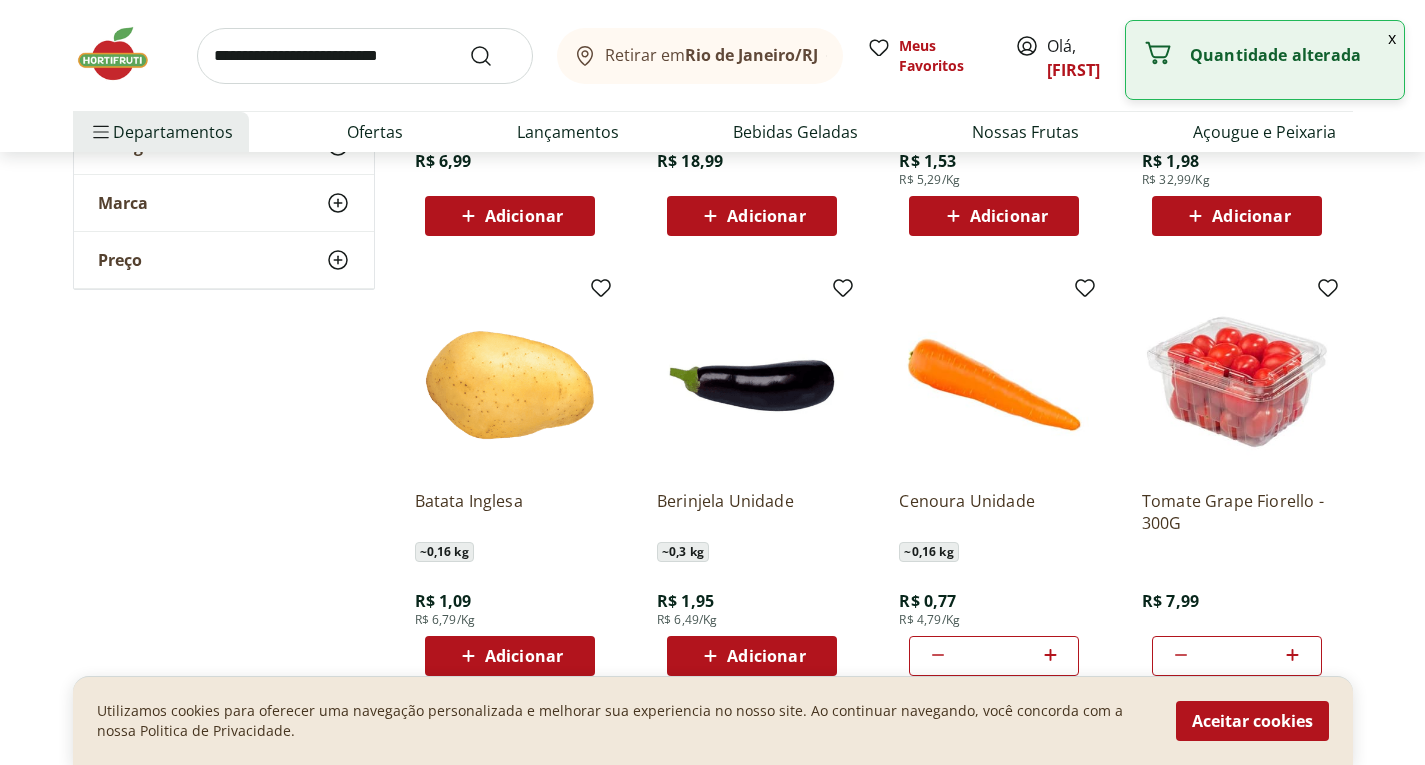 click 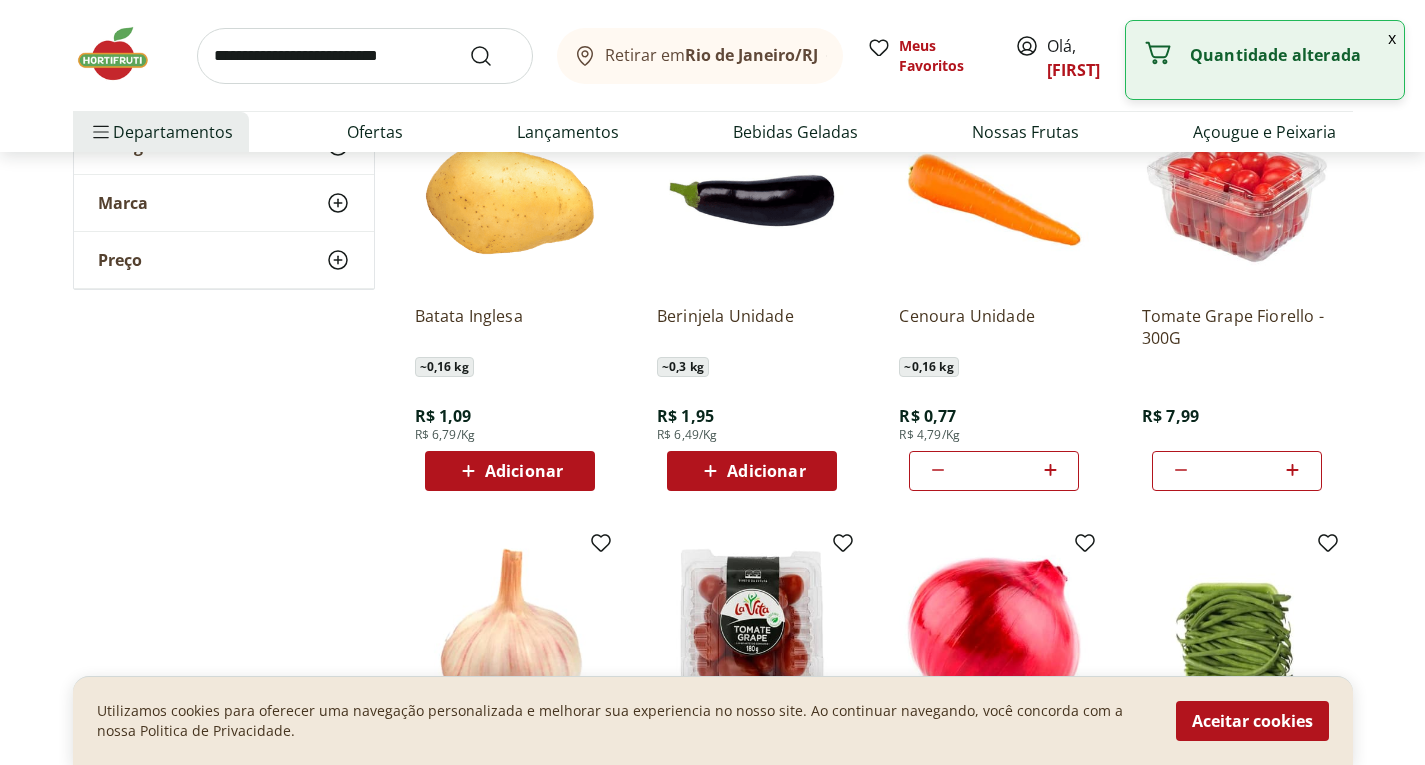 scroll, scrollTop: 708, scrollLeft: 0, axis: vertical 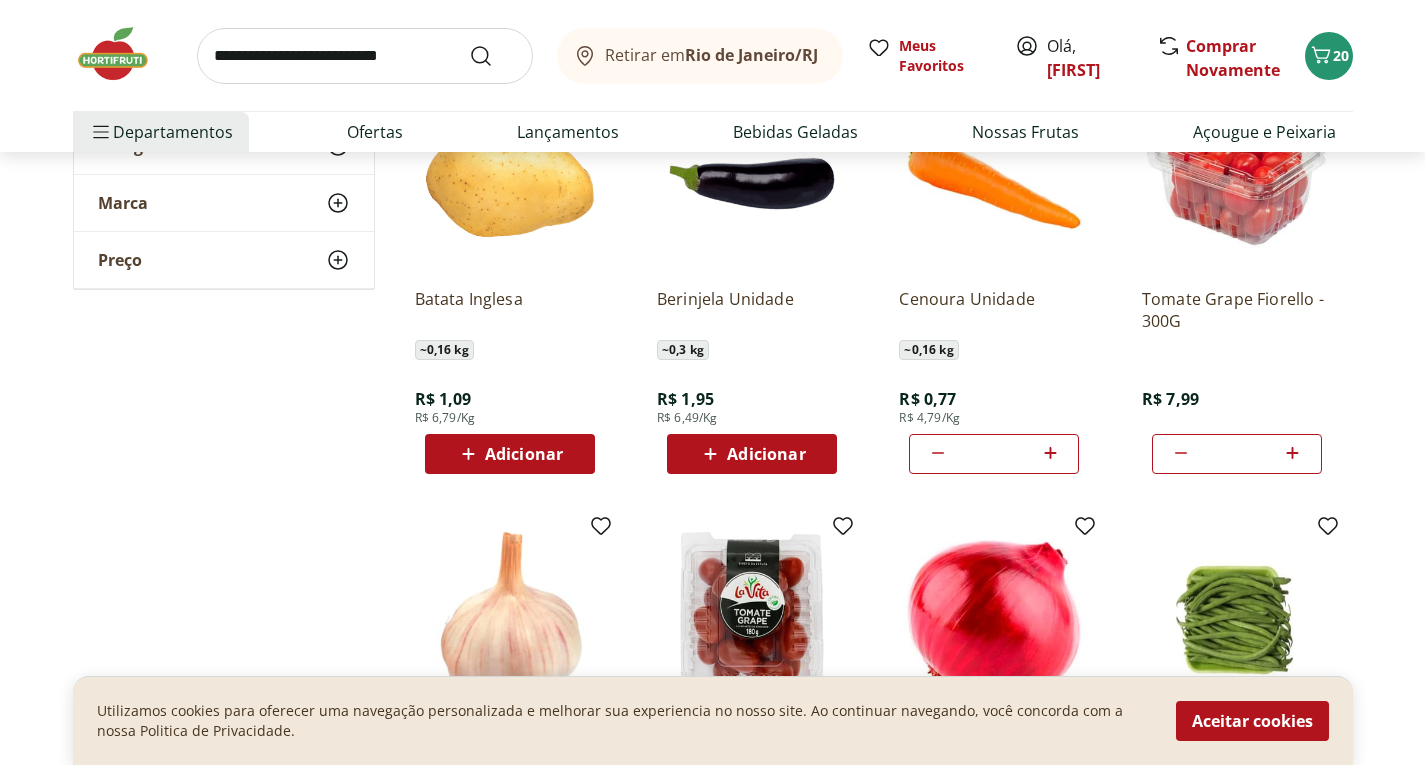 click on "Adicionar" at bounding box center (510, 454) 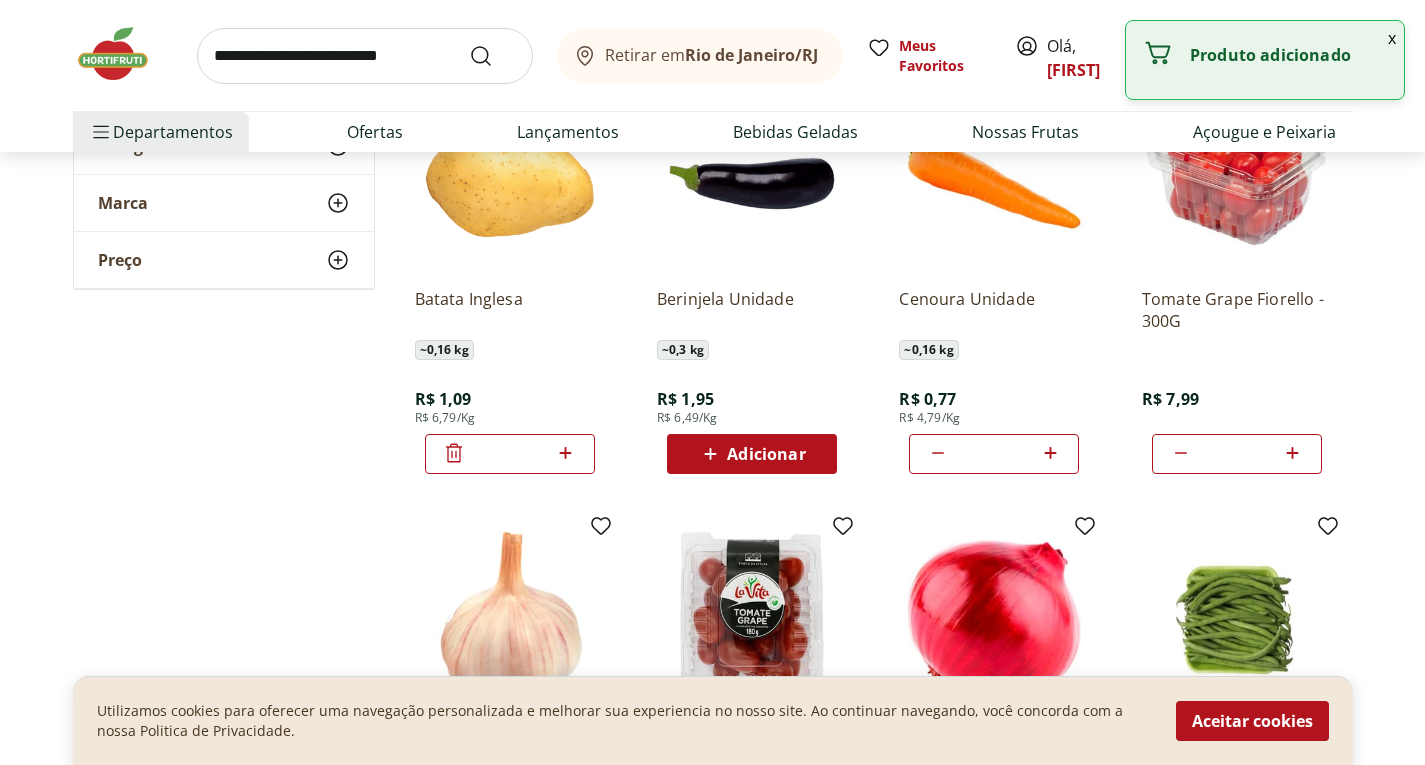 click 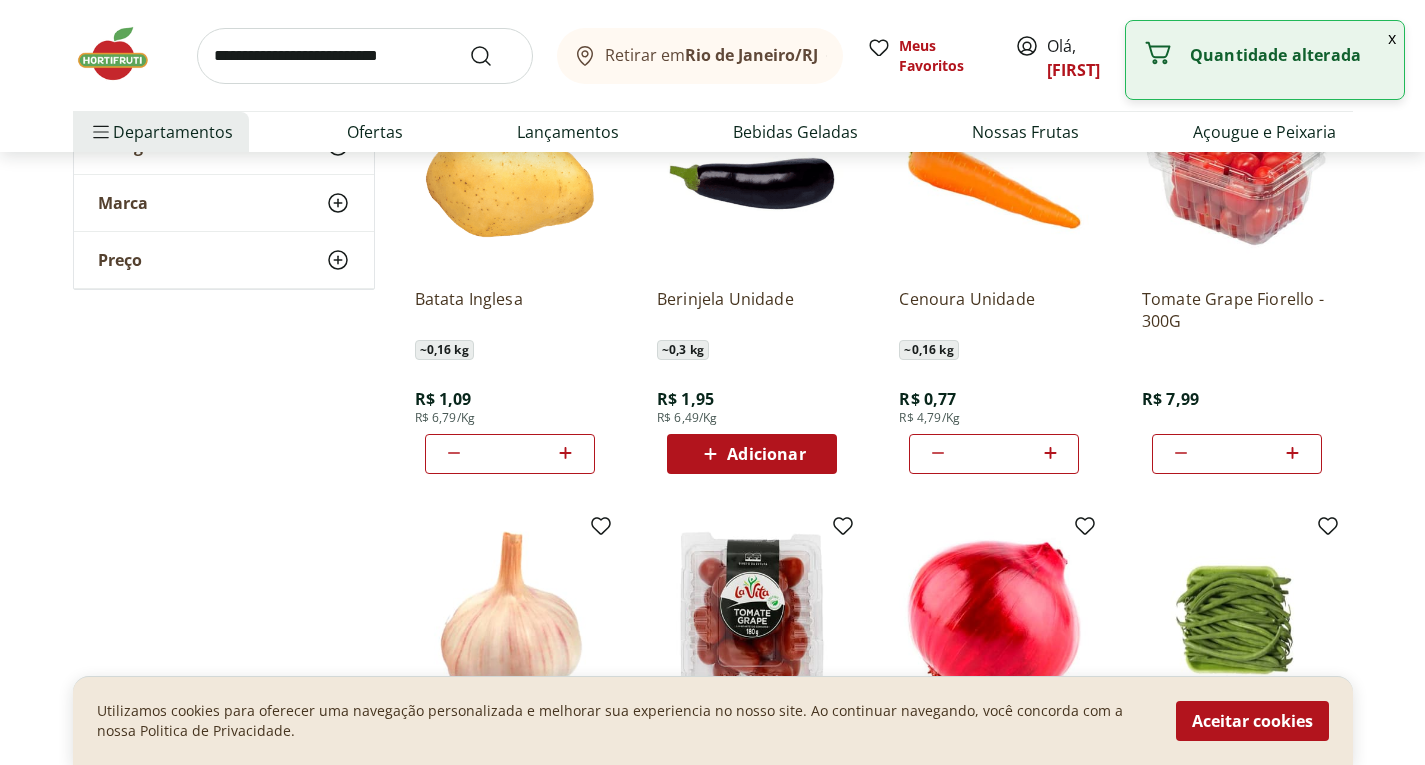 click 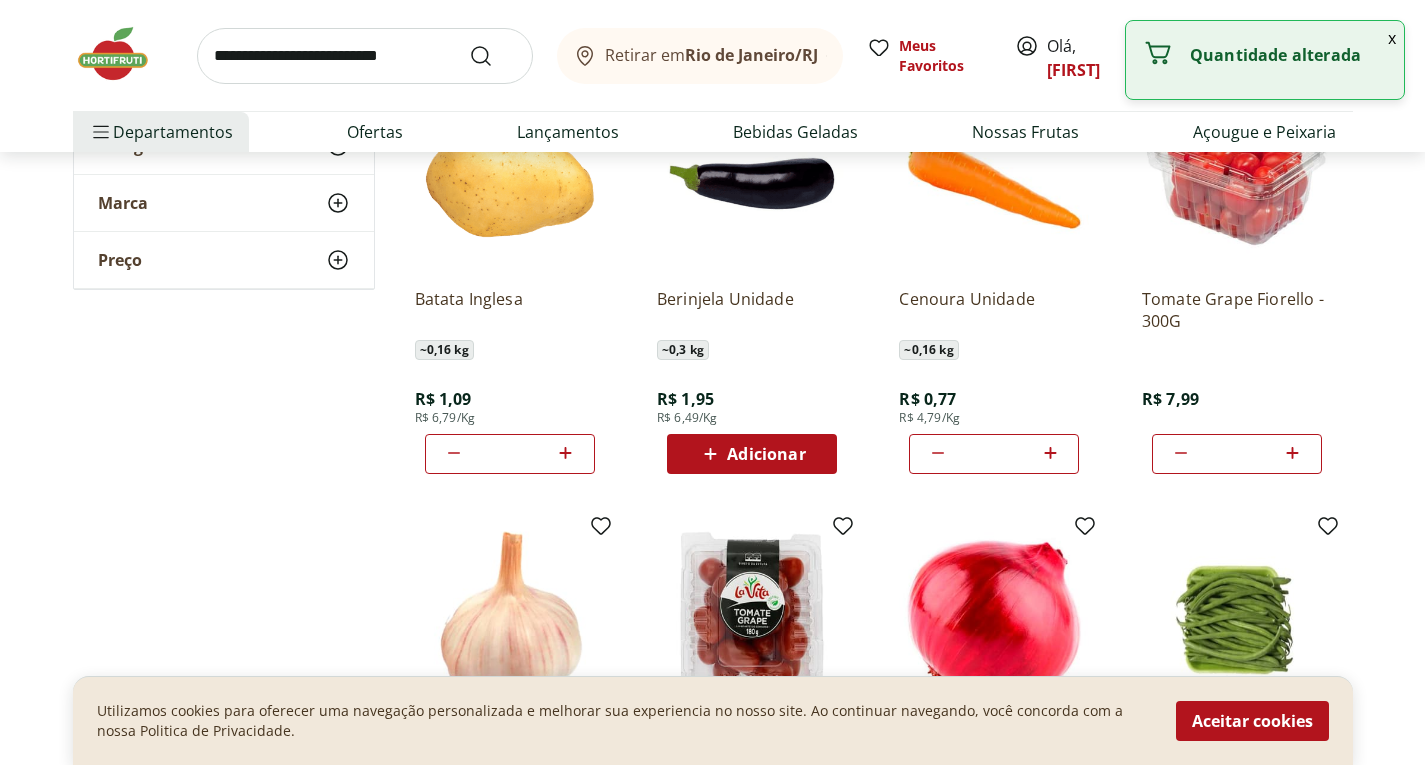click 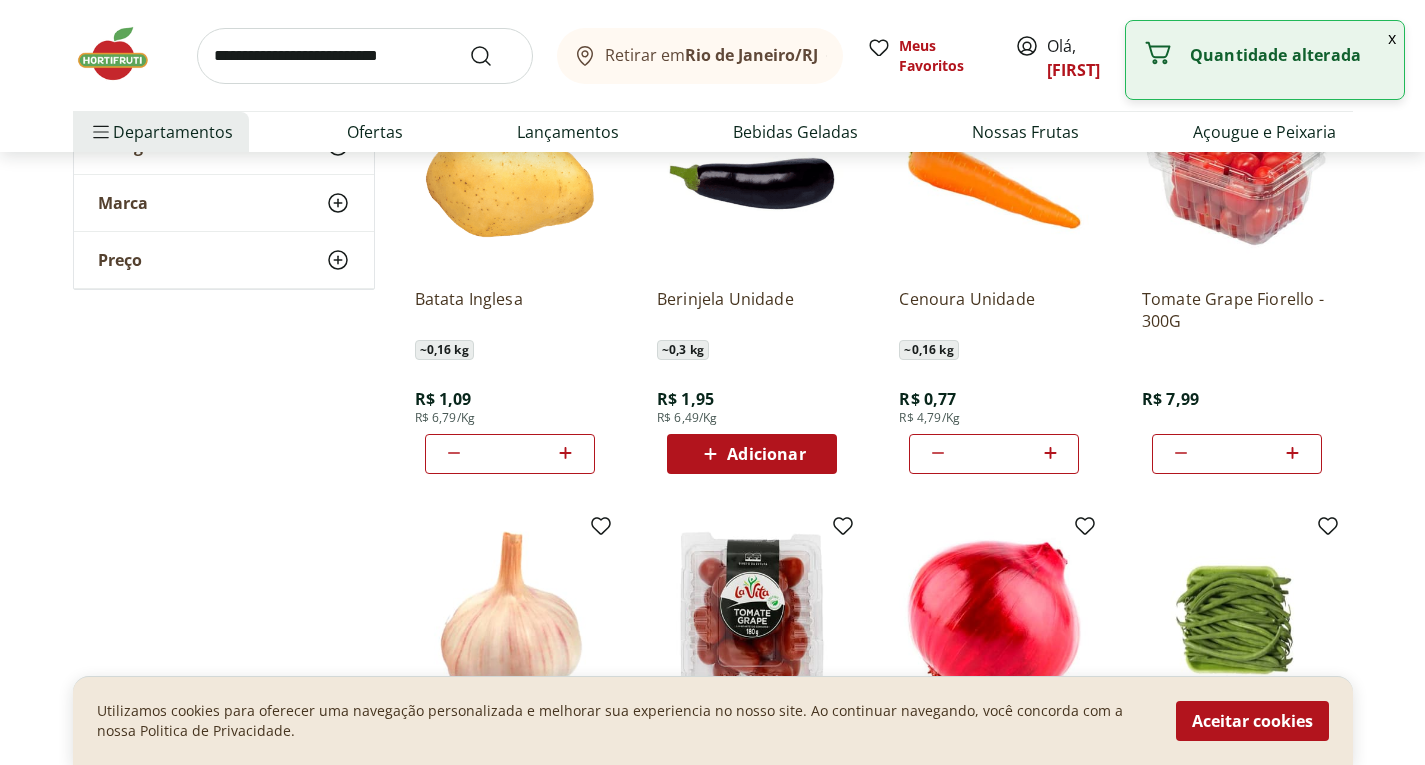 click 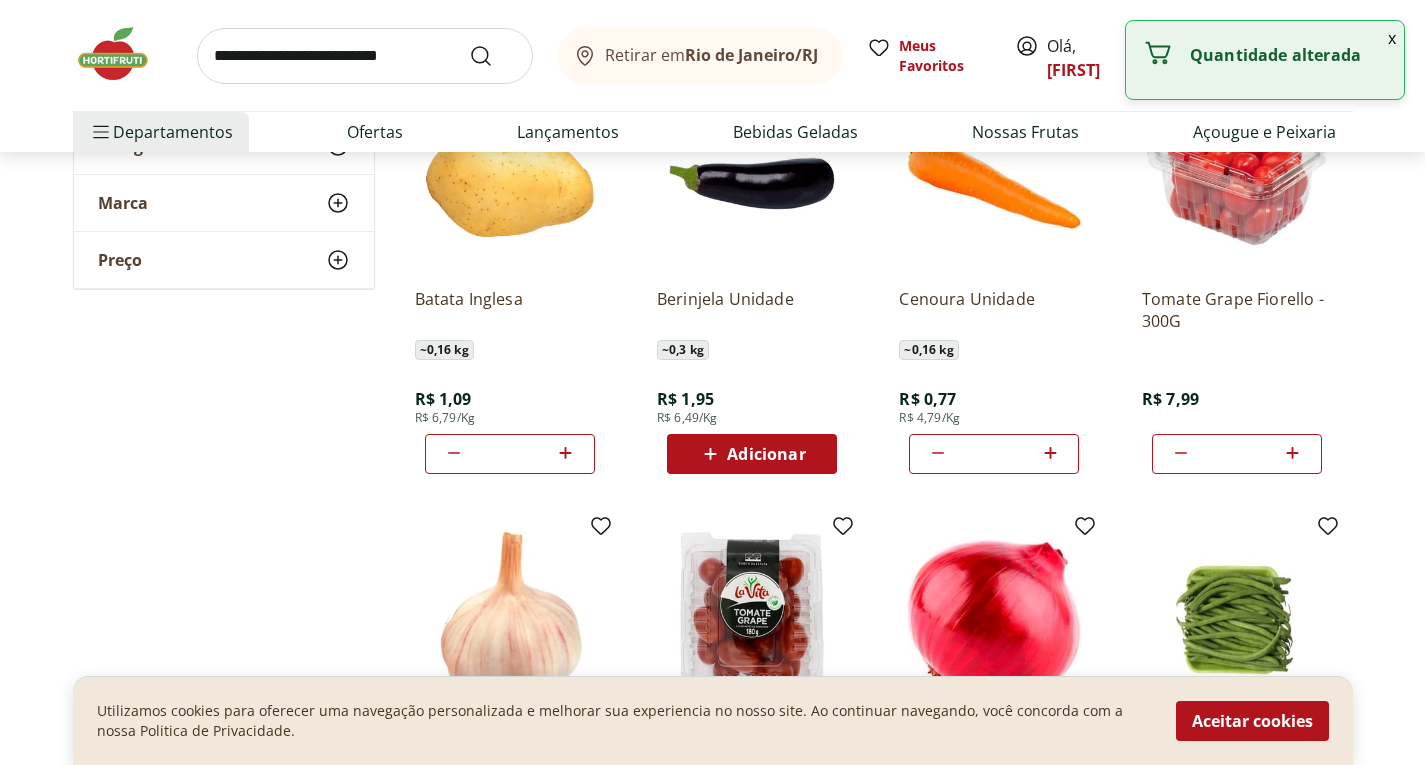 click 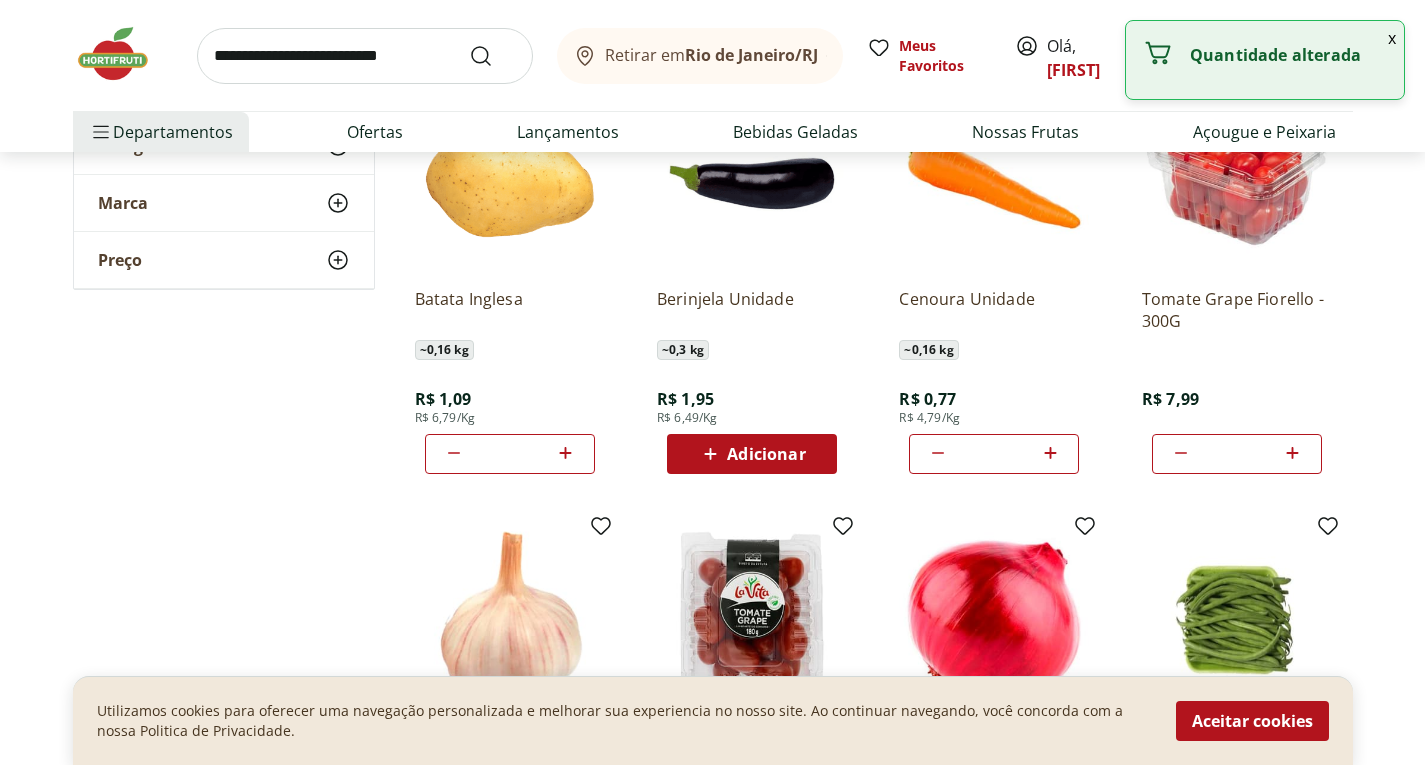 click 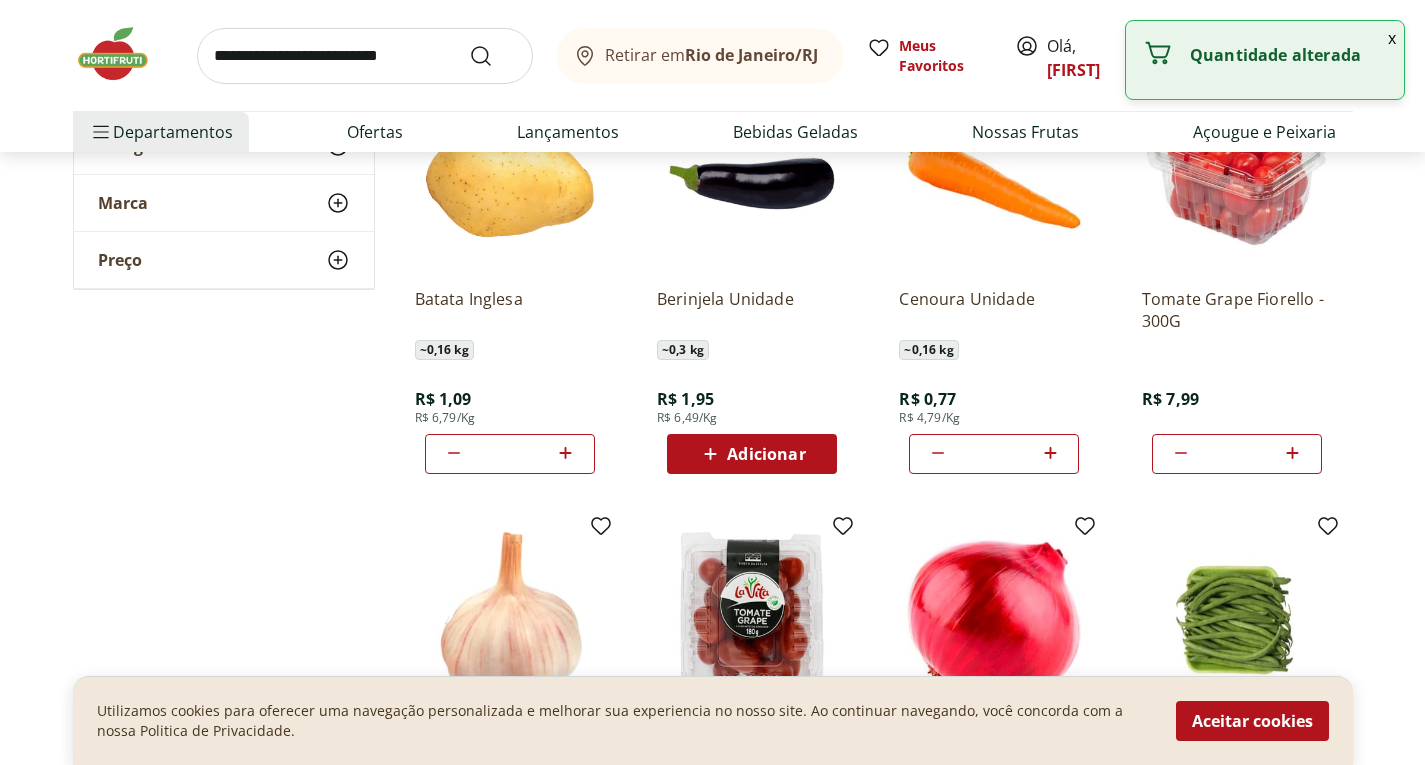 click 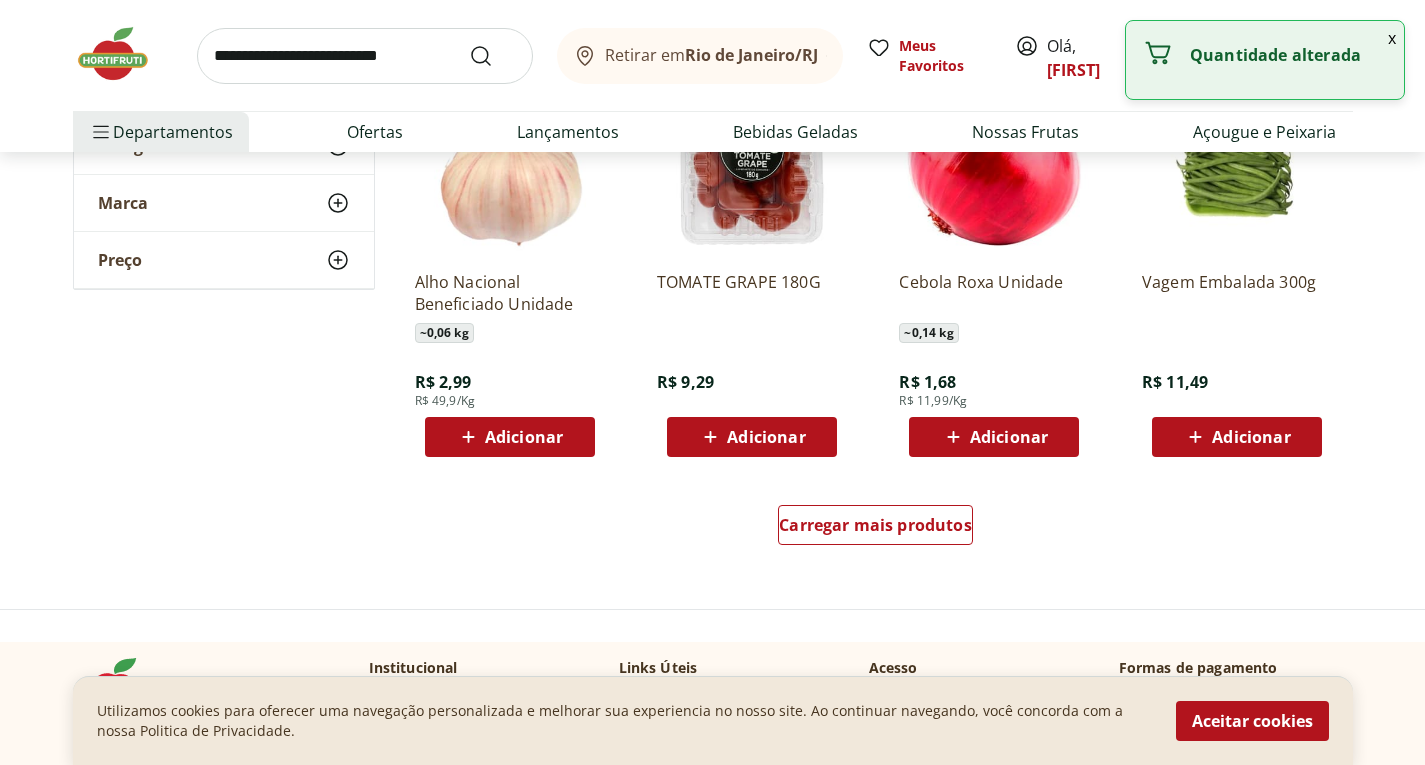 scroll, scrollTop: 1178, scrollLeft: 0, axis: vertical 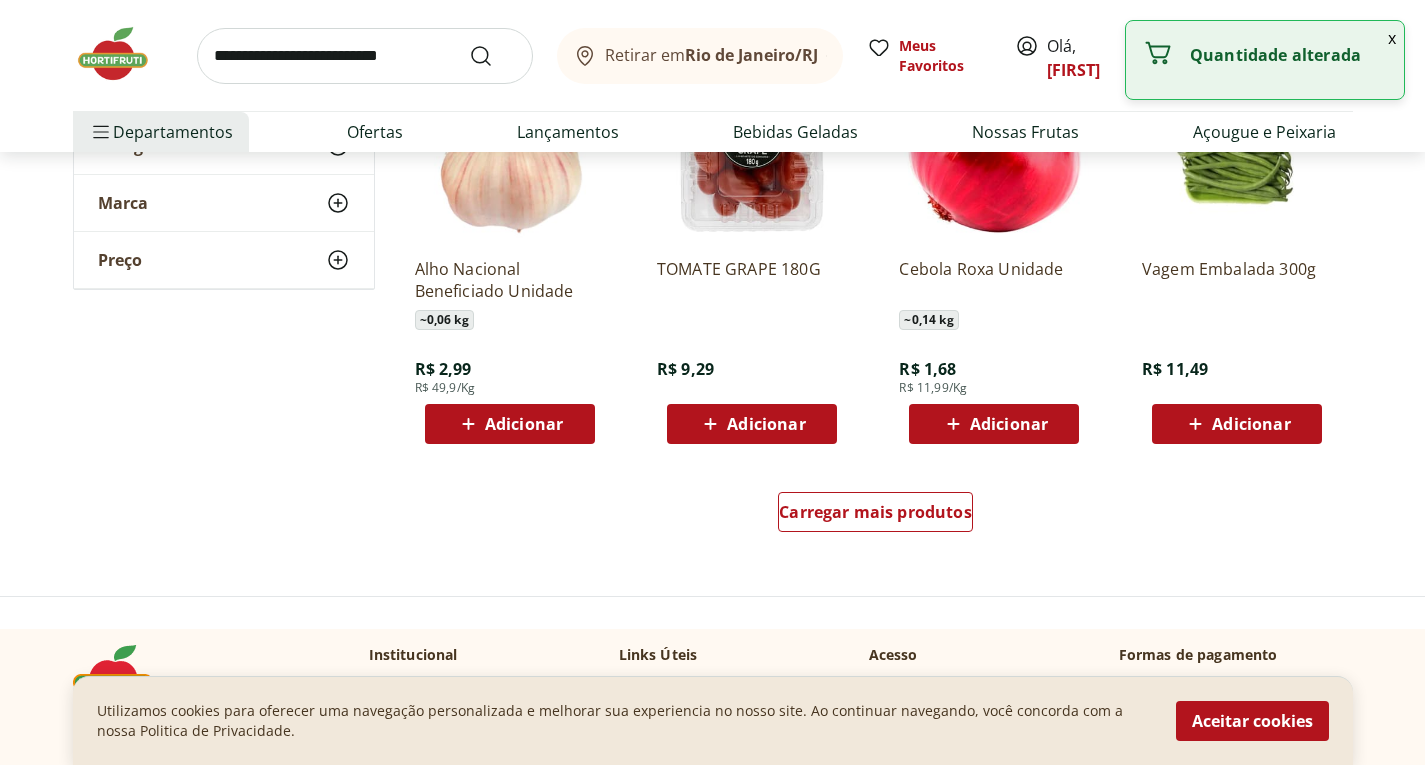 click on "**********" at bounding box center [712, -146] 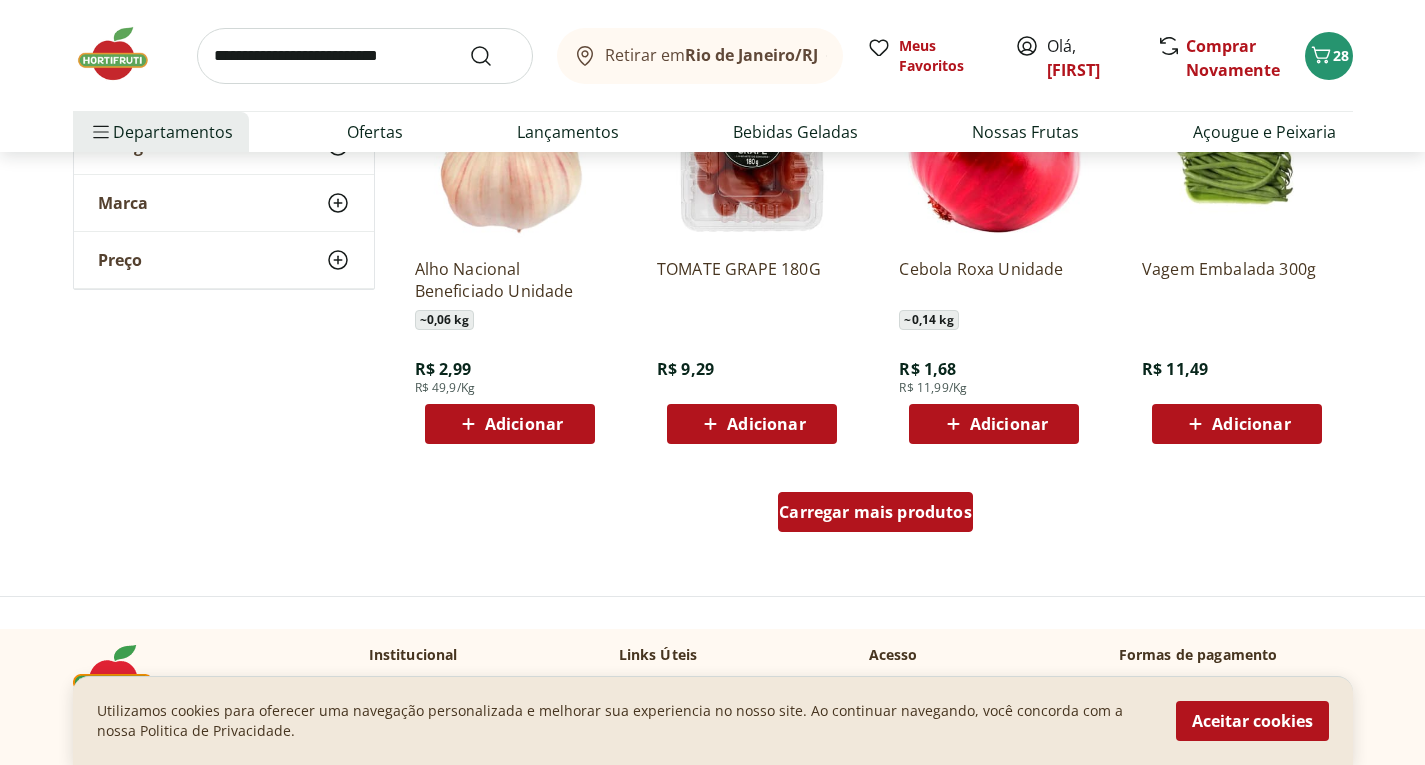 click on "Carregar mais produtos" at bounding box center [875, 512] 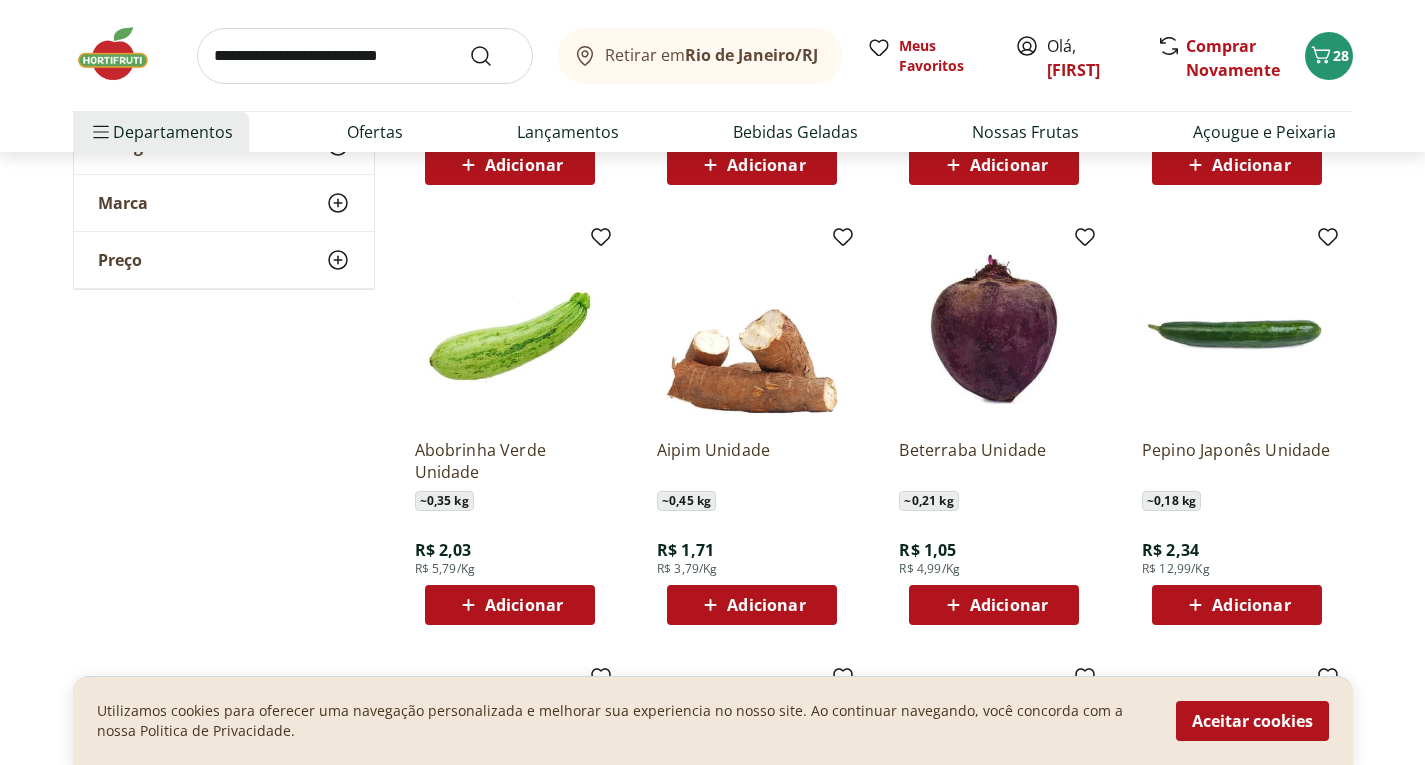 scroll, scrollTop: 1866, scrollLeft: 0, axis: vertical 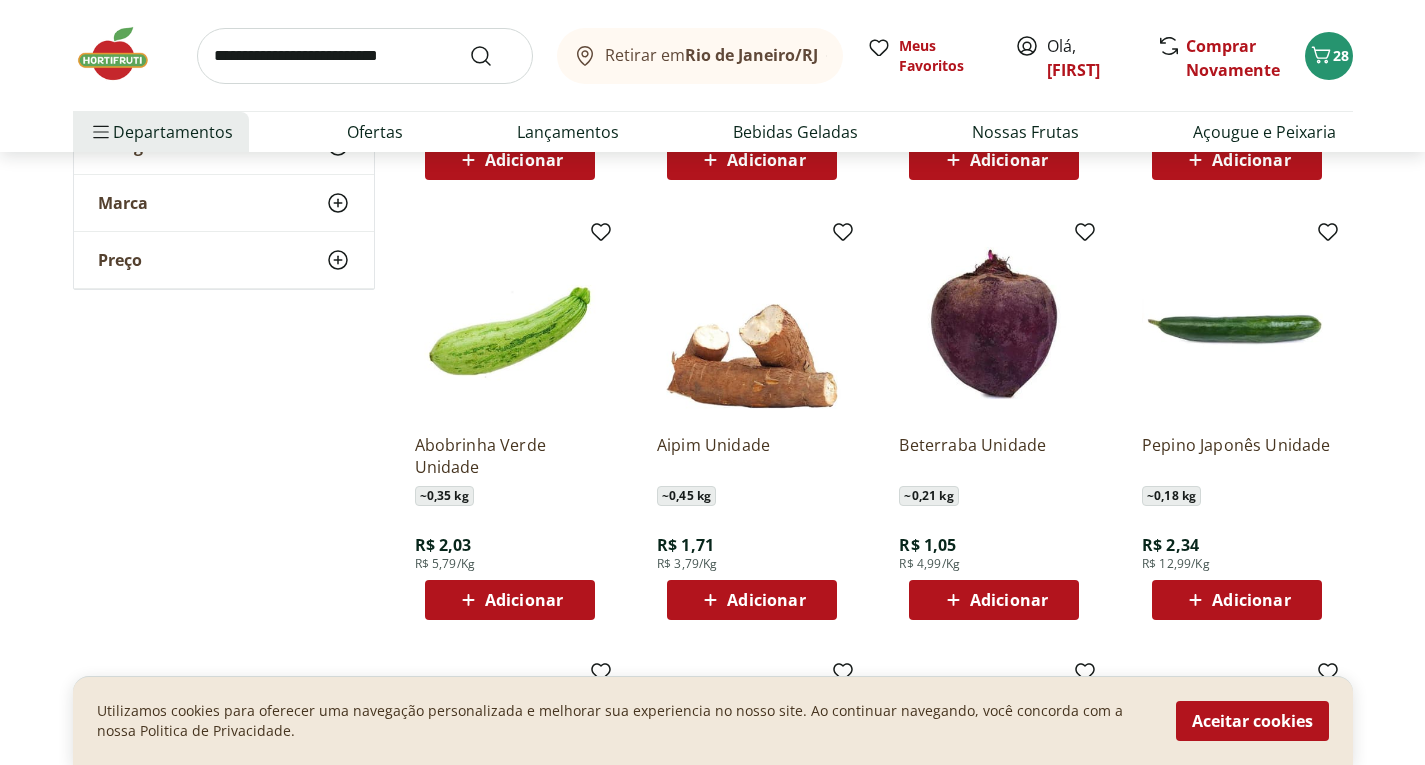click on "Adicionar" at bounding box center (1009, 600) 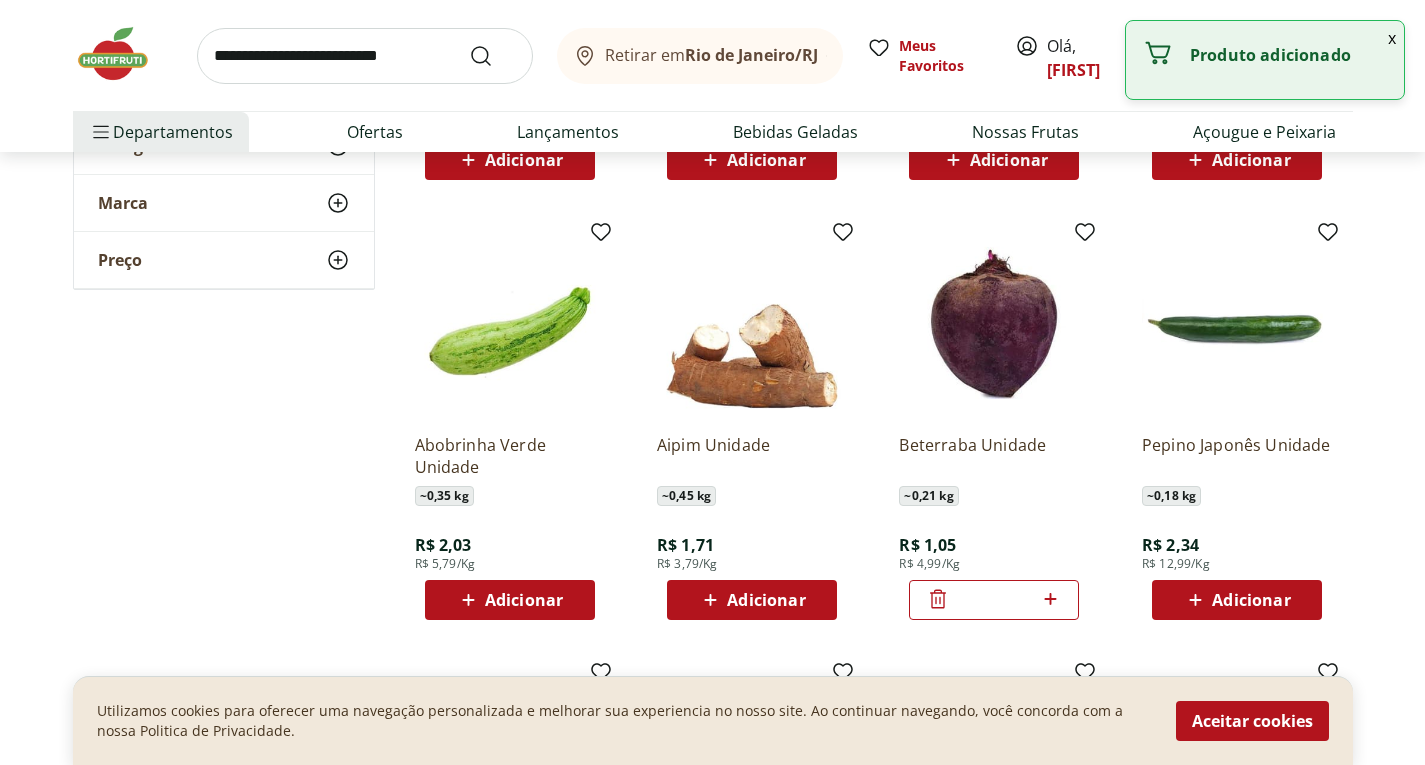 click 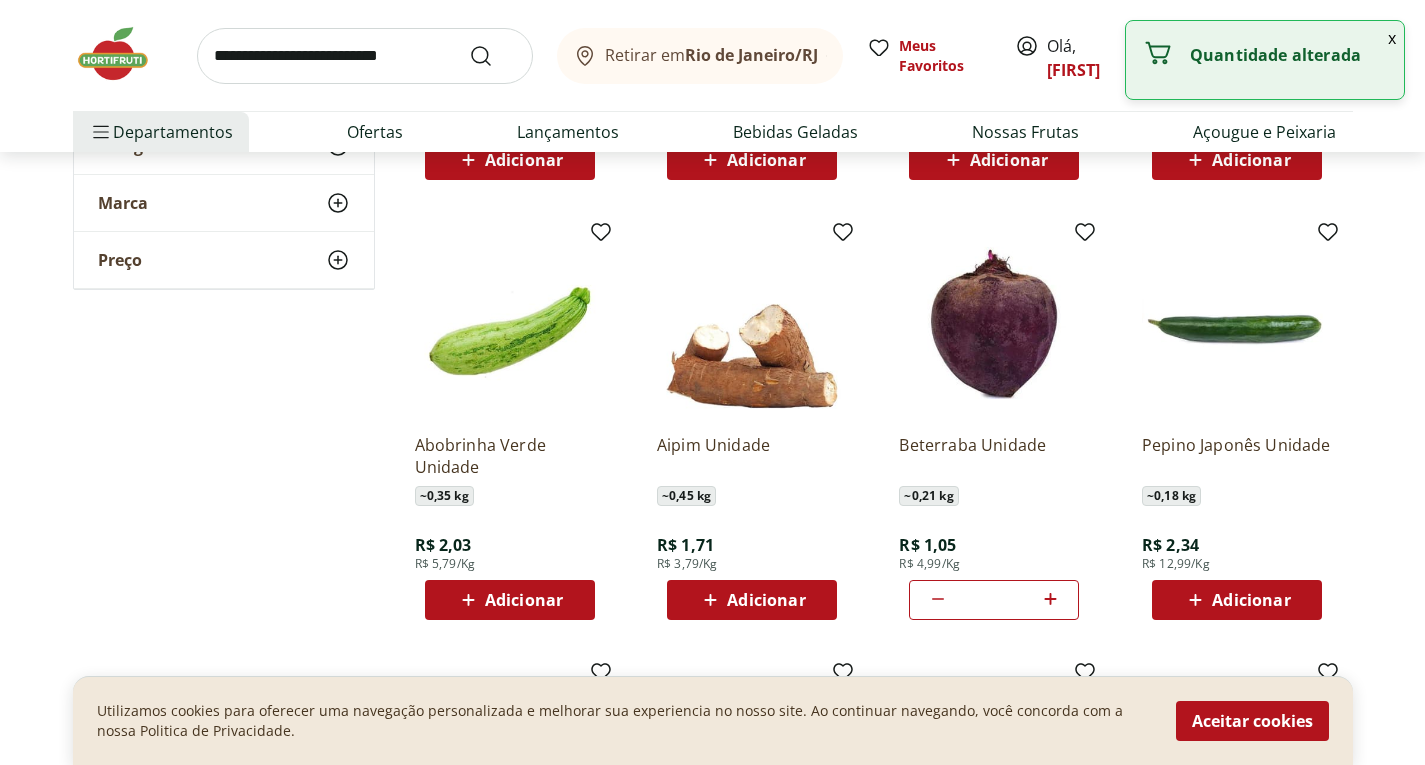click 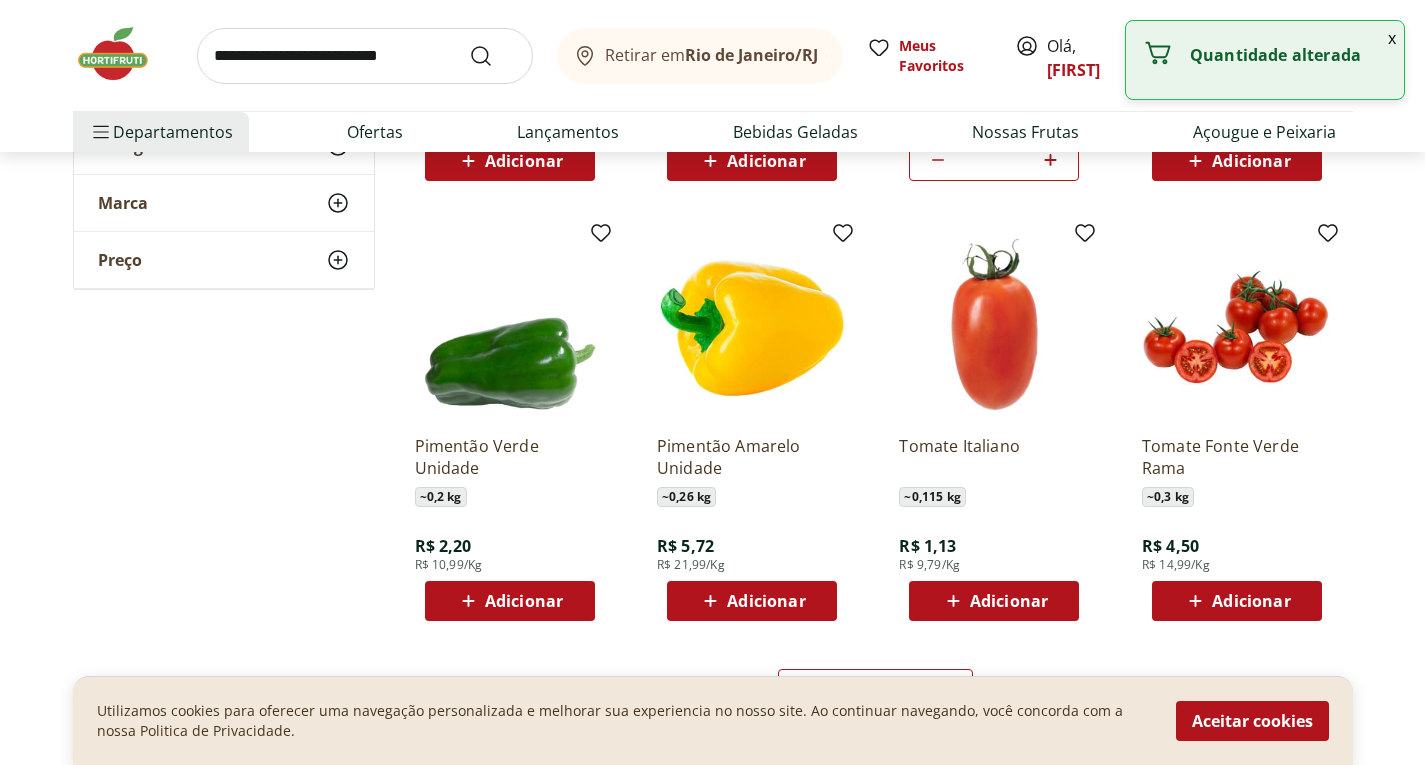 scroll, scrollTop: 2307, scrollLeft: 0, axis: vertical 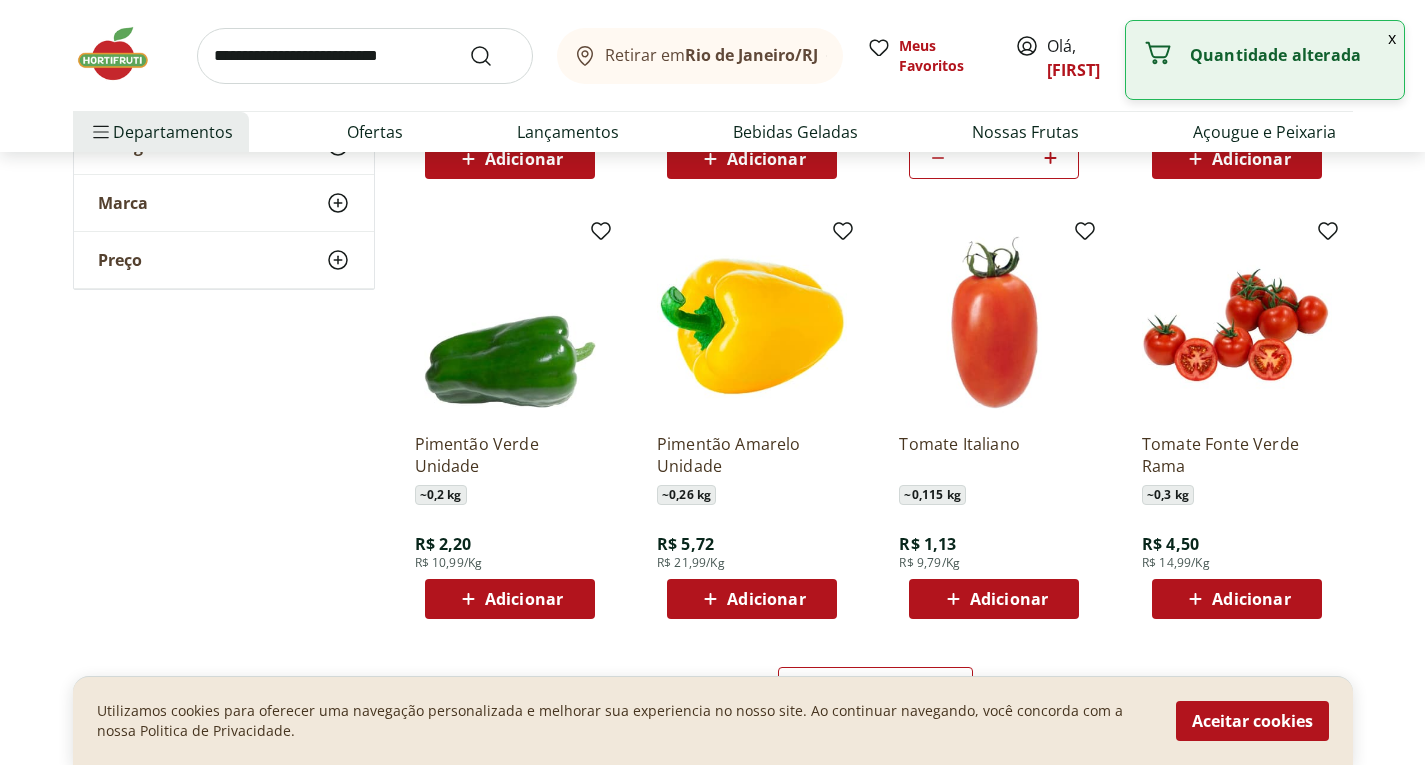 click on "Adicionar" at bounding box center [1009, 599] 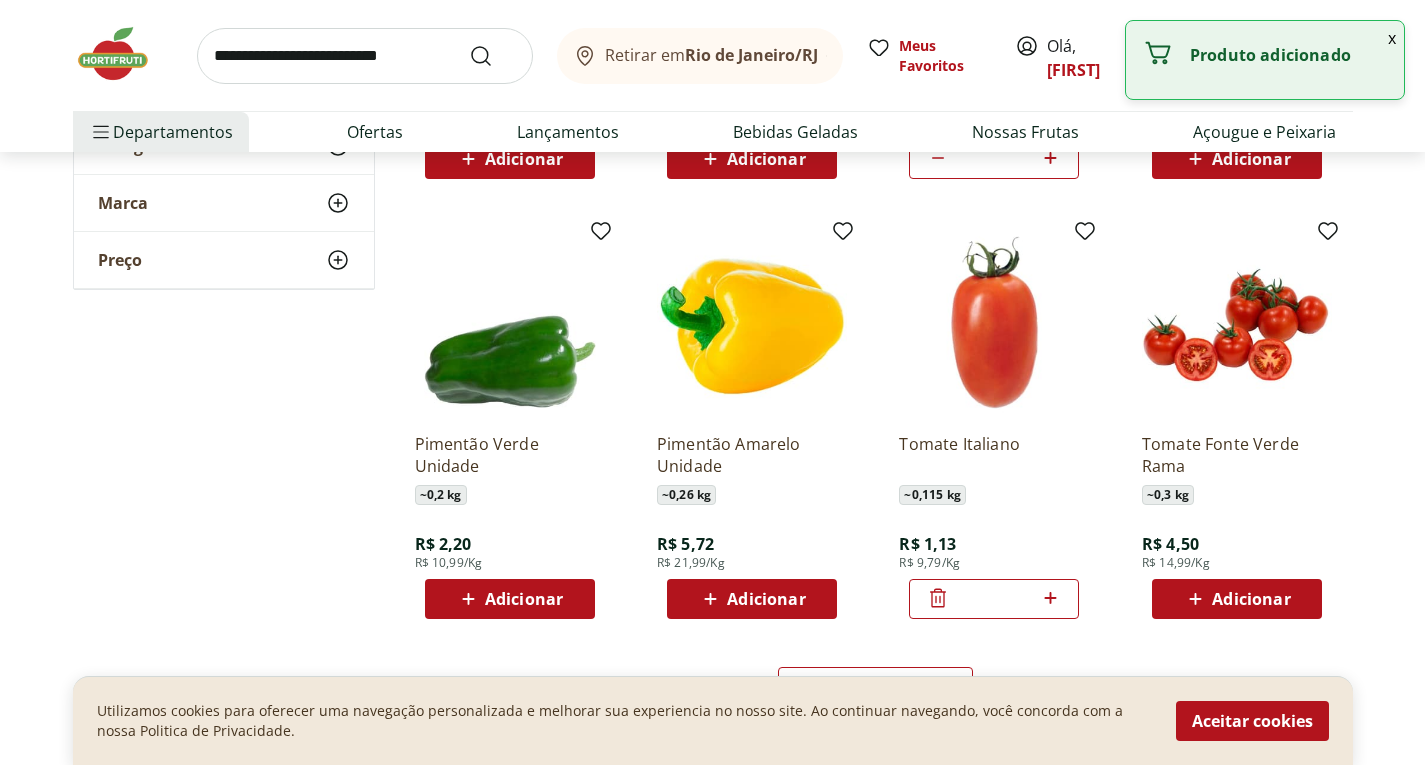 click 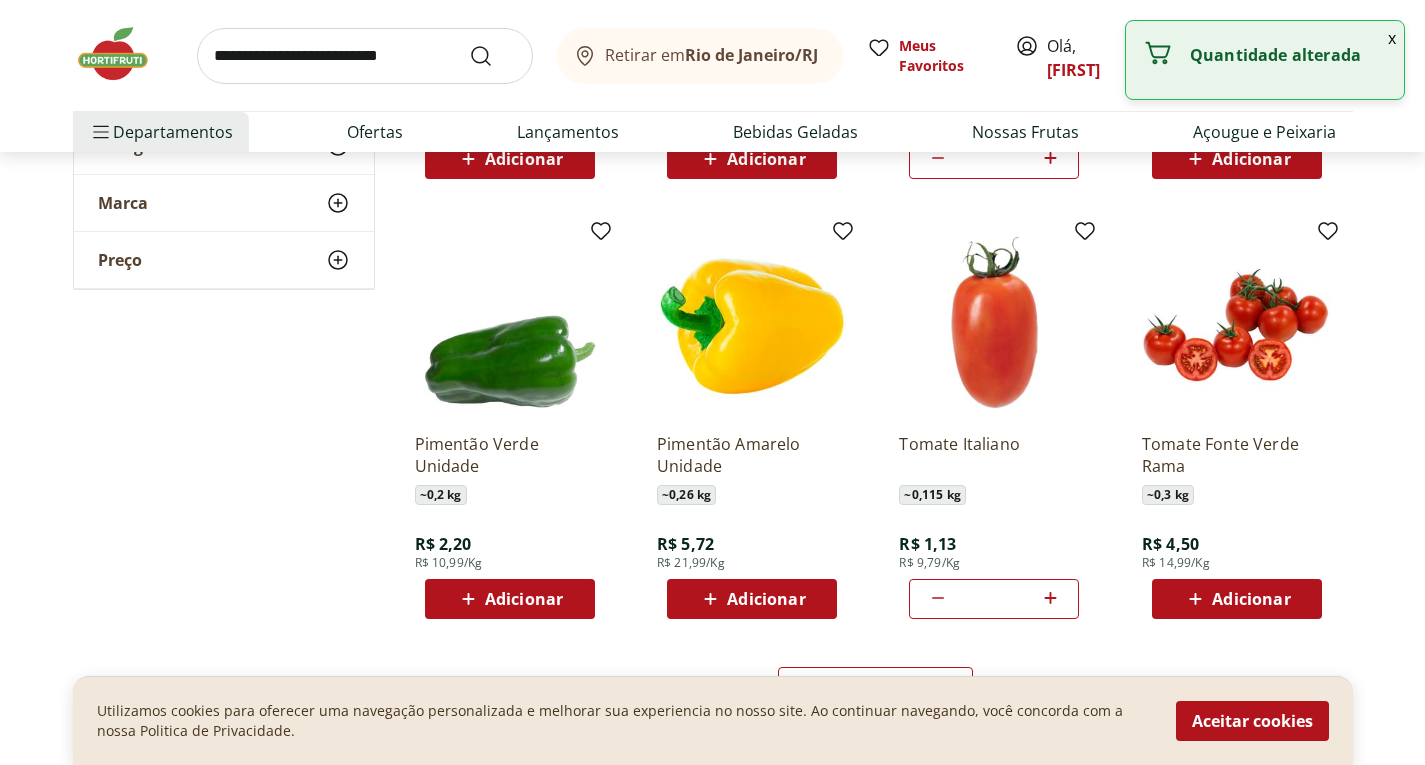 click 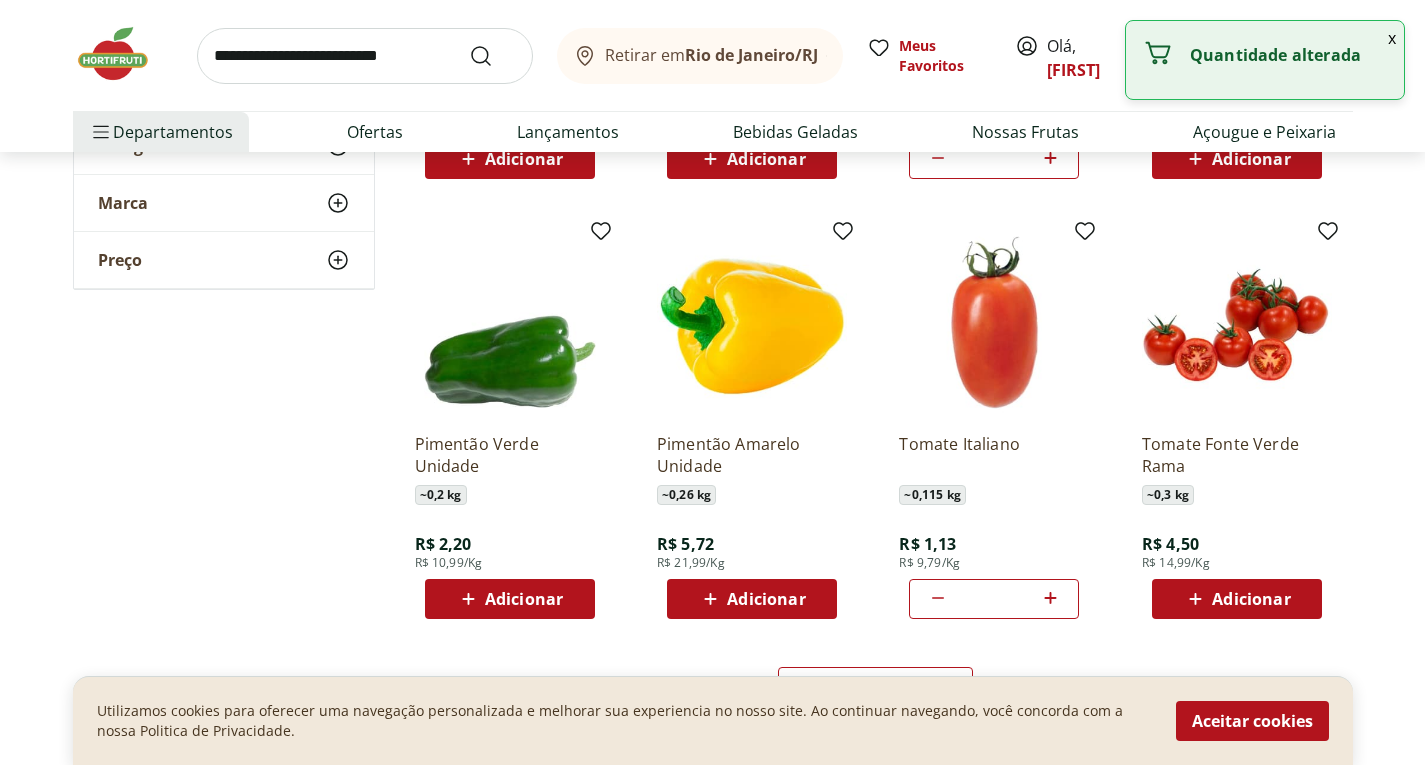 click 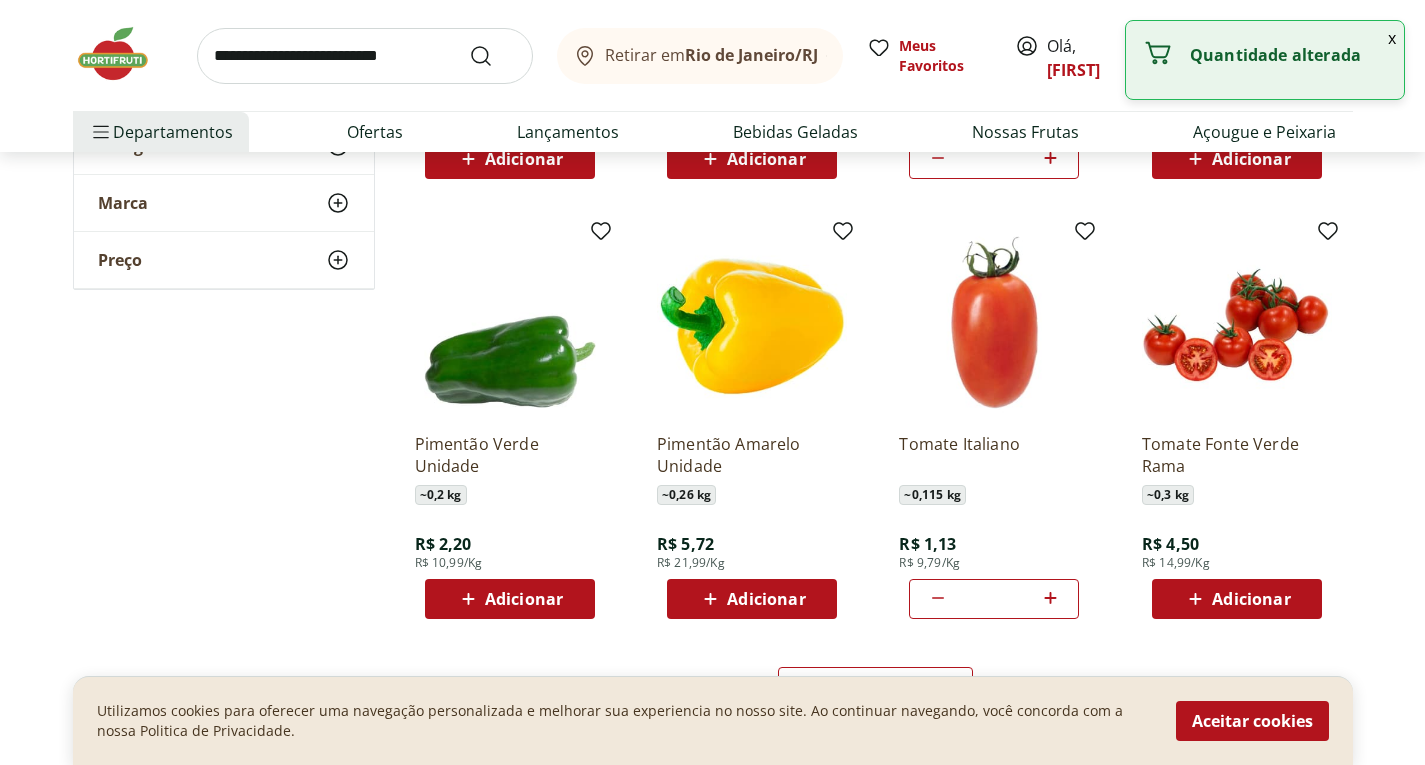 click at bounding box center [1050, 599] 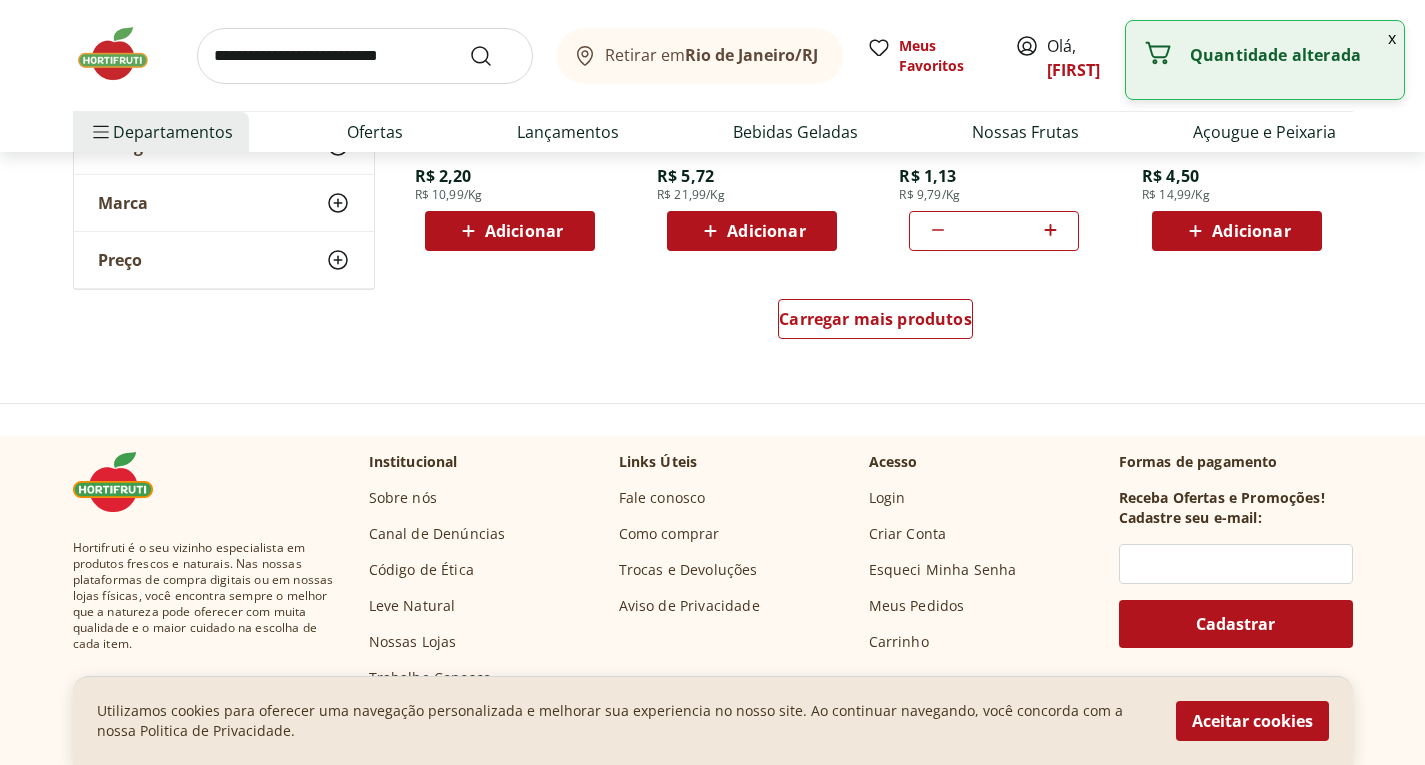 scroll, scrollTop: 2676, scrollLeft: 0, axis: vertical 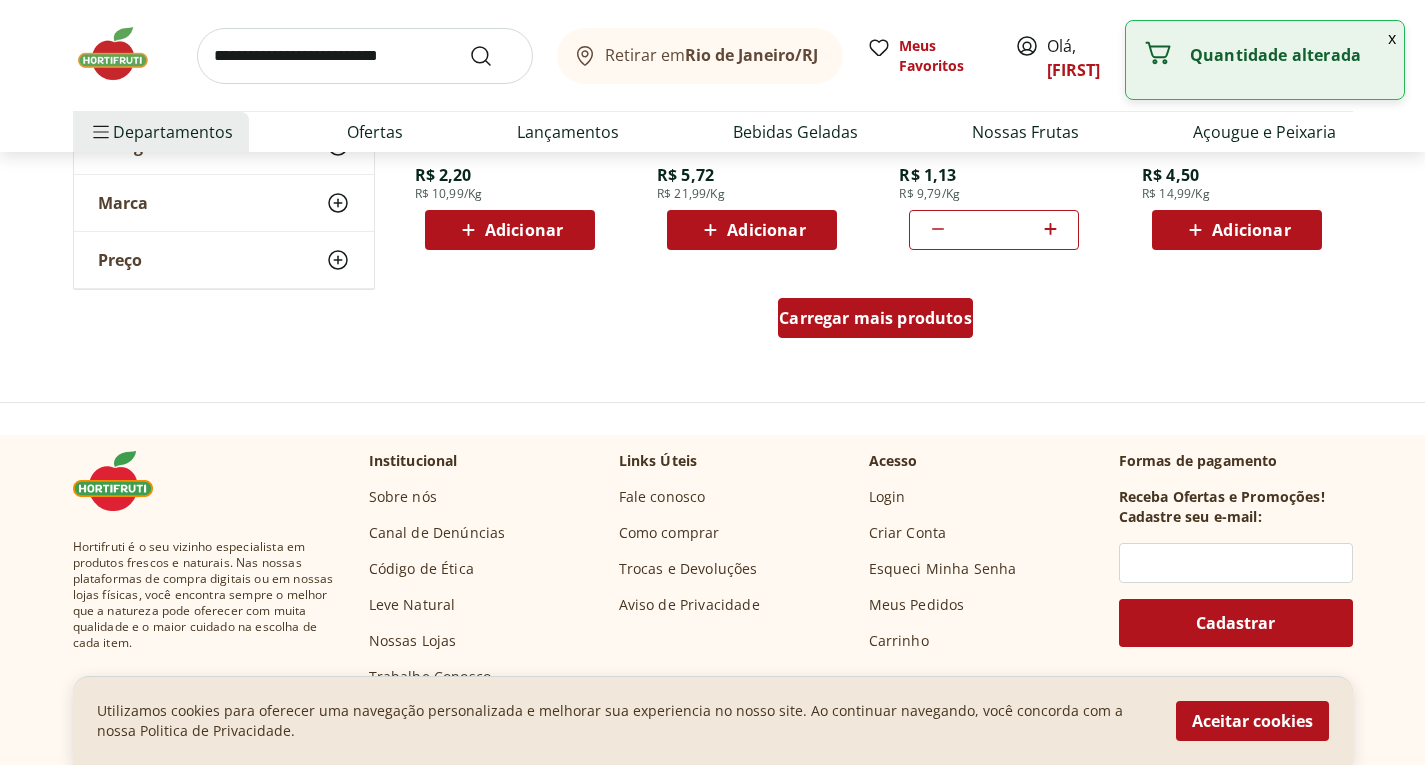 click on "Carregar mais produtos" at bounding box center (875, 318) 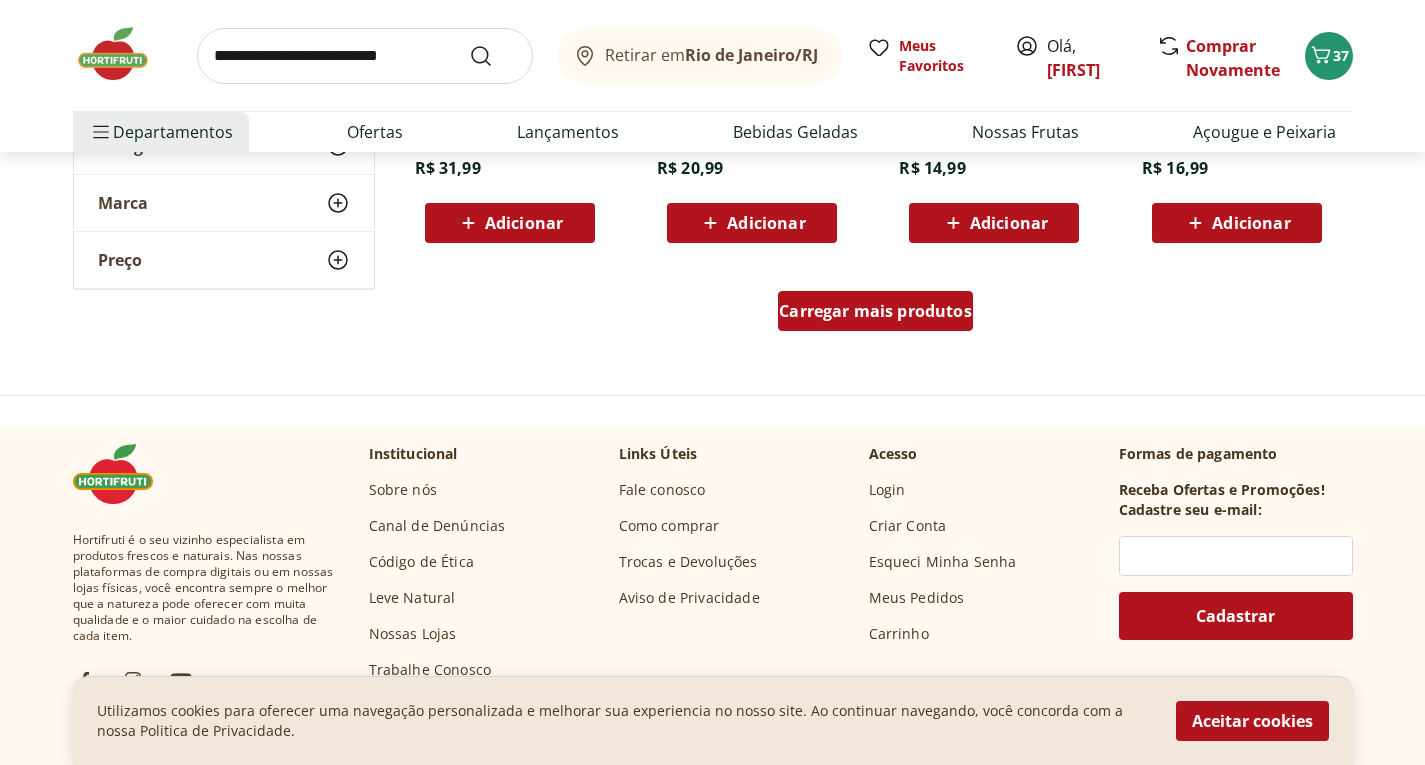 scroll, scrollTop: 3988, scrollLeft: 0, axis: vertical 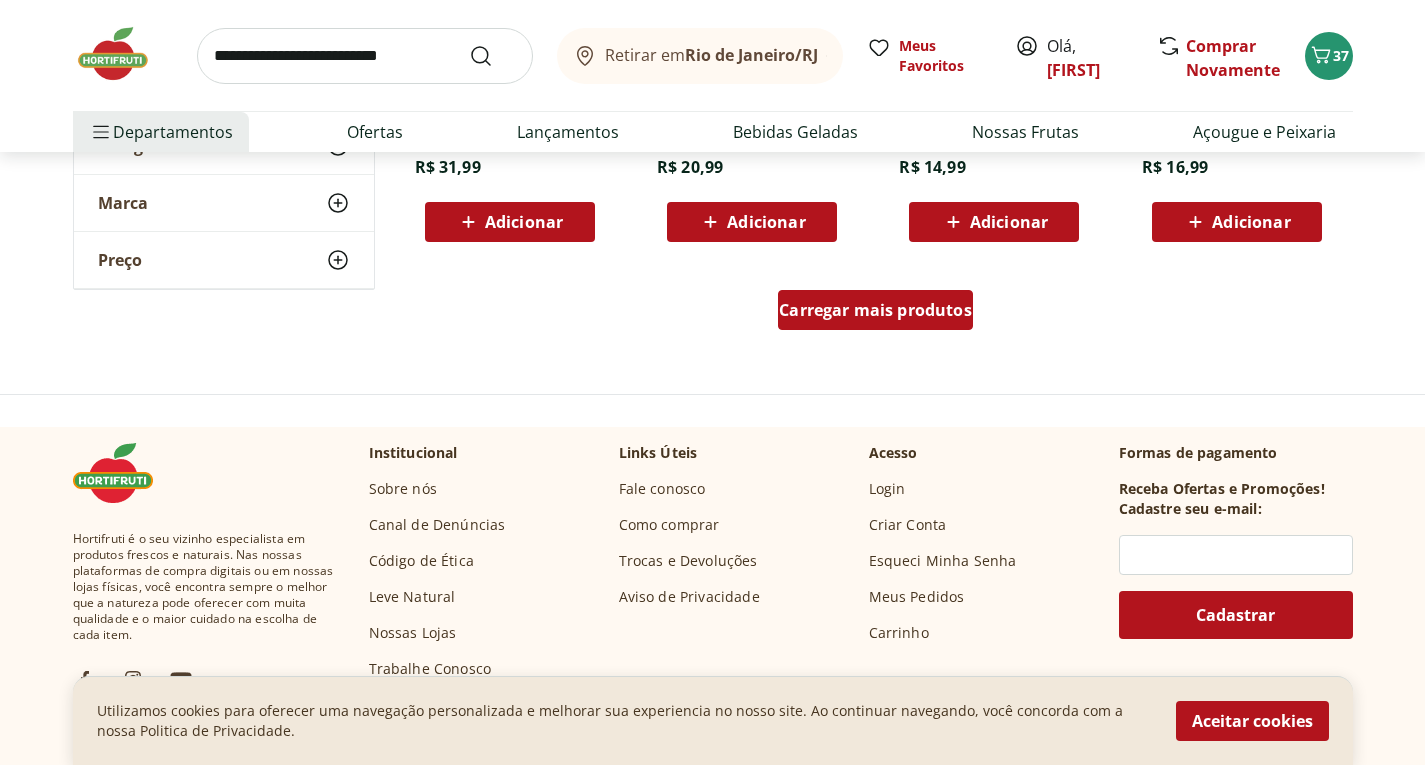 click on "Carregar mais produtos" at bounding box center [875, 310] 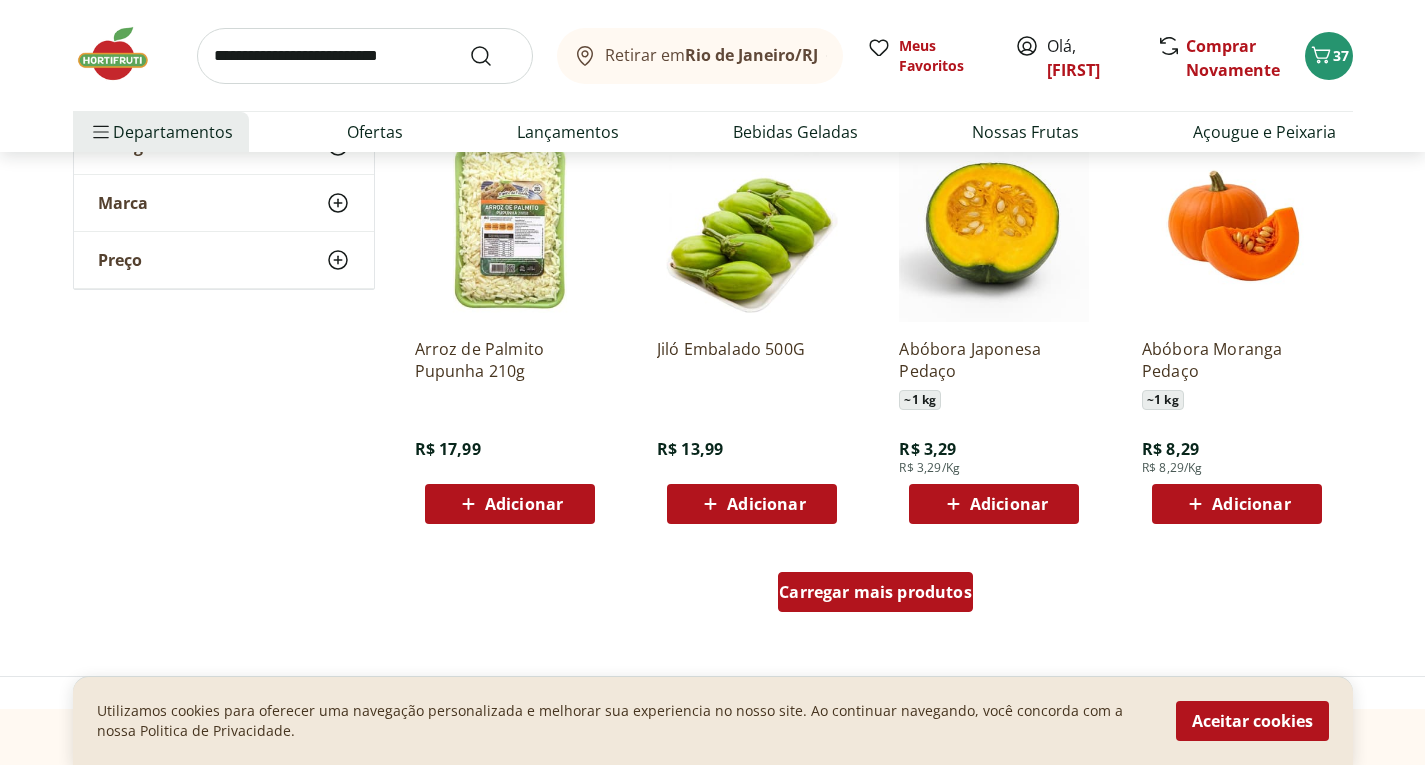 scroll, scrollTop: 5037, scrollLeft: 0, axis: vertical 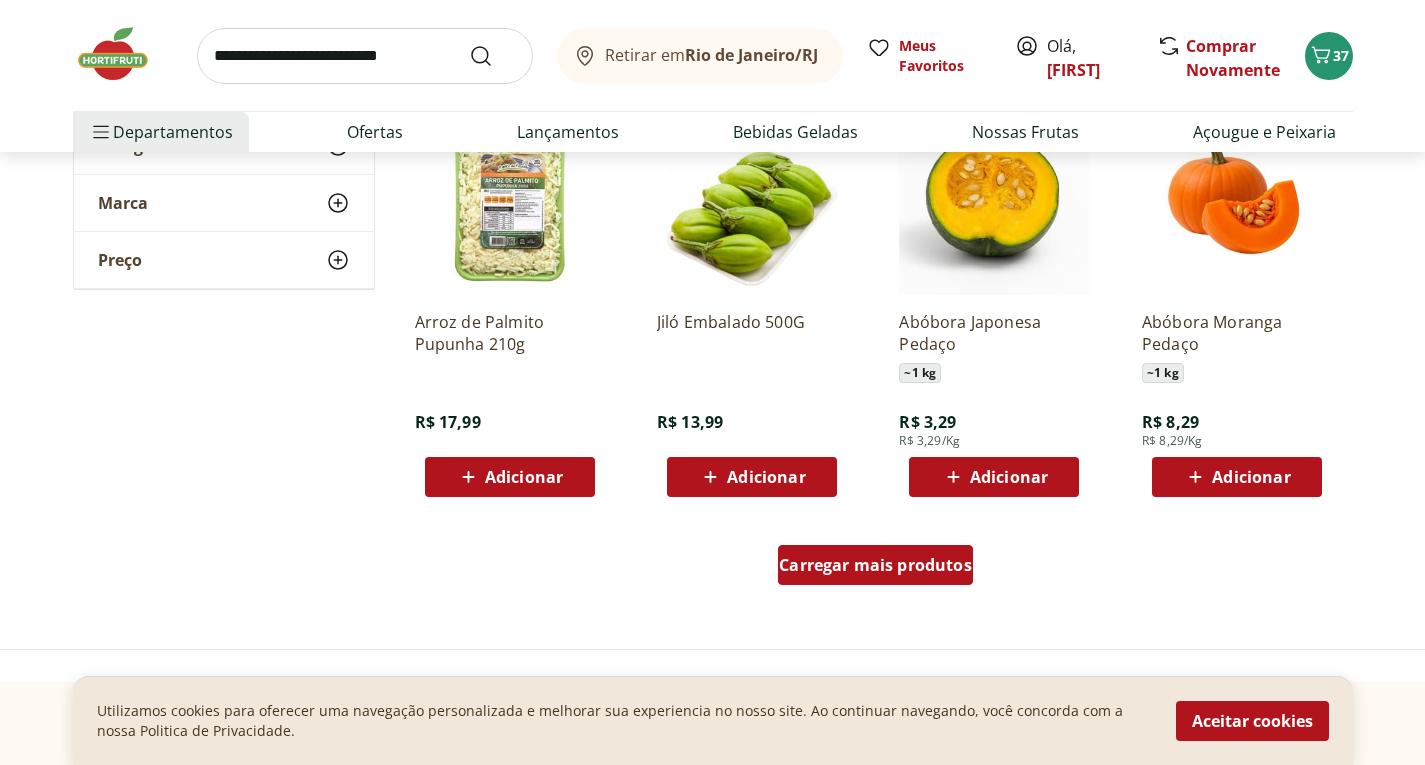 click on "Carregar mais produtos" at bounding box center [875, 565] 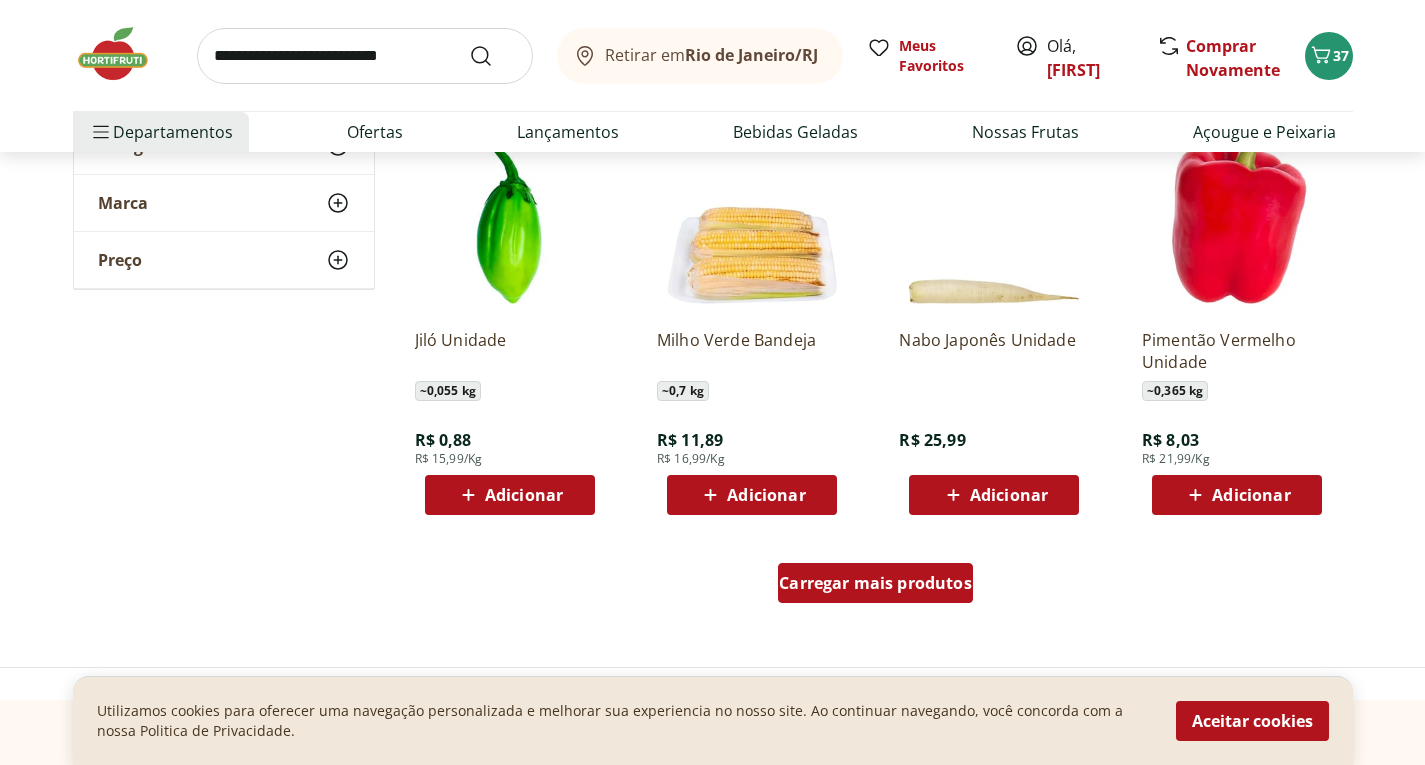 scroll, scrollTop: 6323, scrollLeft: 0, axis: vertical 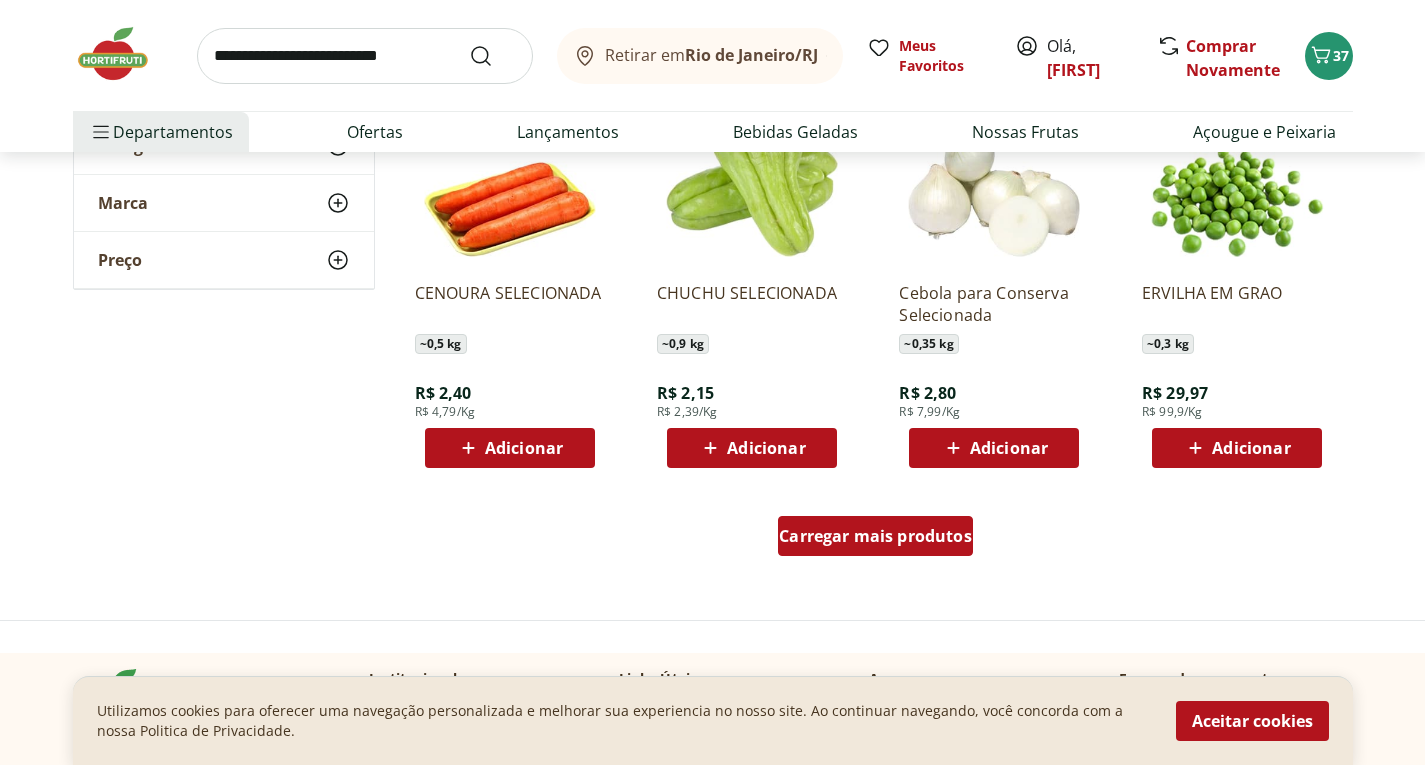 click on "Carregar mais produtos" at bounding box center (875, 536) 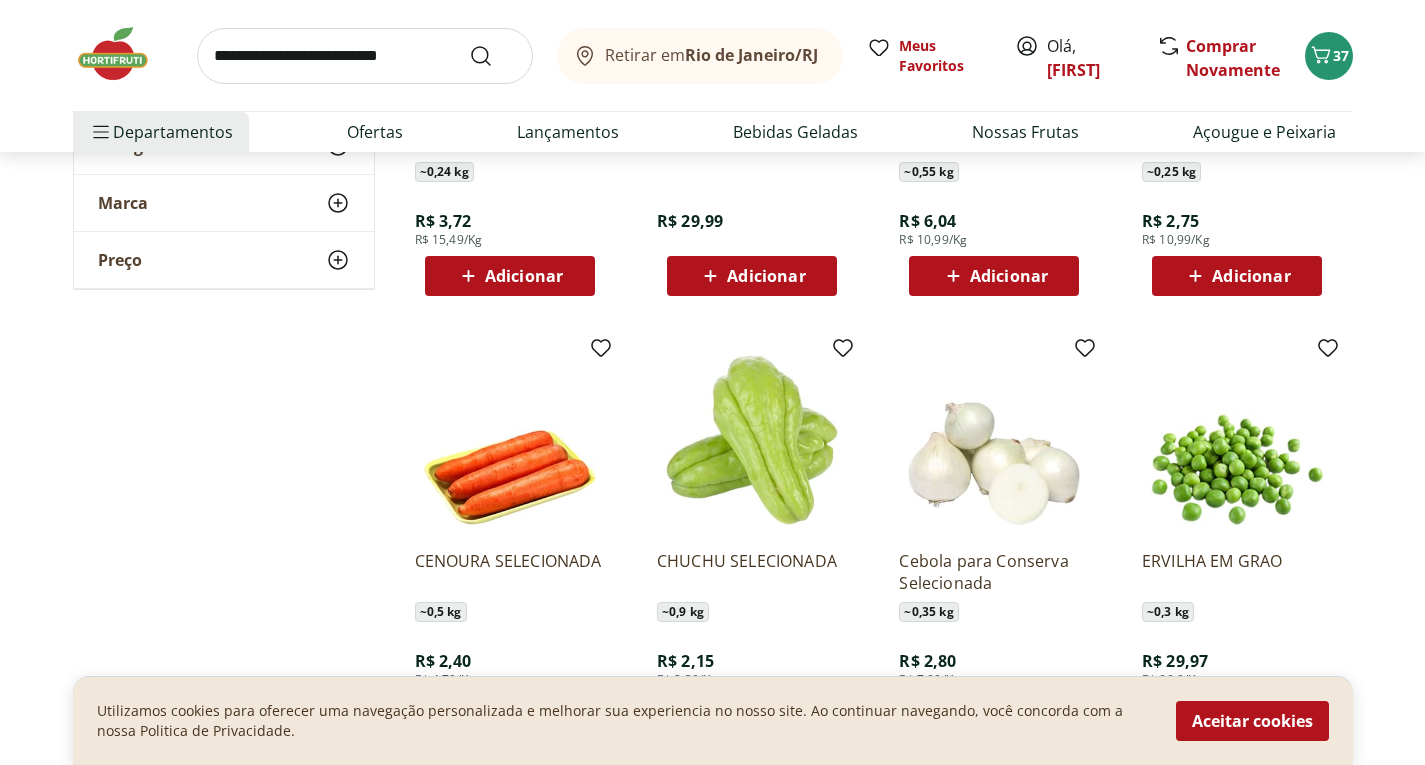 scroll, scrollTop: 7404, scrollLeft: 0, axis: vertical 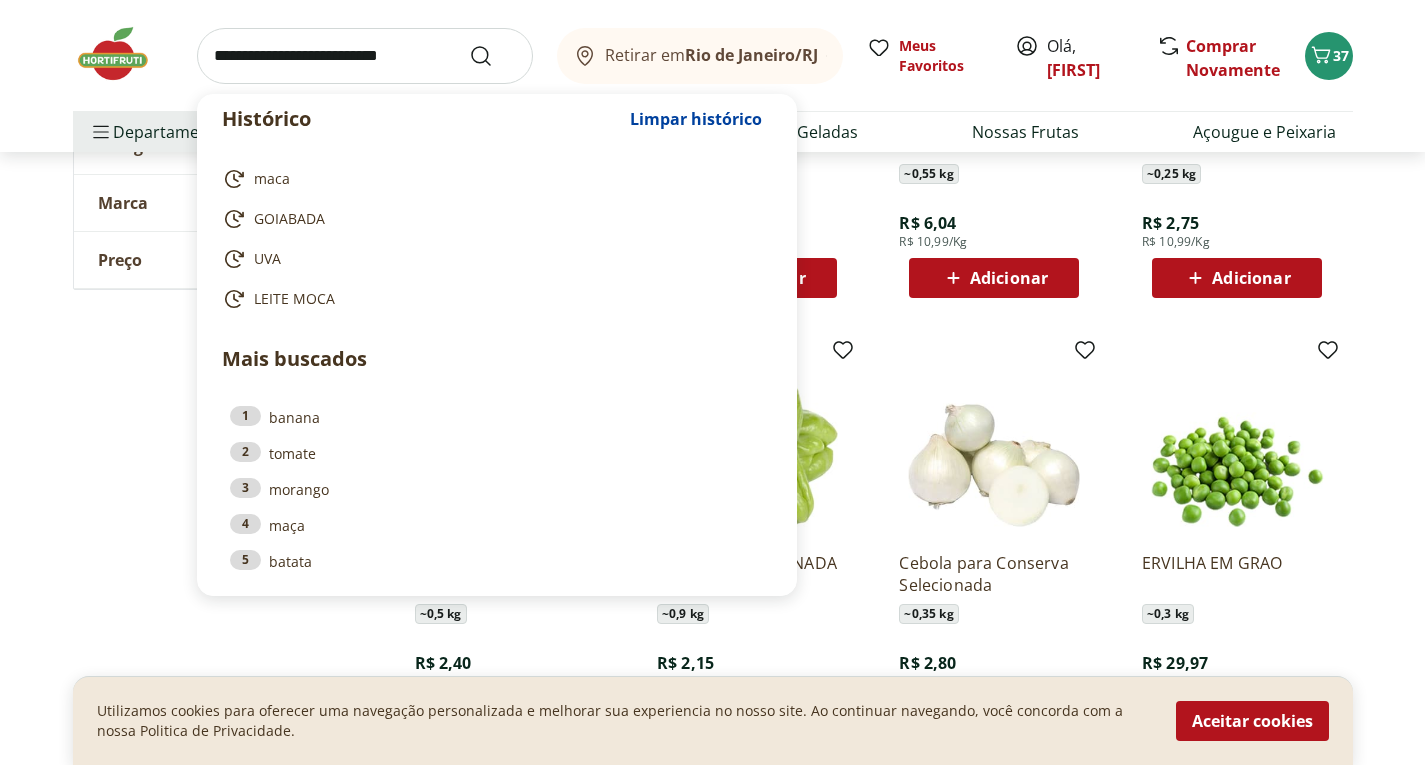 click at bounding box center [365, 56] 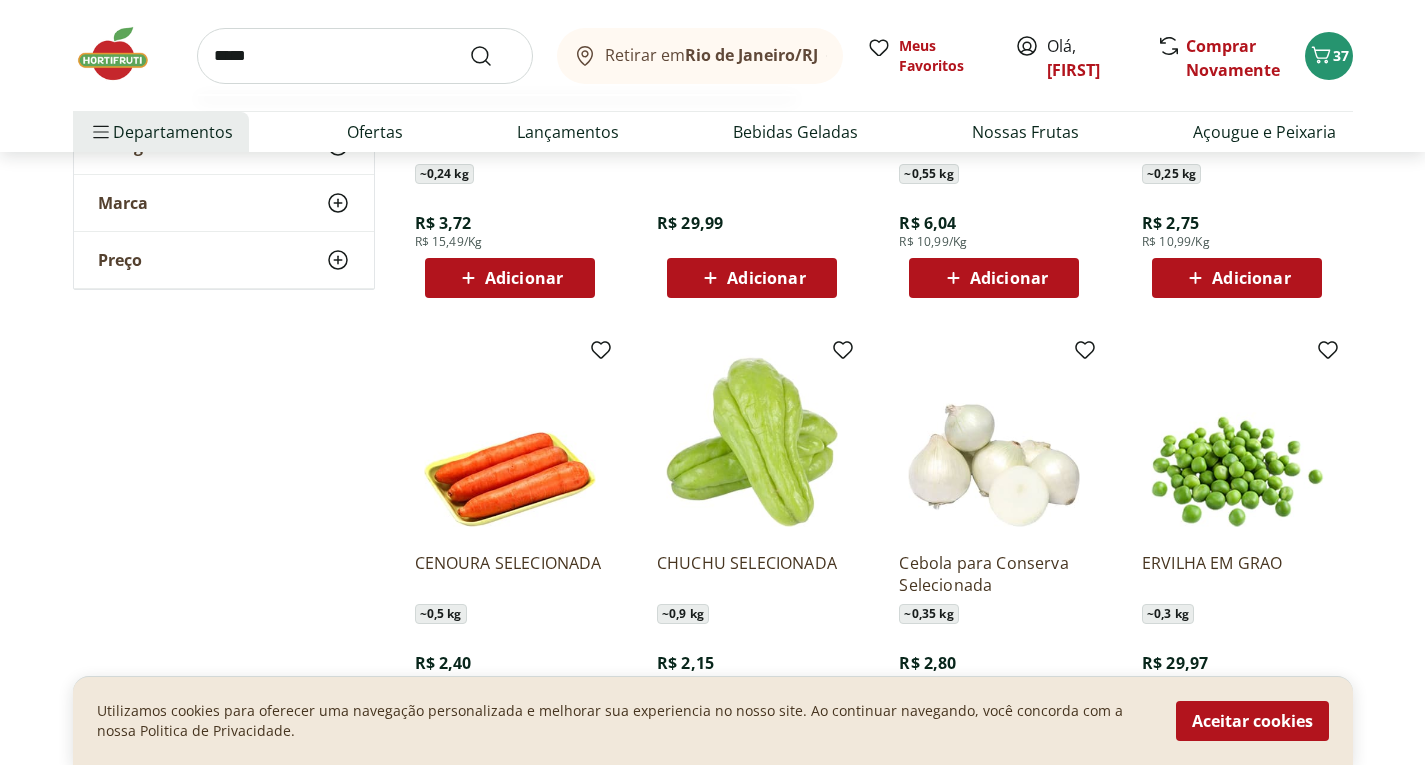 type on "*****" 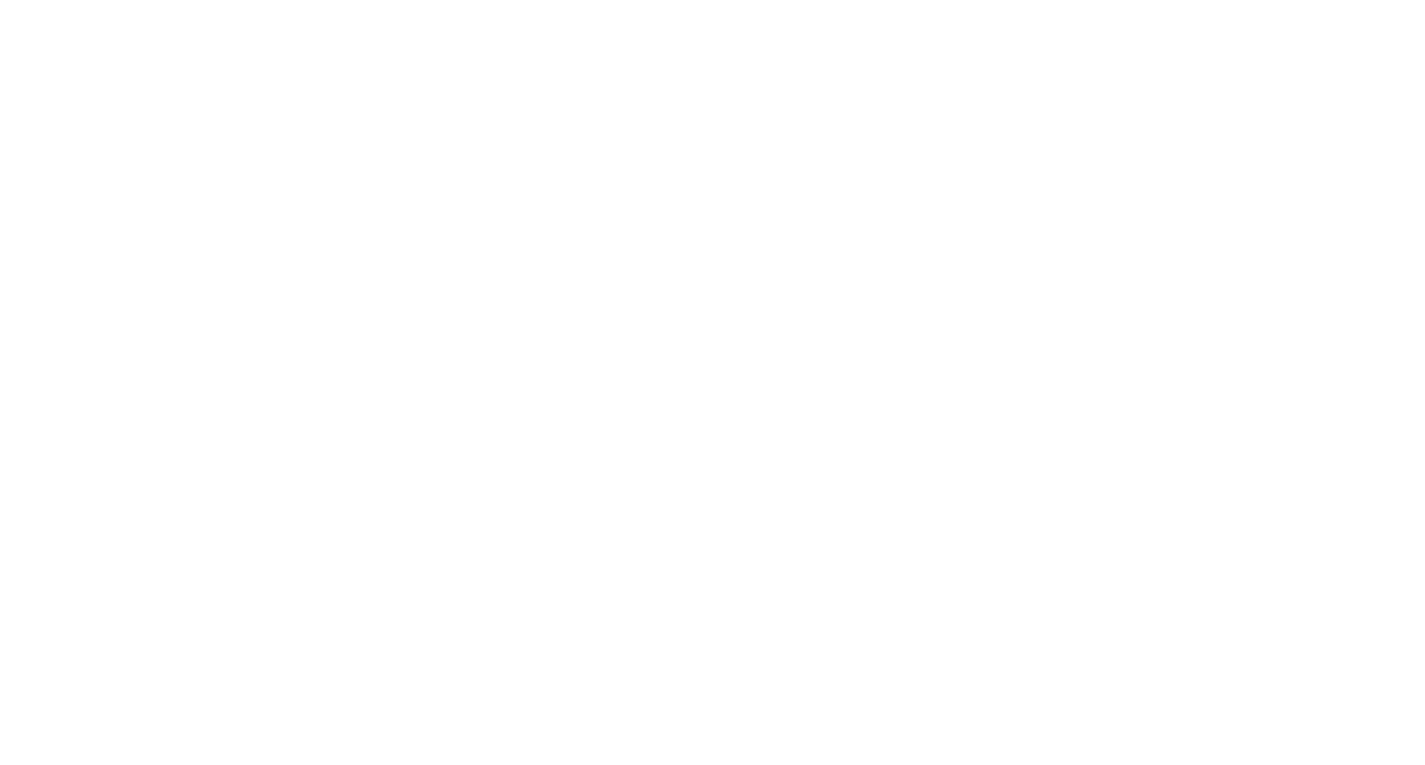scroll, scrollTop: 0, scrollLeft: 0, axis: both 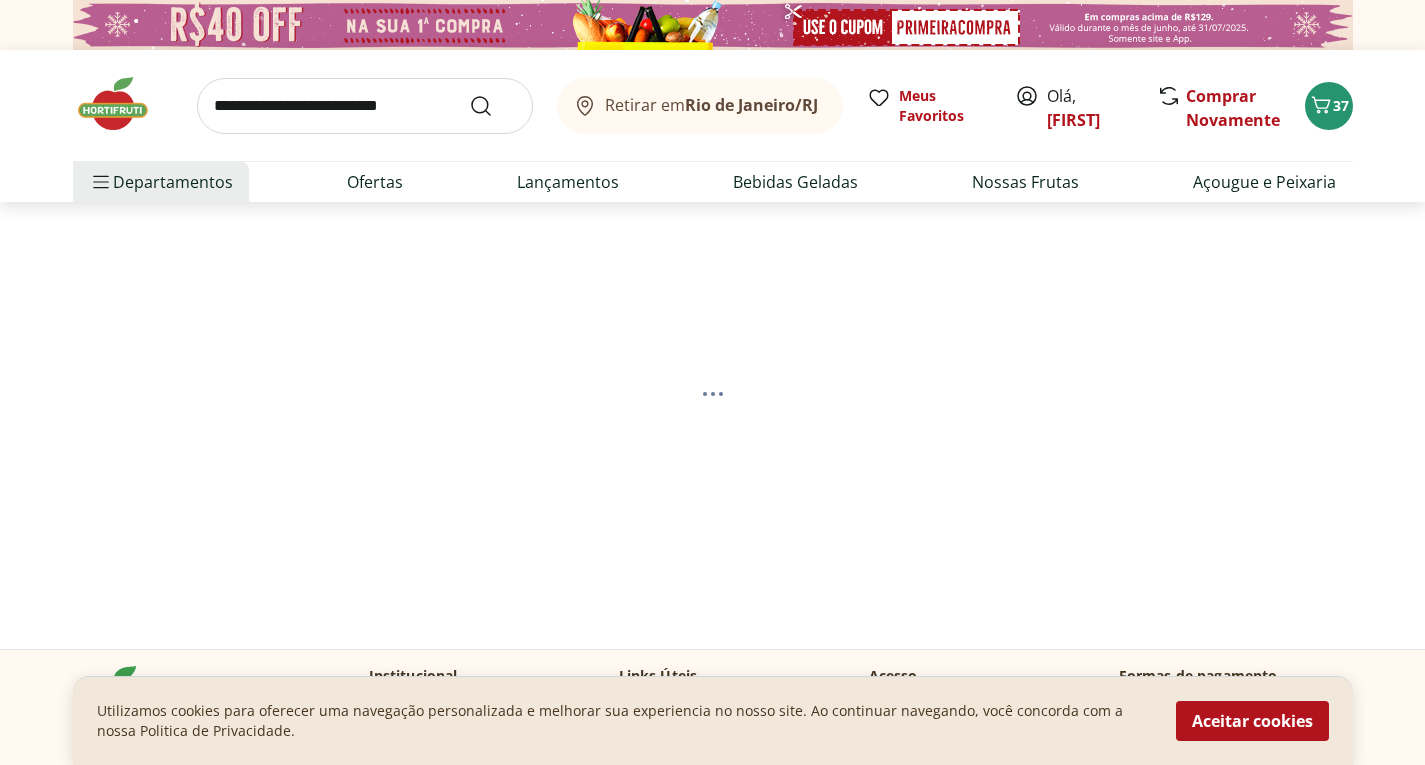 select on "**********" 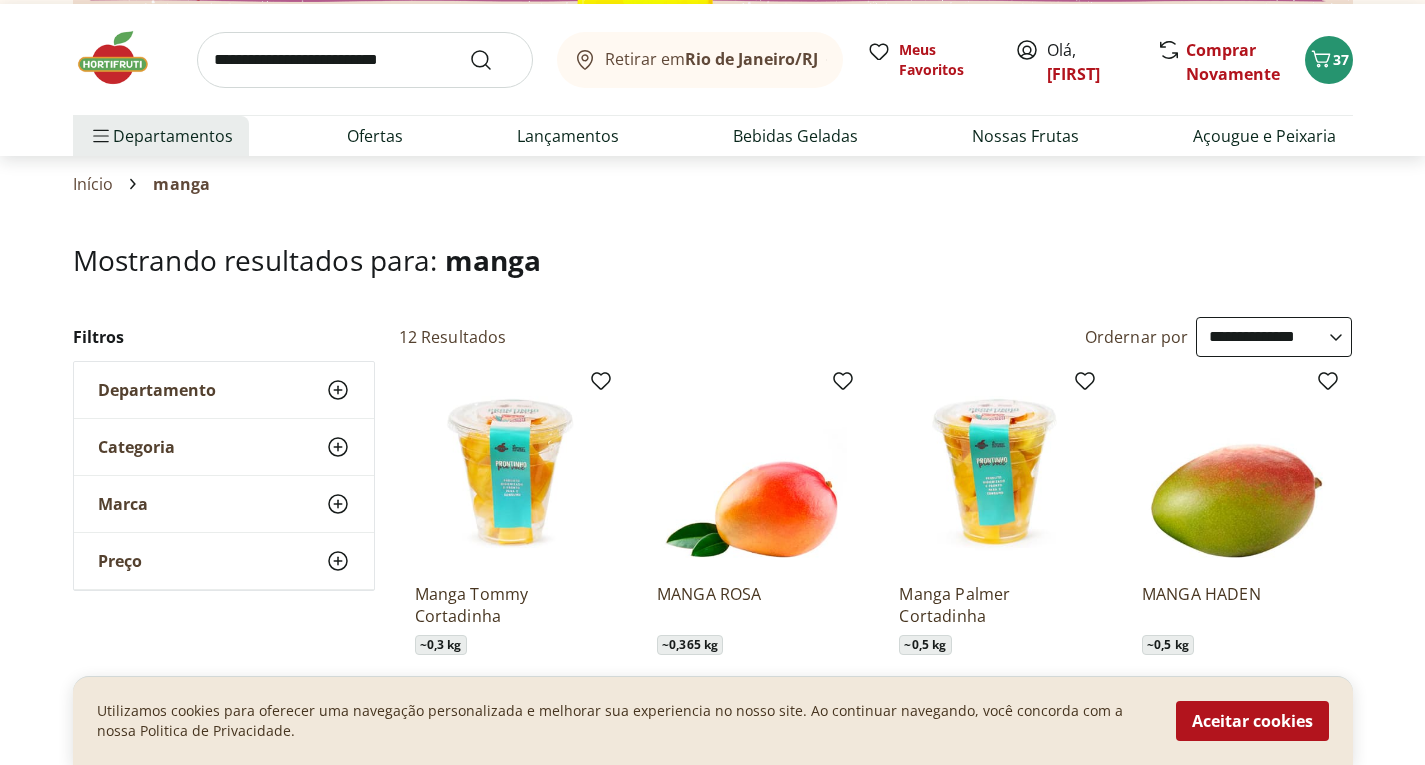 scroll, scrollTop: 44, scrollLeft: 0, axis: vertical 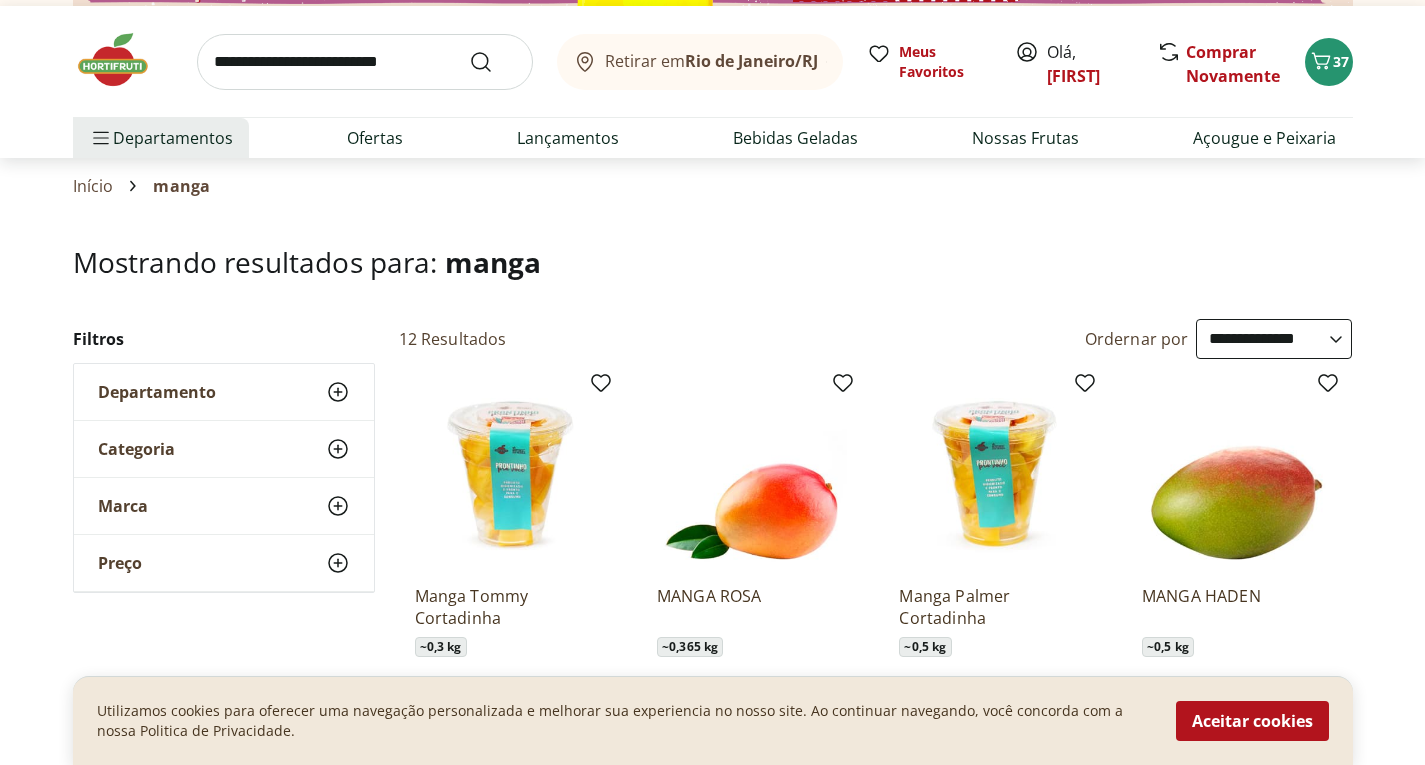 click at bounding box center [365, 62] 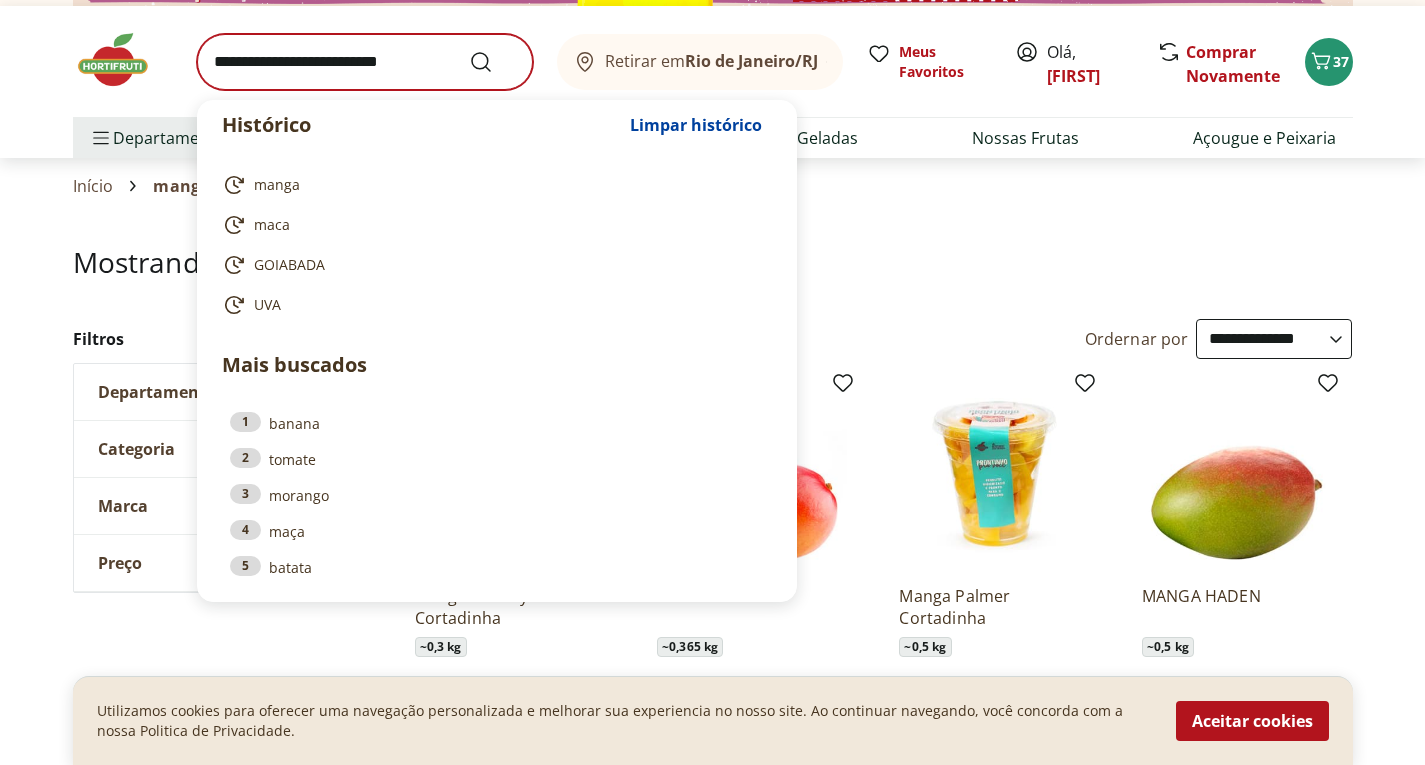 click on "Mais buscados" at bounding box center [497, 365] 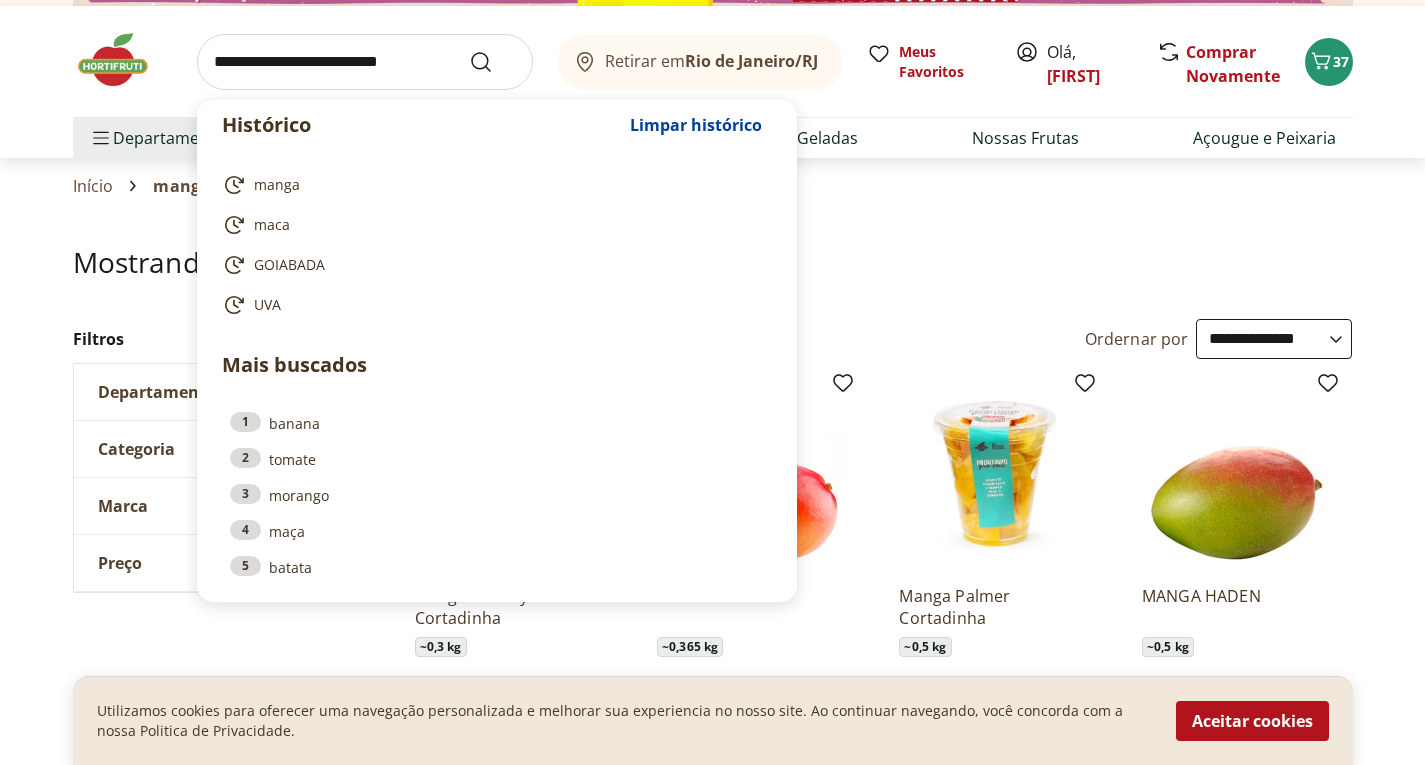 click at bounding box center (365, 62) 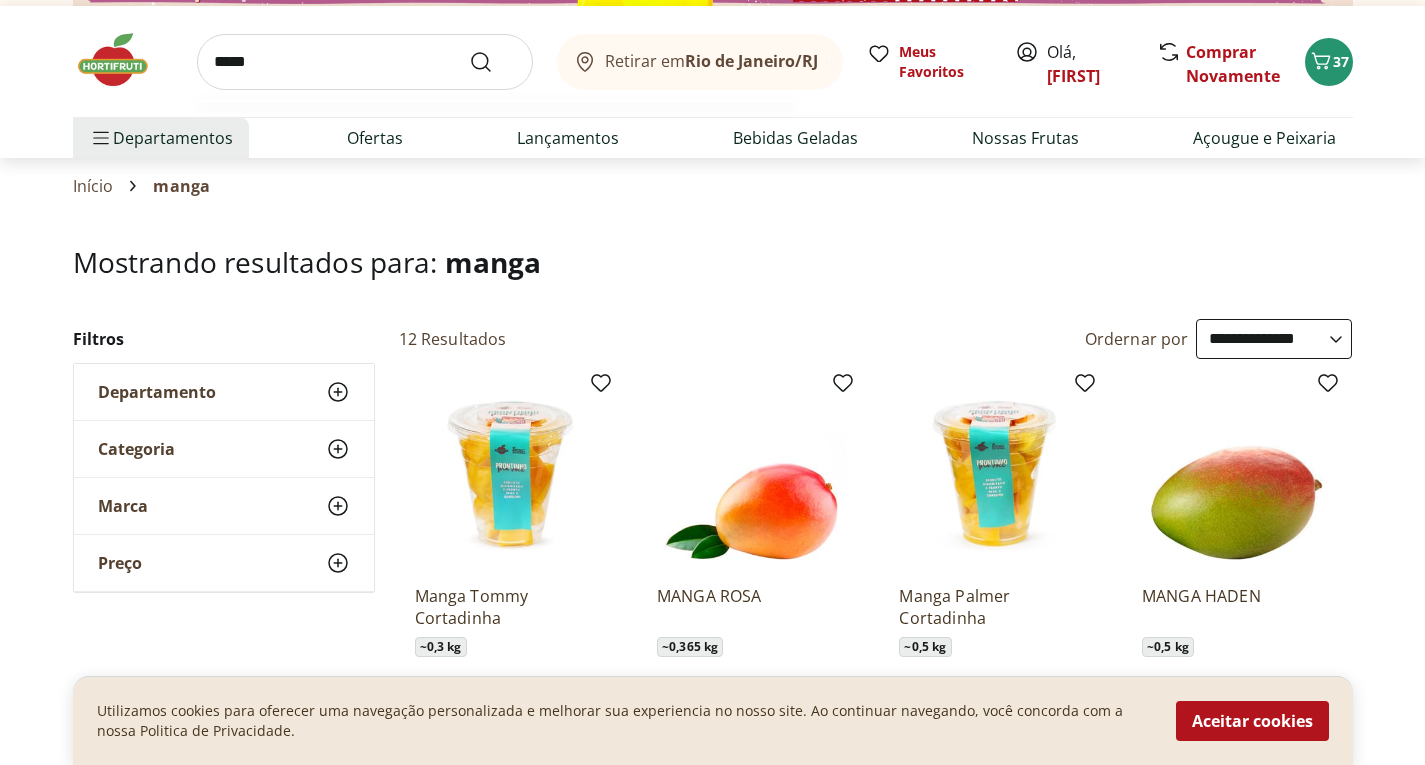 type on "*****" 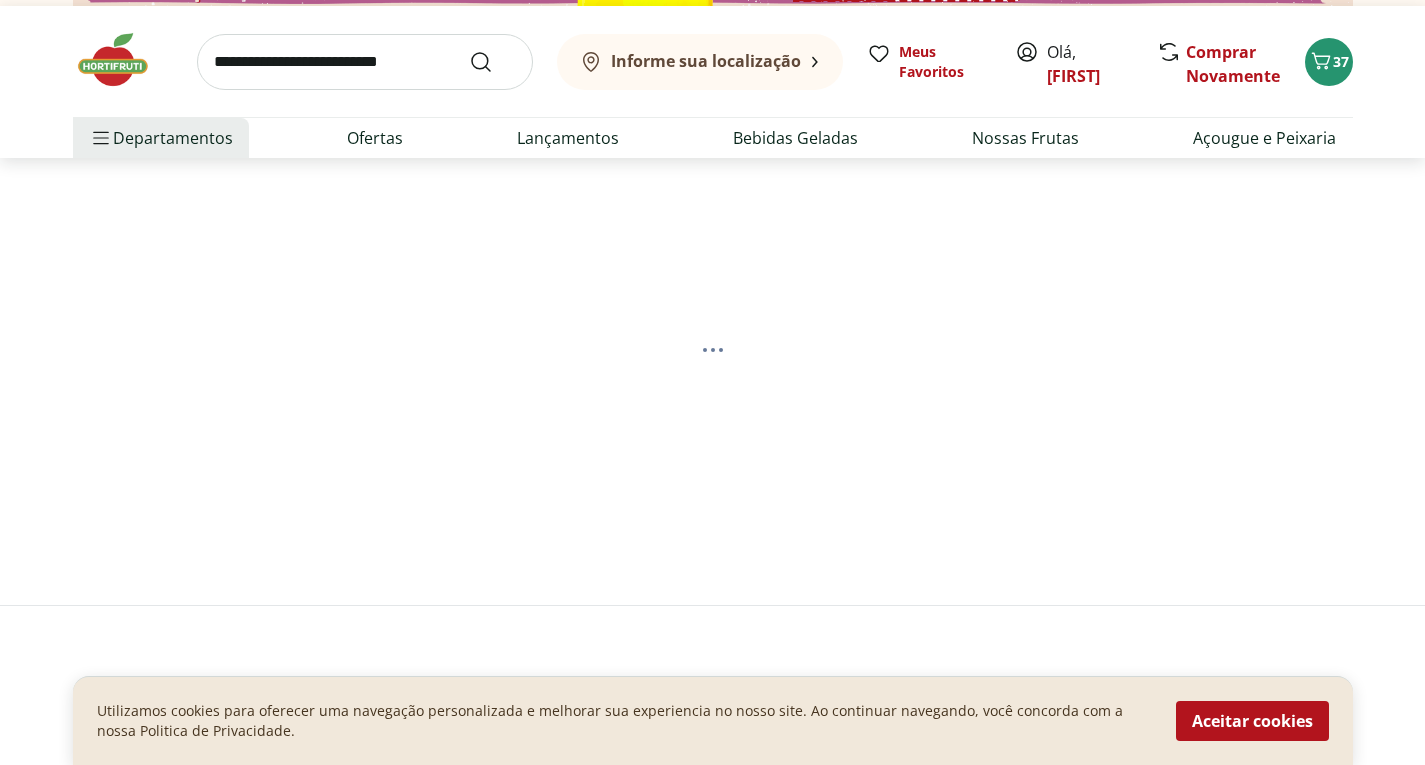 scroll, scrollTop: 0, scrollLeft: 0, axis: both 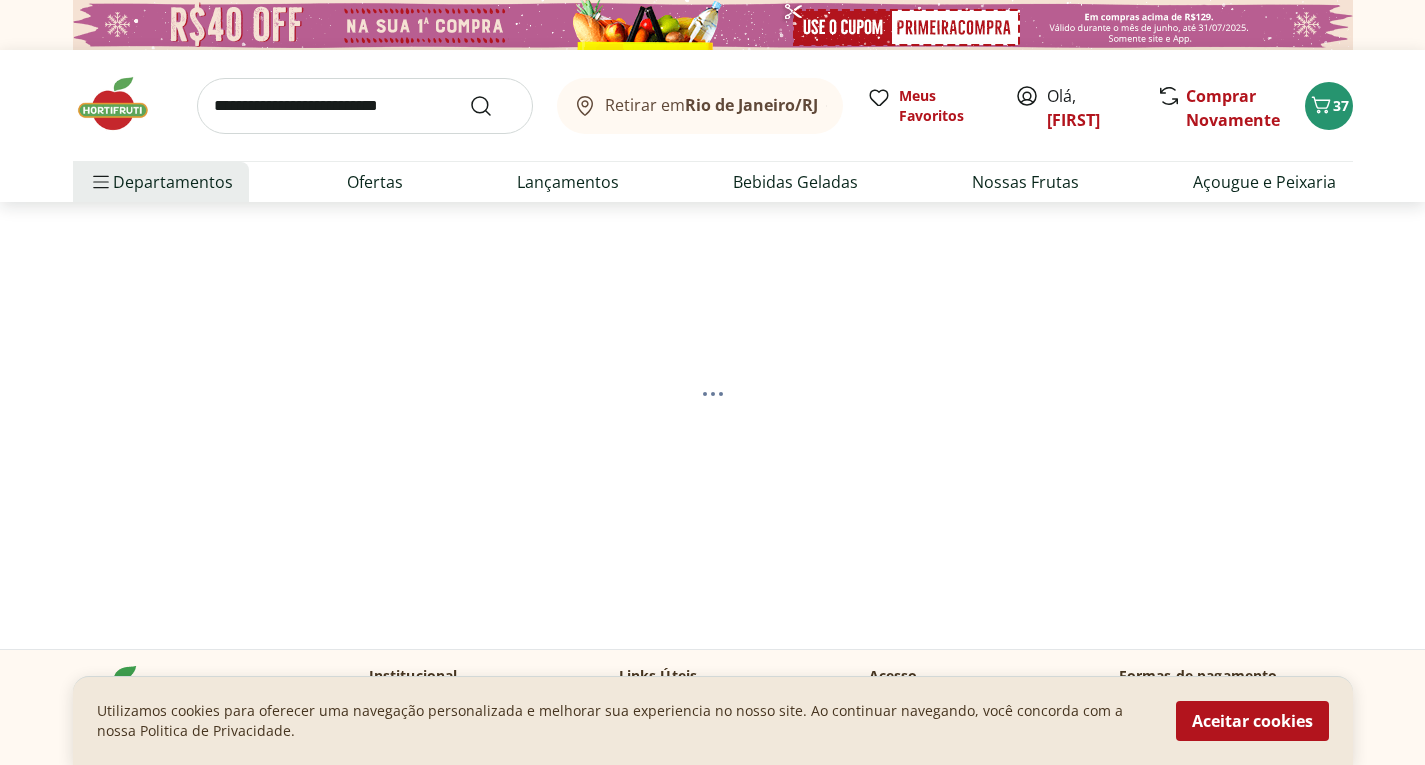 select on "**********" 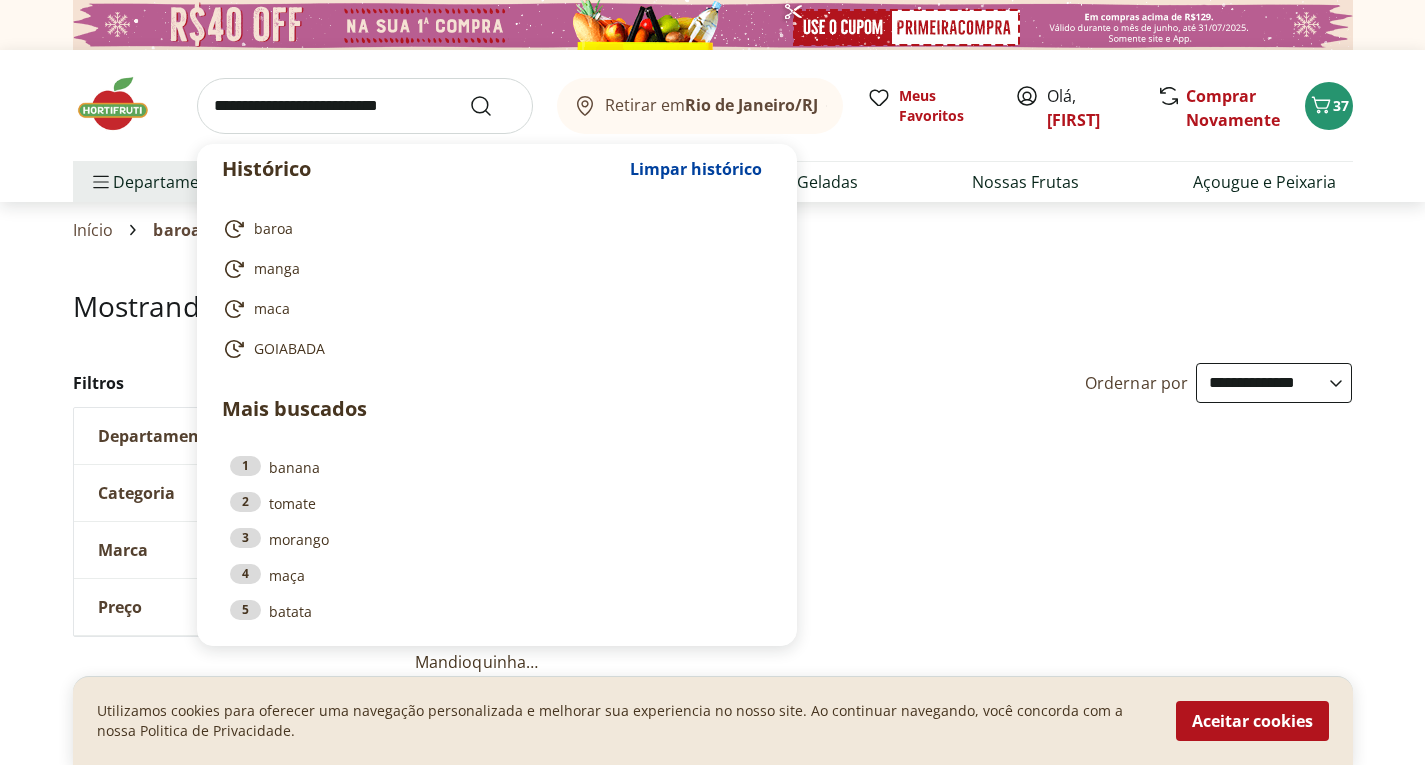 click at bounding box center (365, 106) 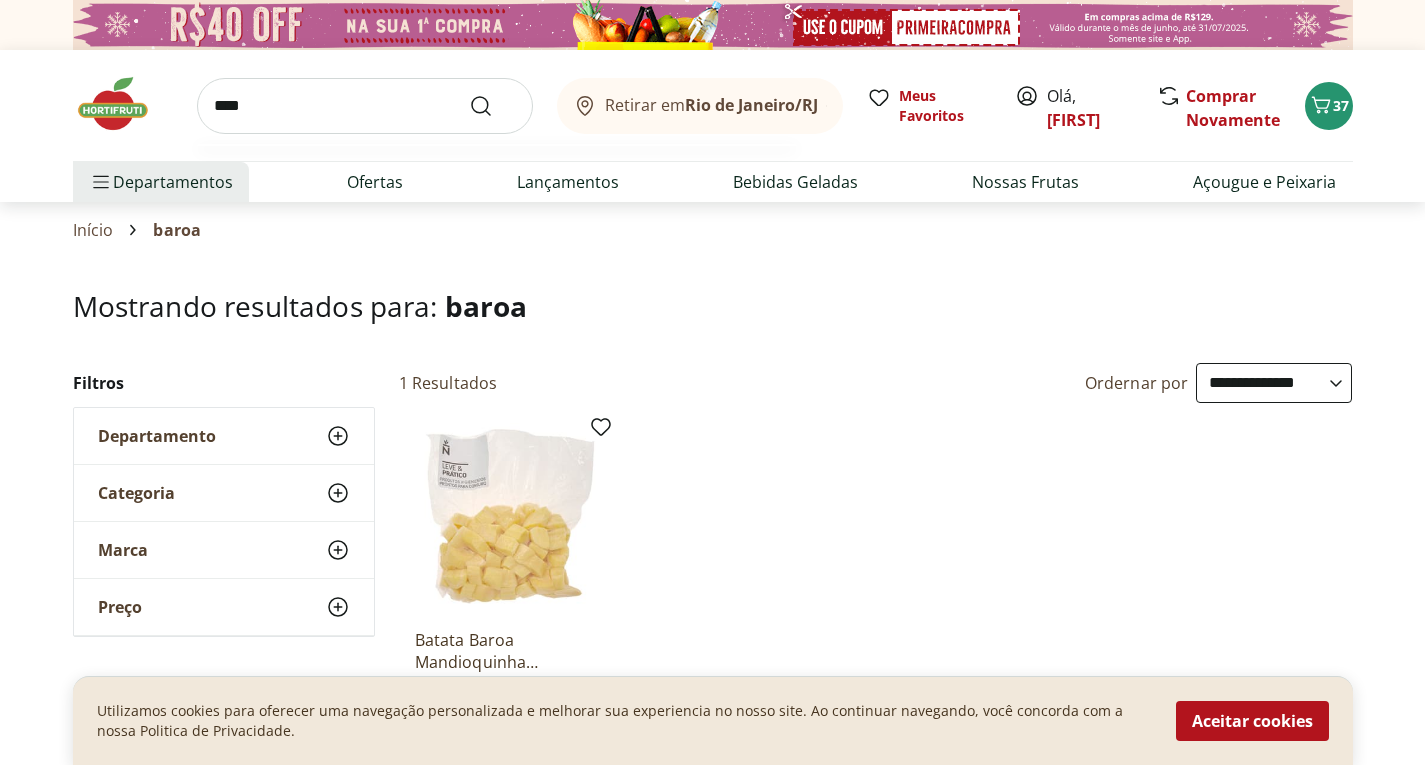 type on "****" 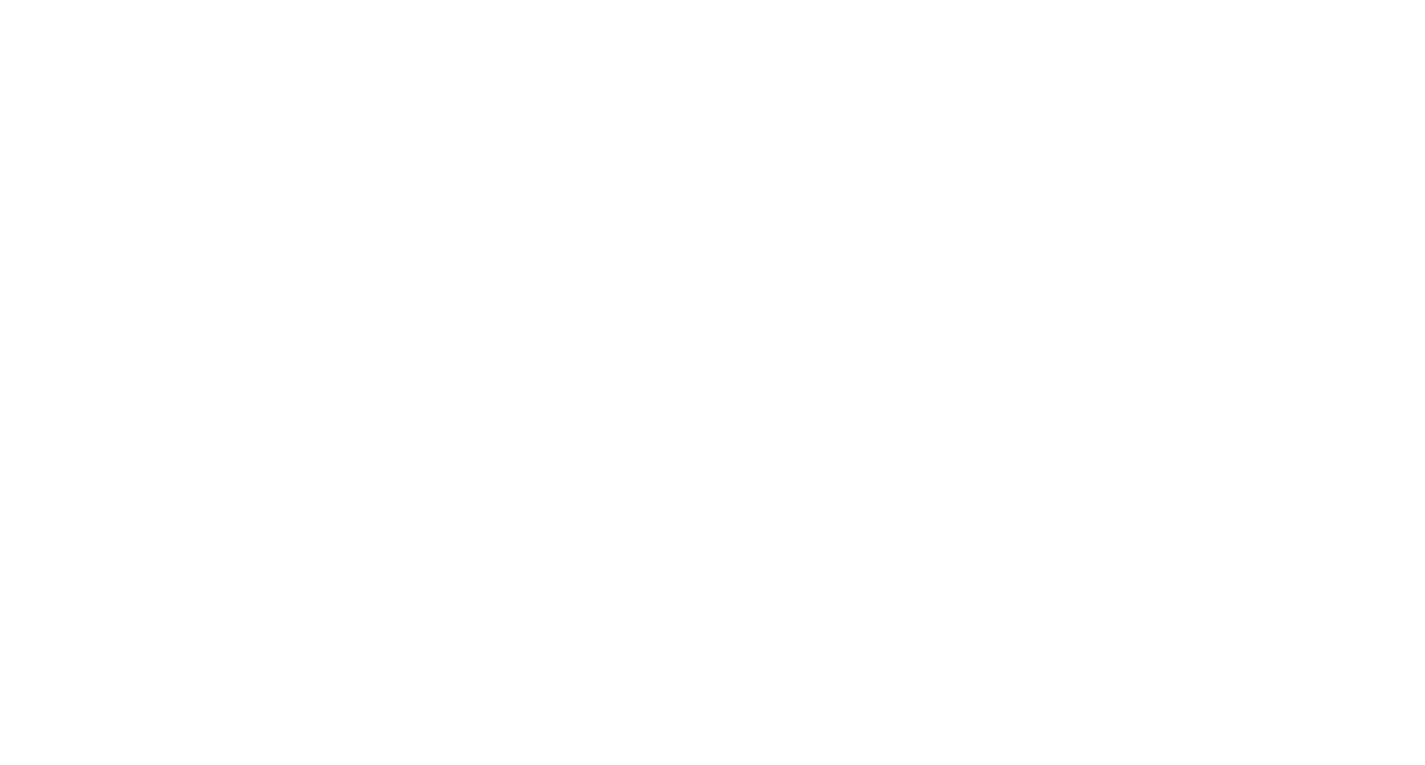 select on "**********" 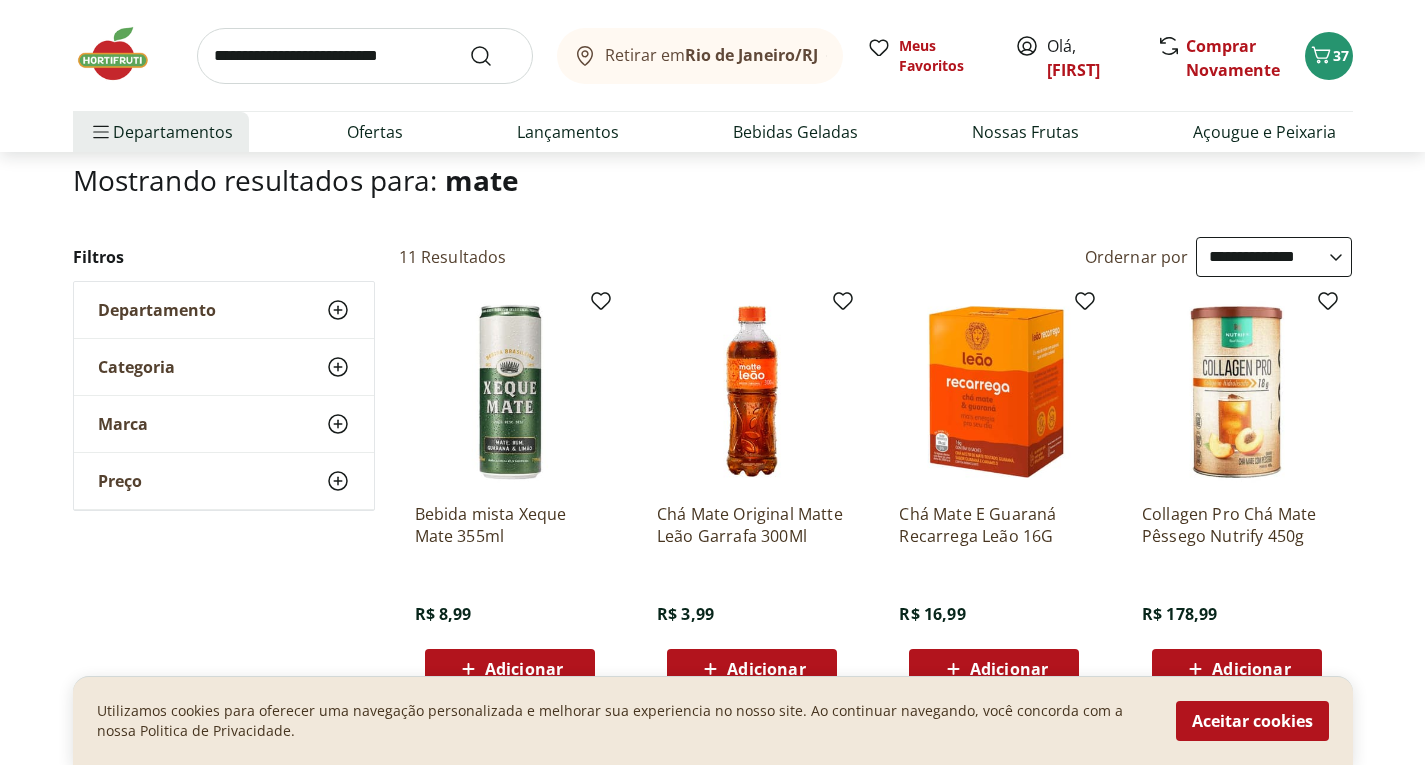 scroll, scrollTop: 0, scrollLeft: 0, axis: both 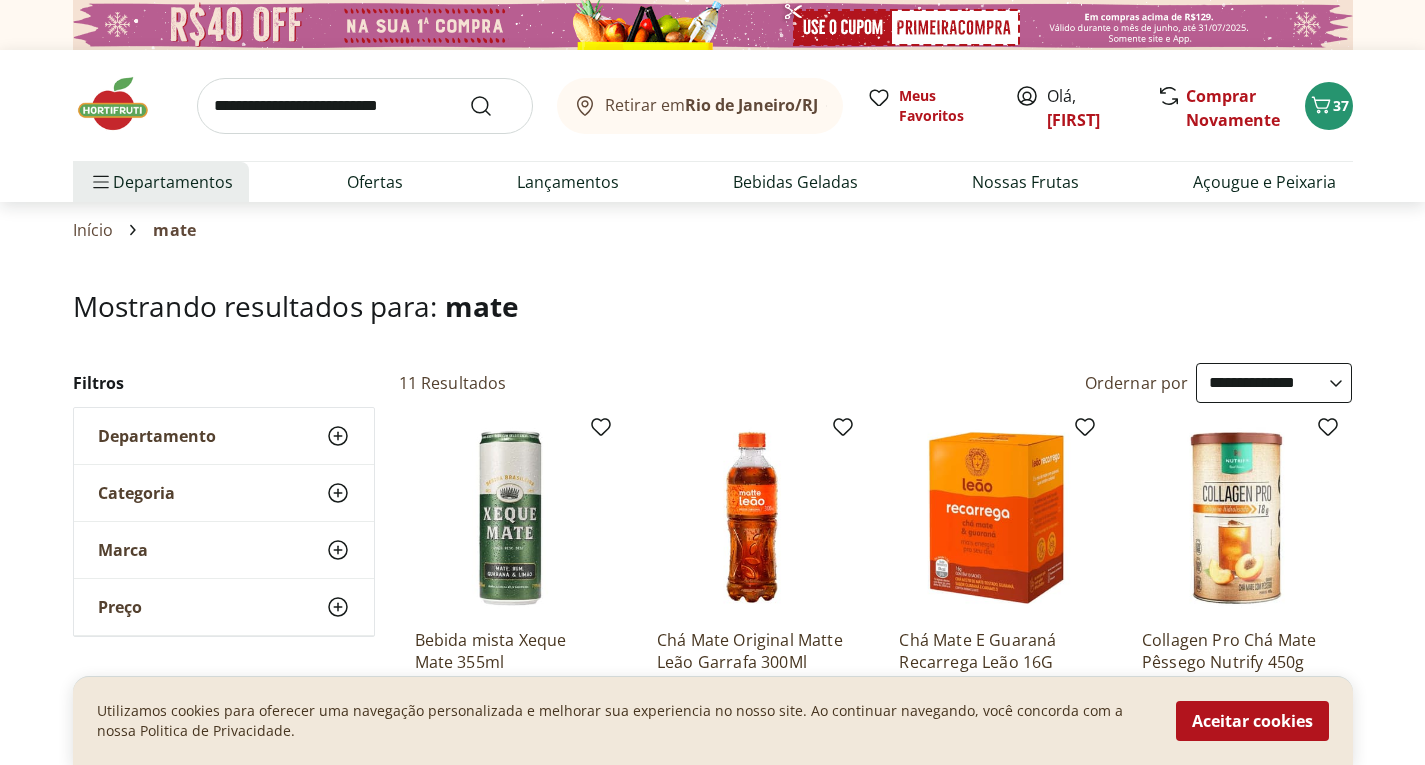 click at bounding box center (365, 106) 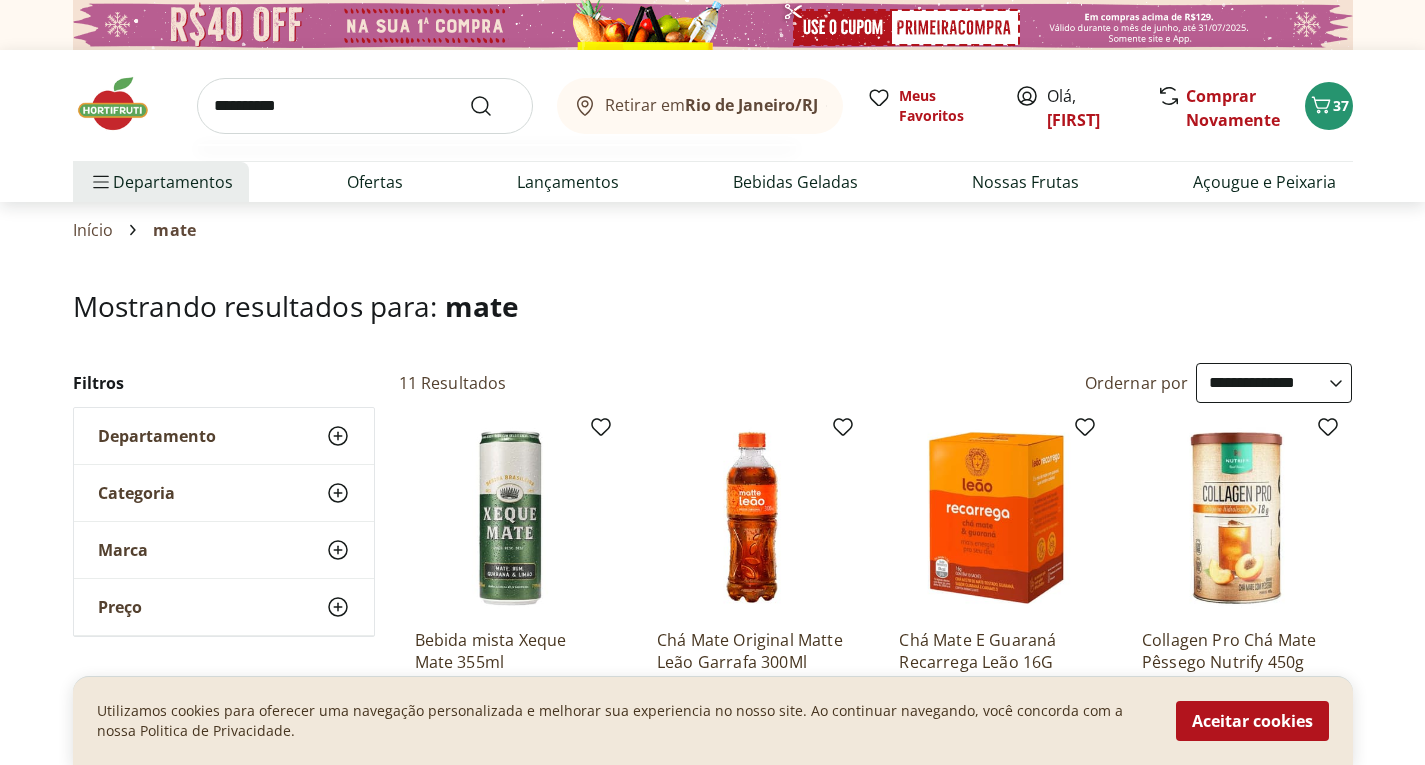 type on "**********" 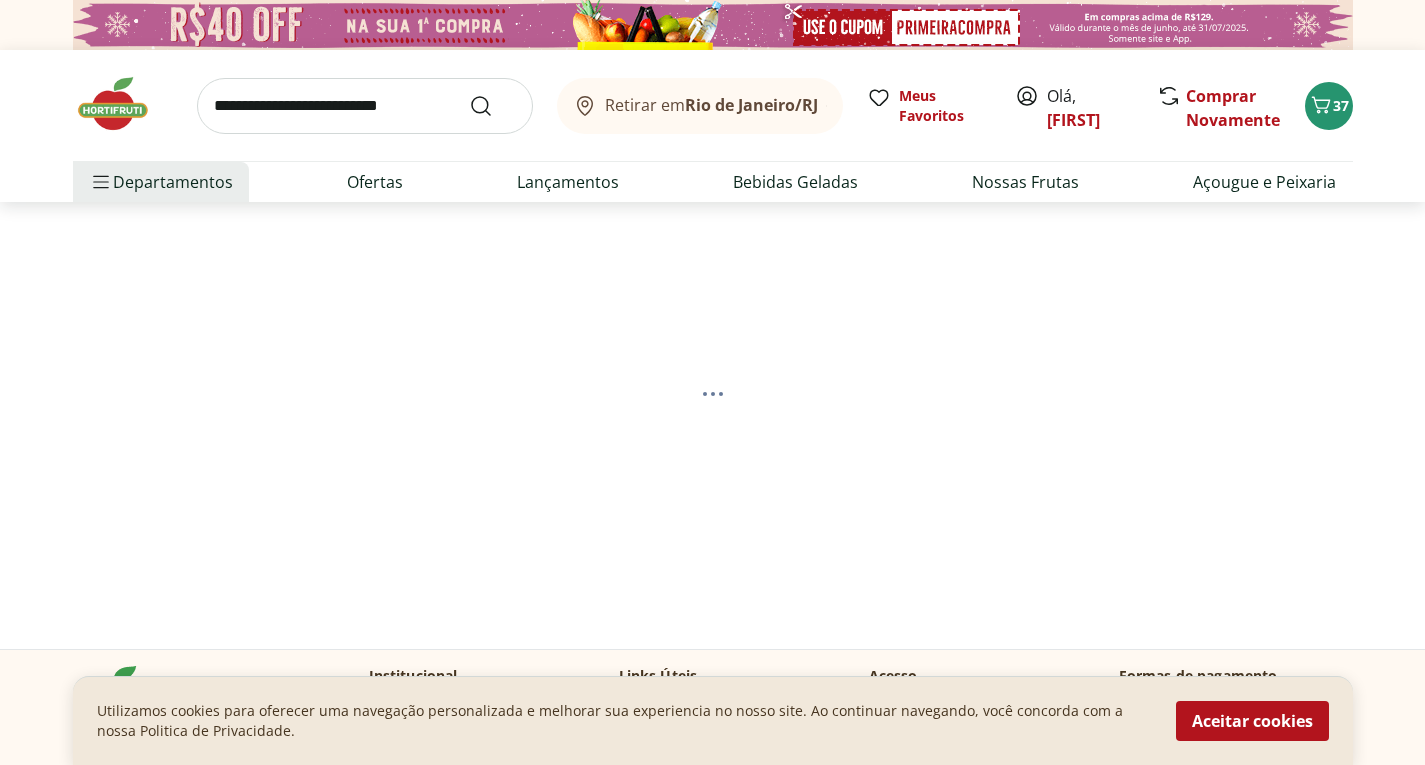 select on "**********" 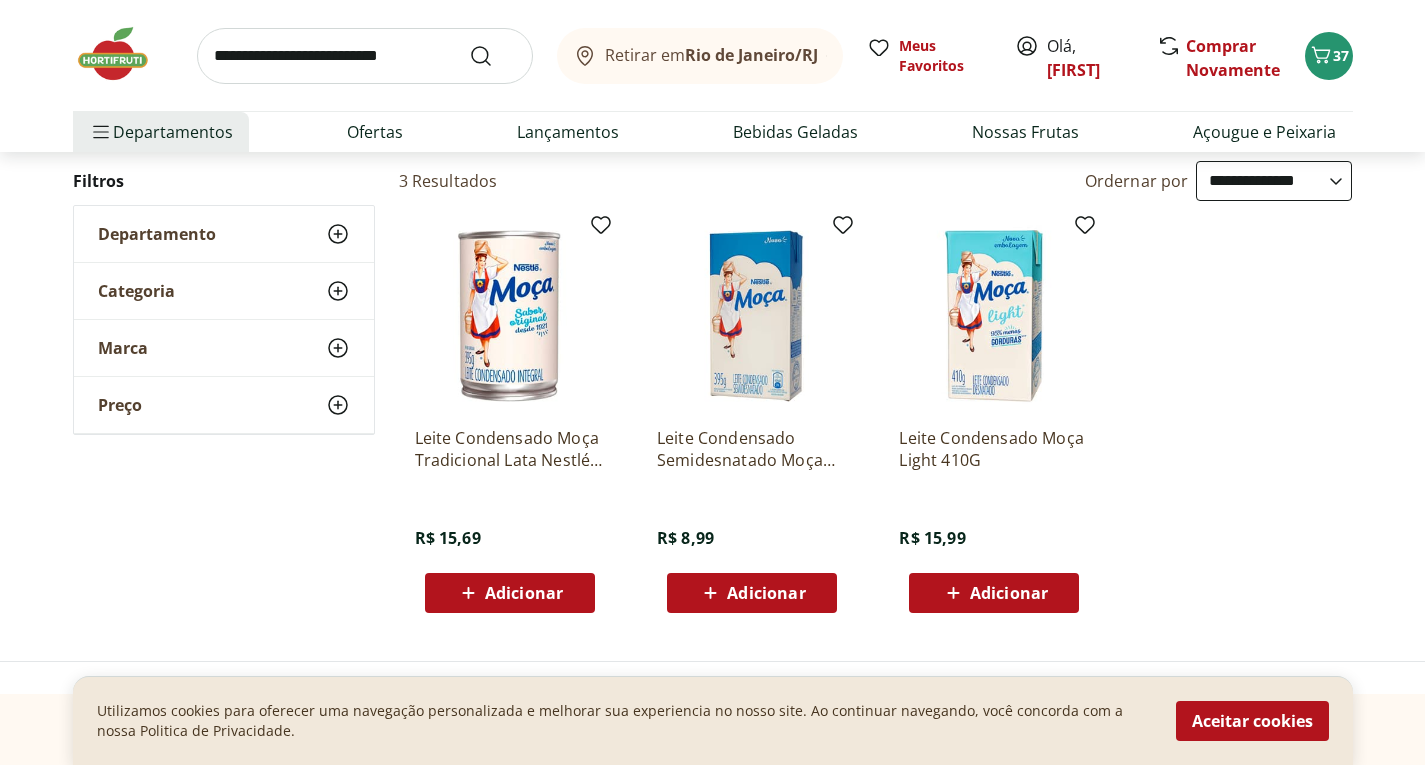 scroll, scrollTop: 215, scrollLeft: 0, axis: vertical 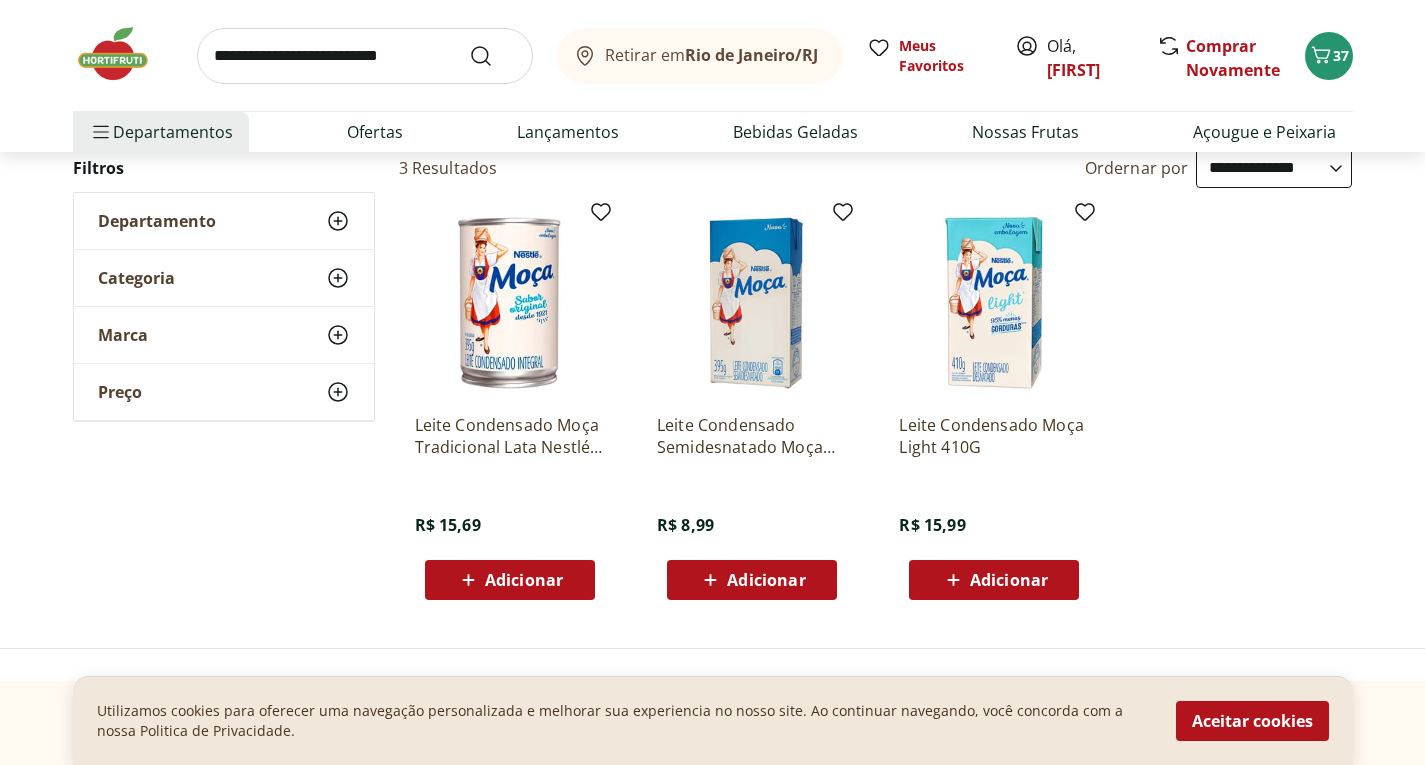 click on "Adicionar" at bounding box center [524, 580] 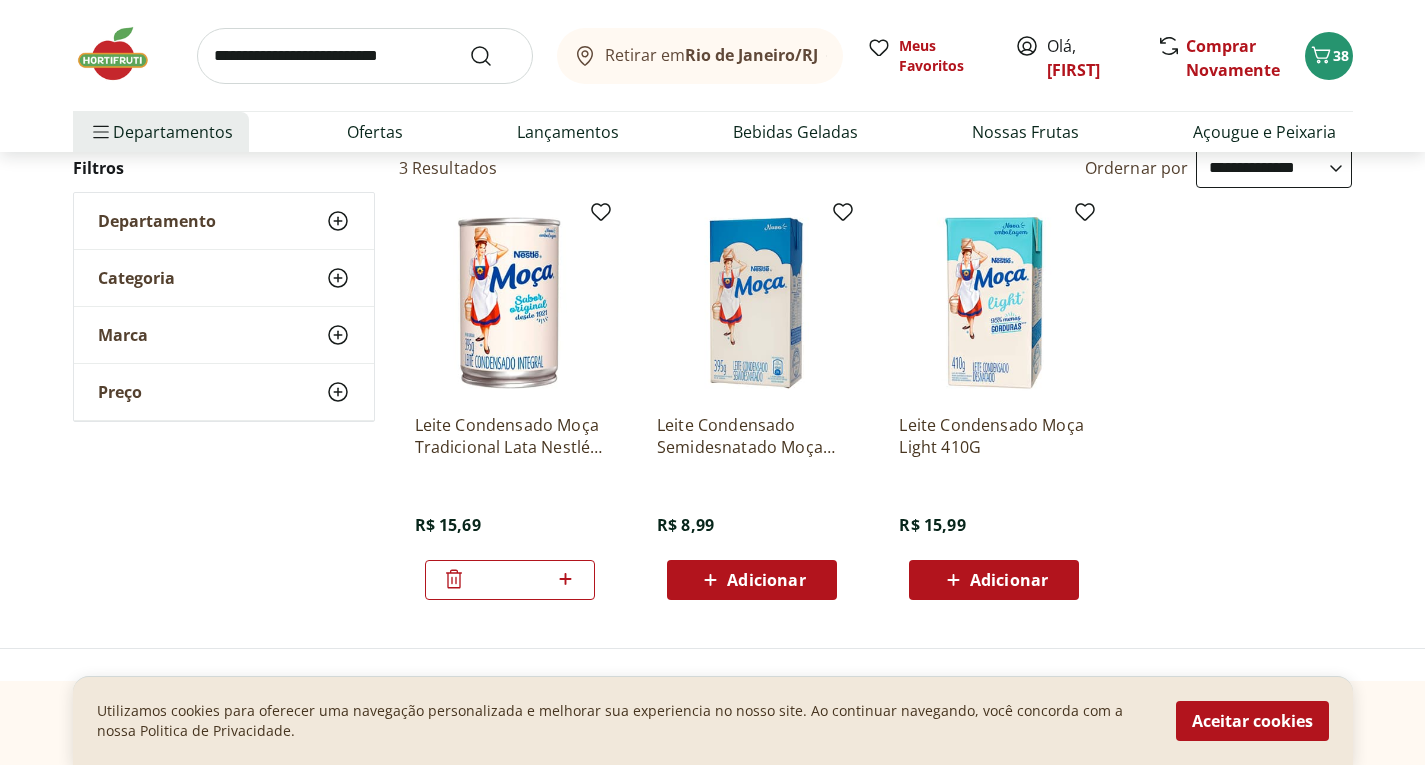 click 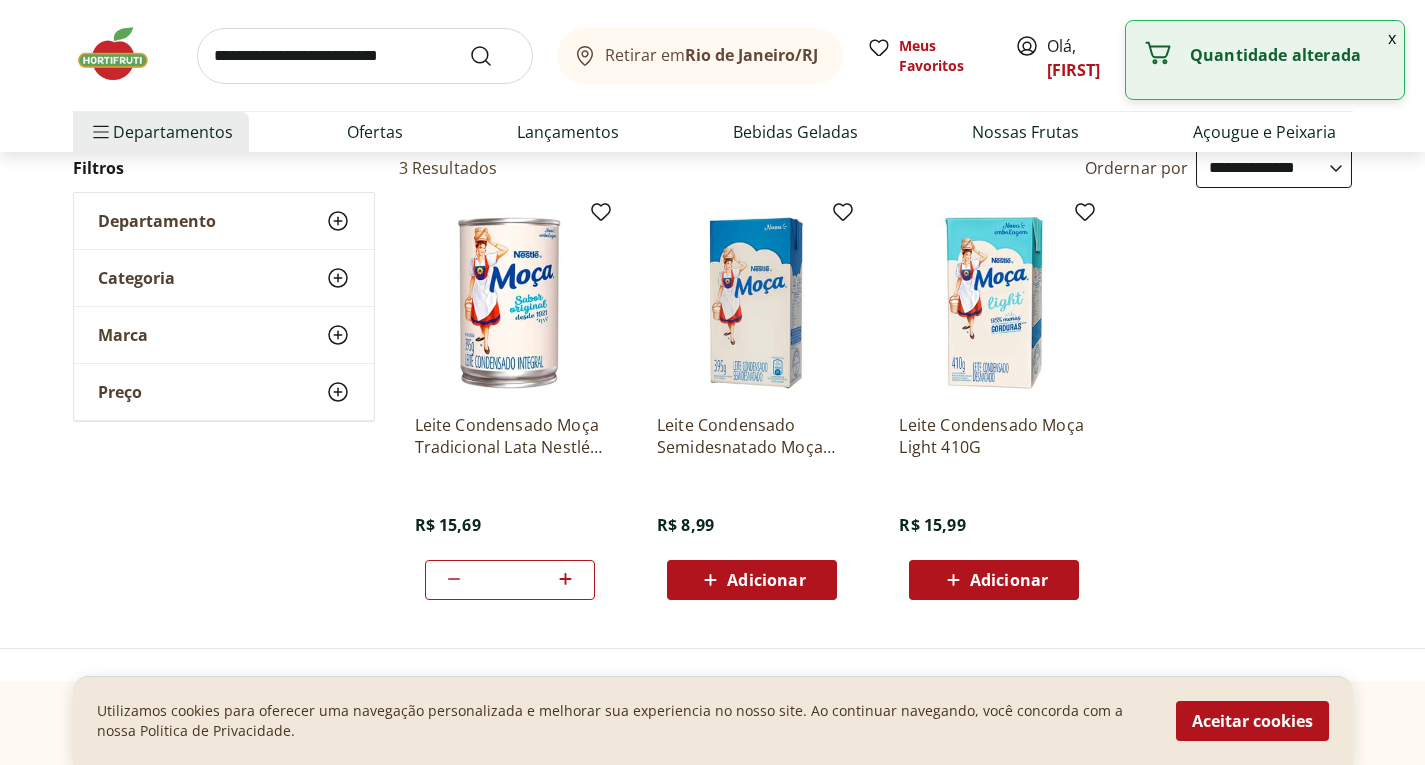 click 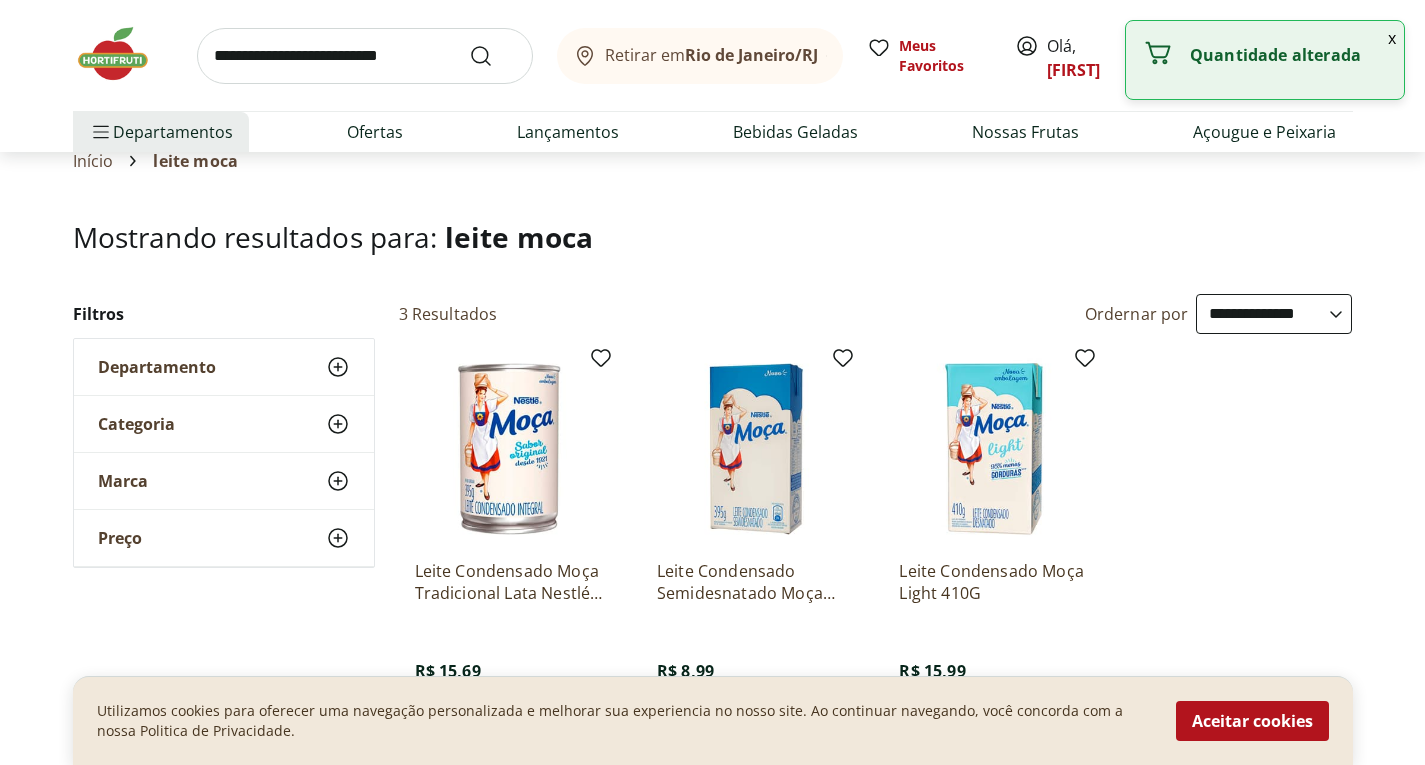 scroll, scrollTop: 48, scrollLeft: 0, axis: vertical 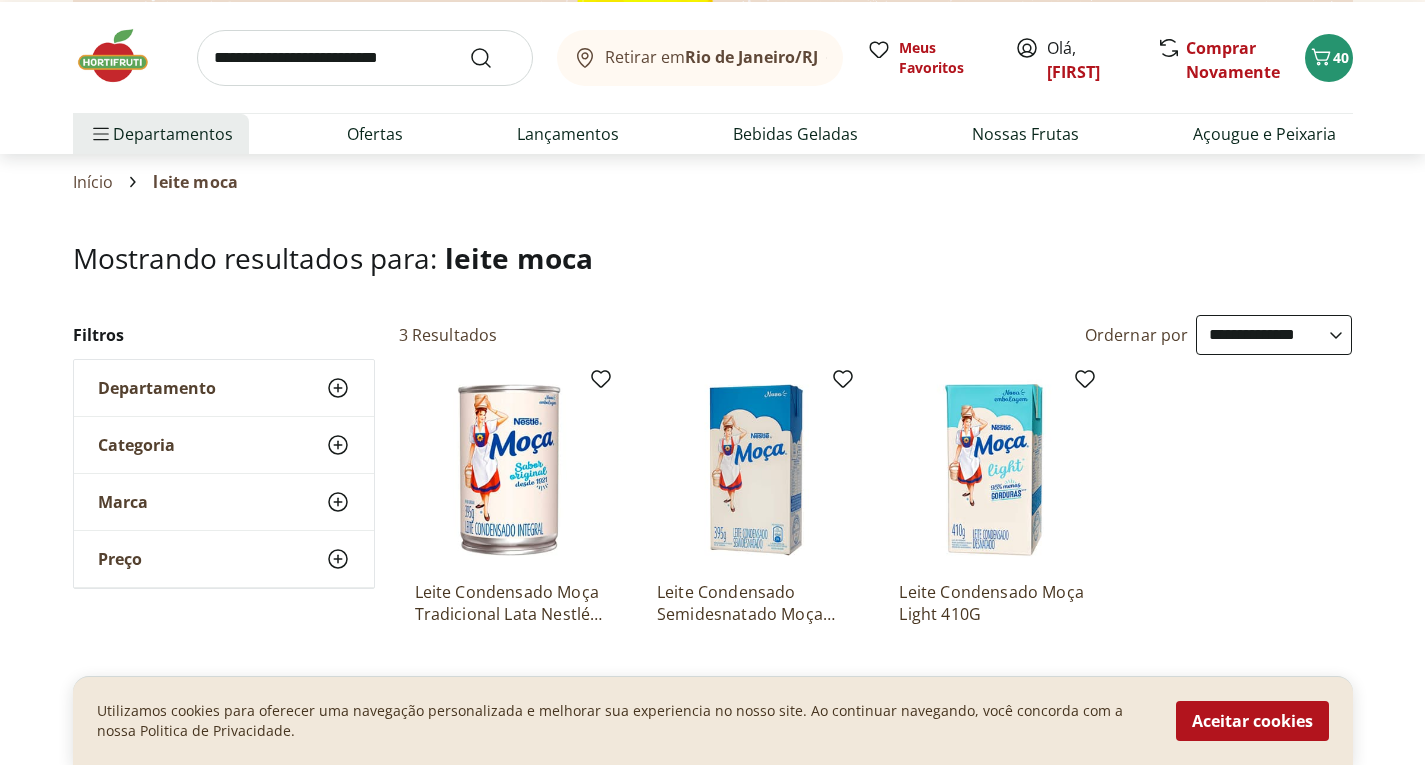 click at bounding box center [365, 58] 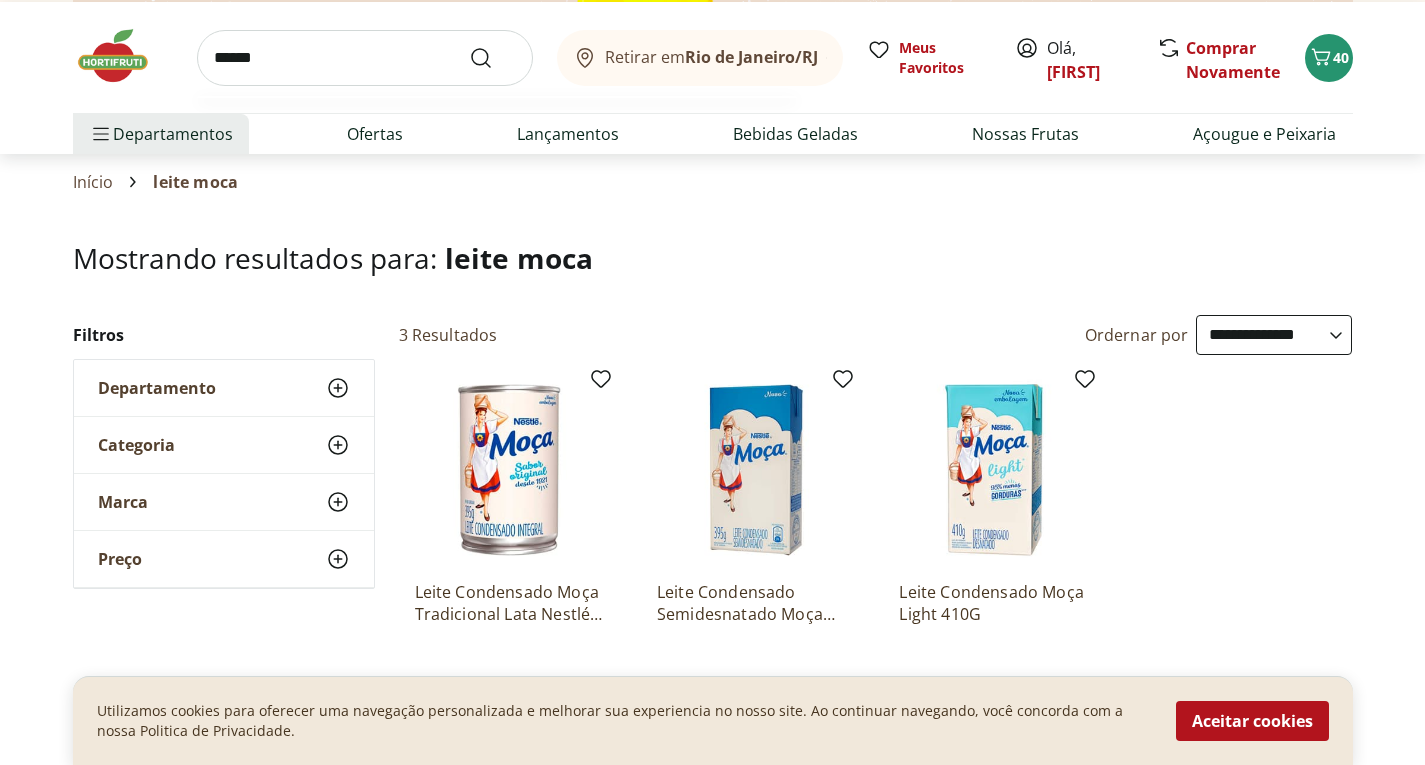 type on "******" 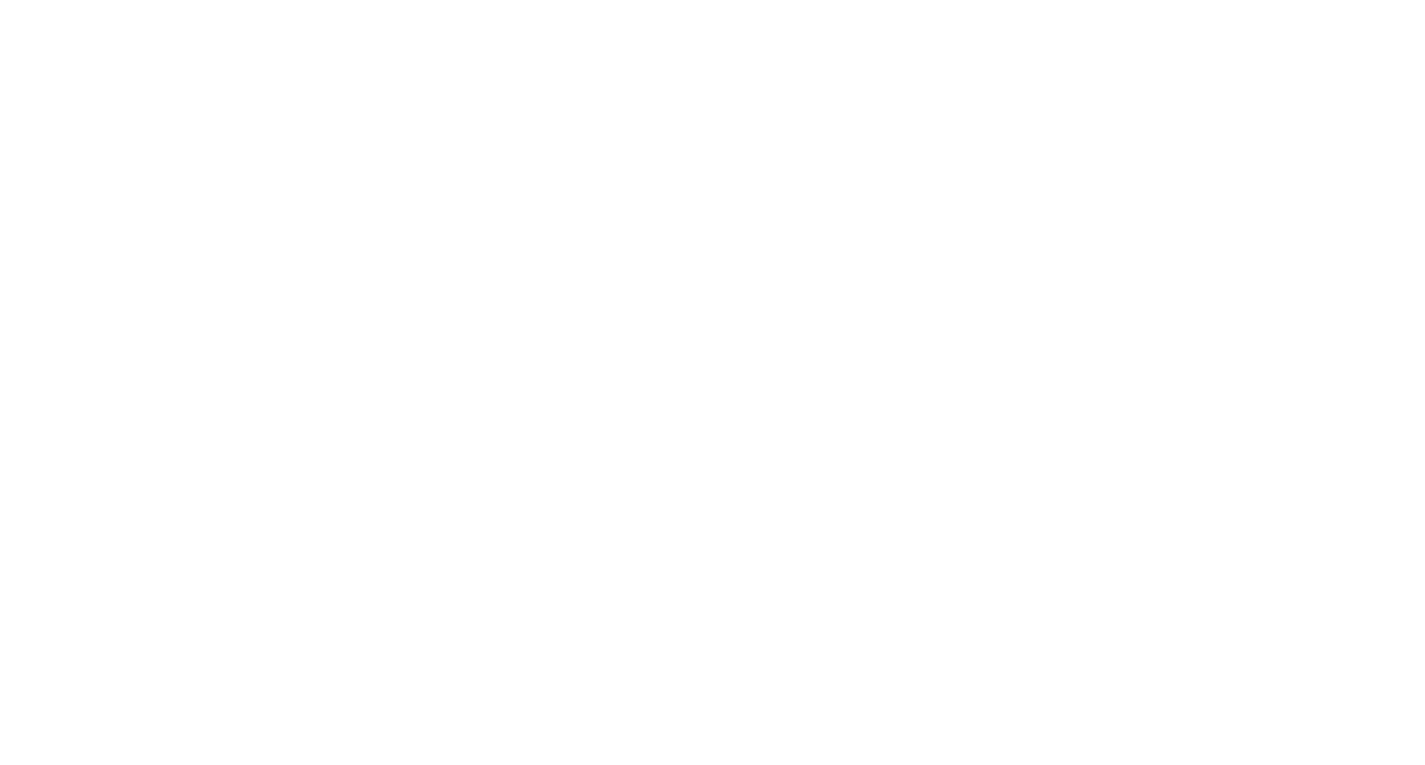 scroll, scrollTop: 0, scrollLeft: 0, axis: both 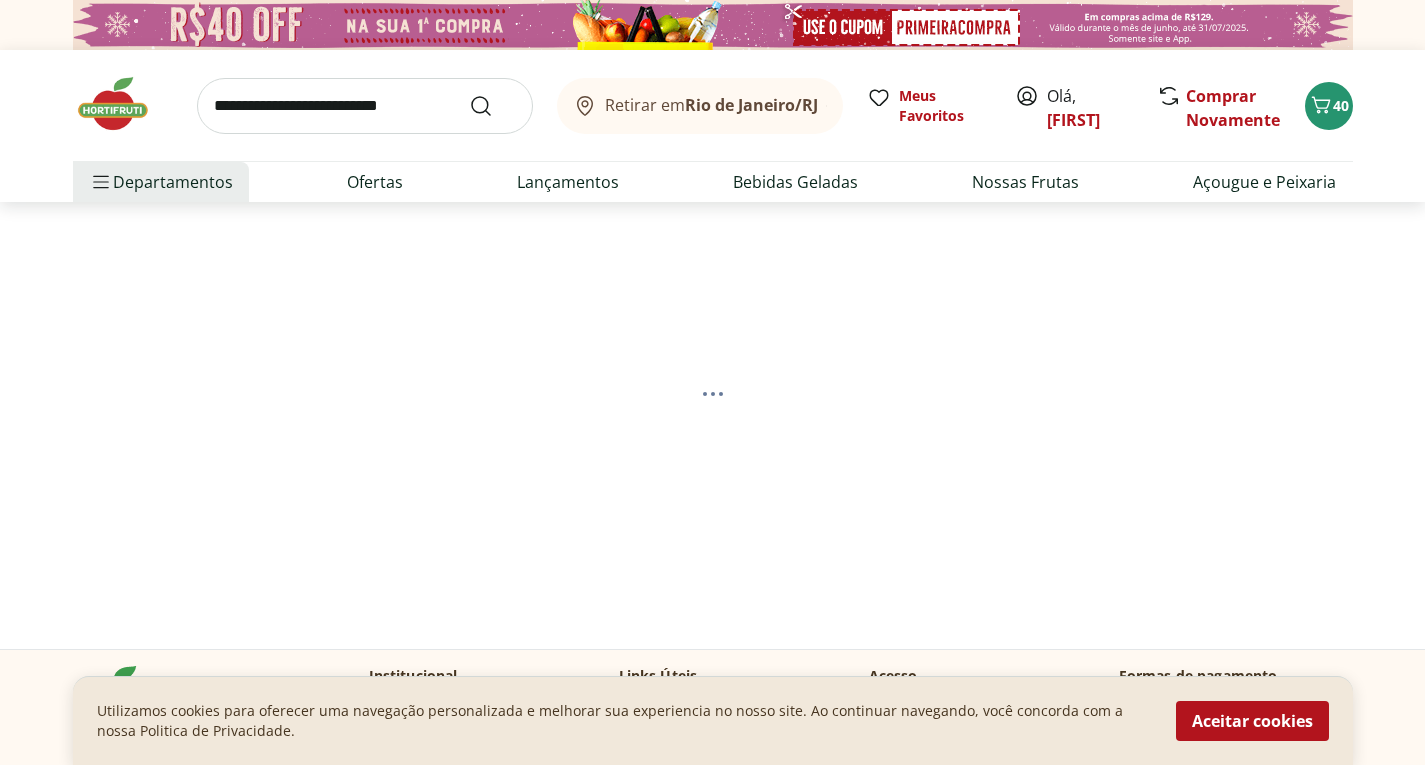 select on "**********" 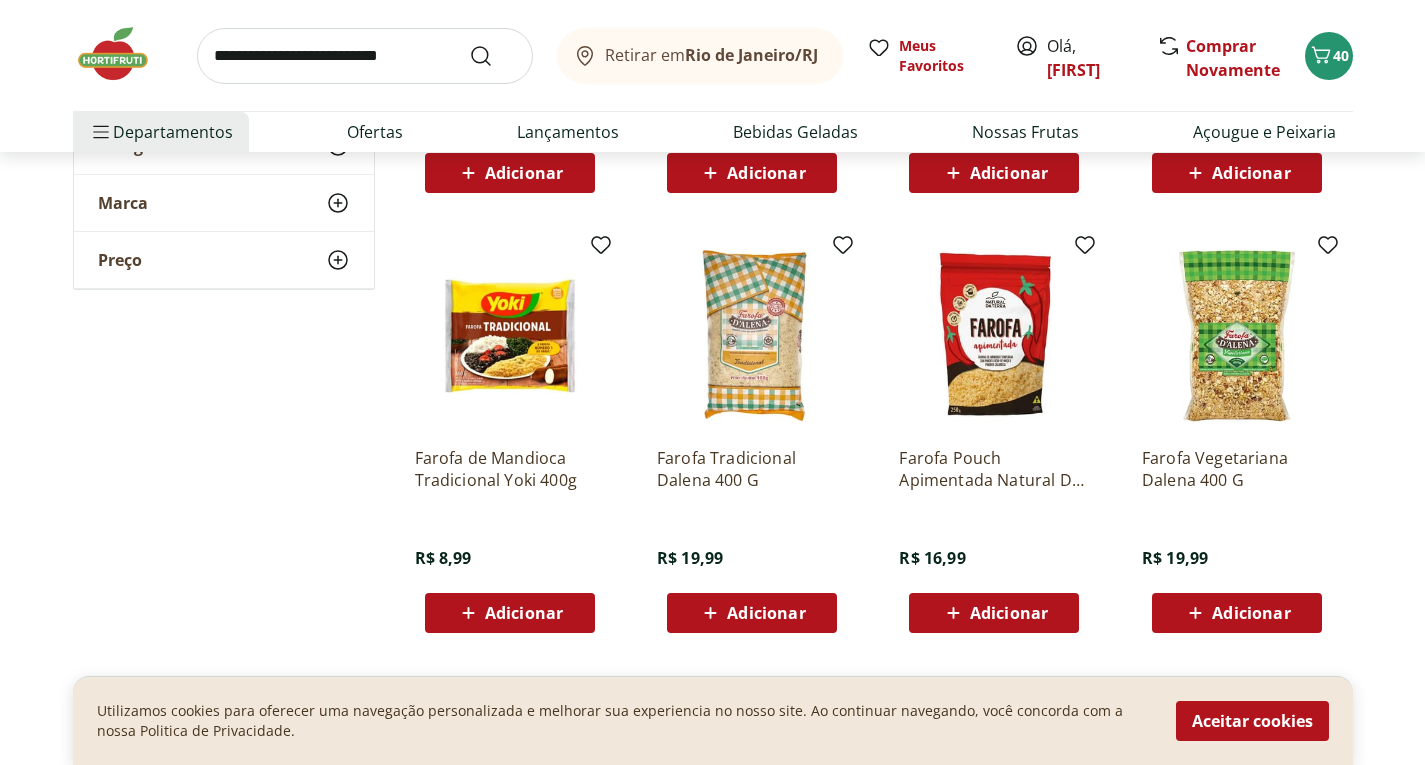scroll, scrollTop: 622, scrollLeft: 0, axis: vertical 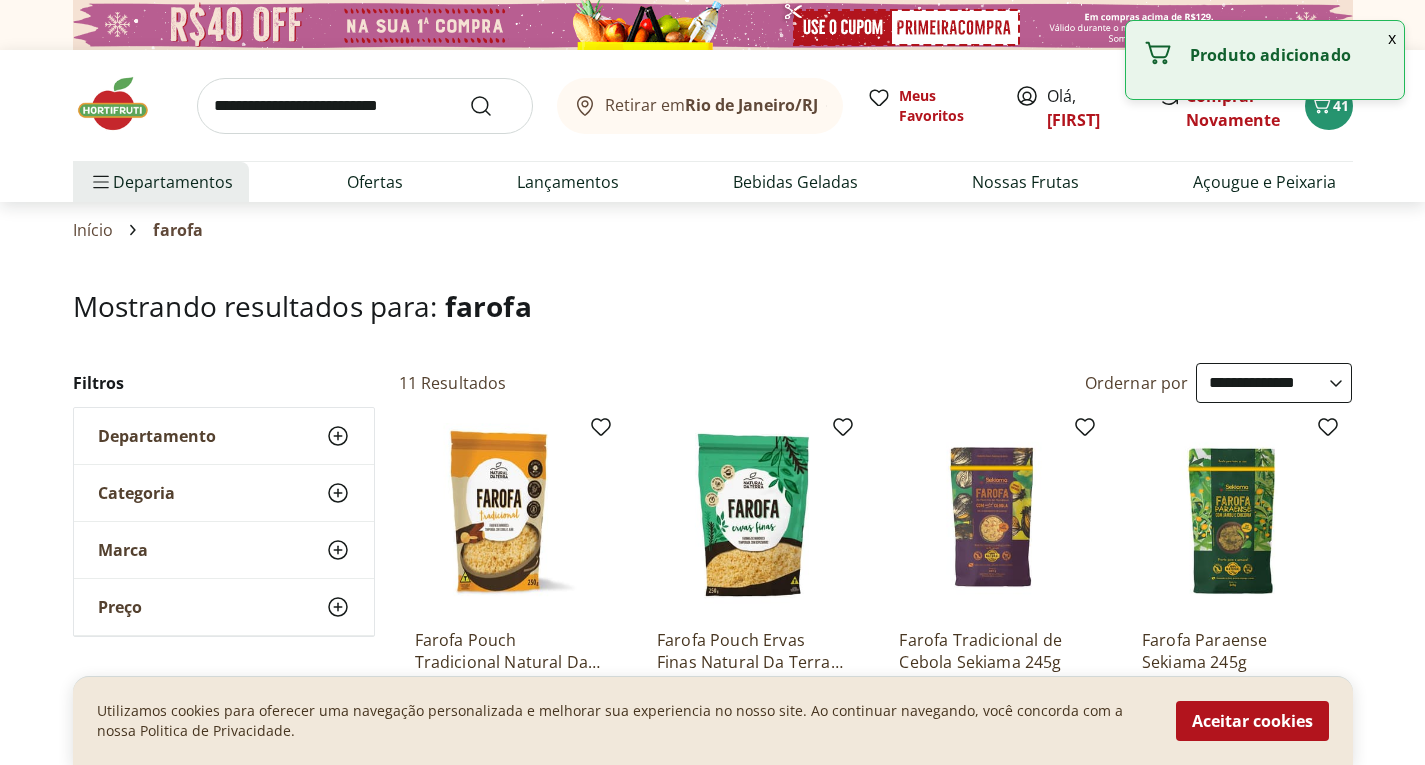 select on "**********" 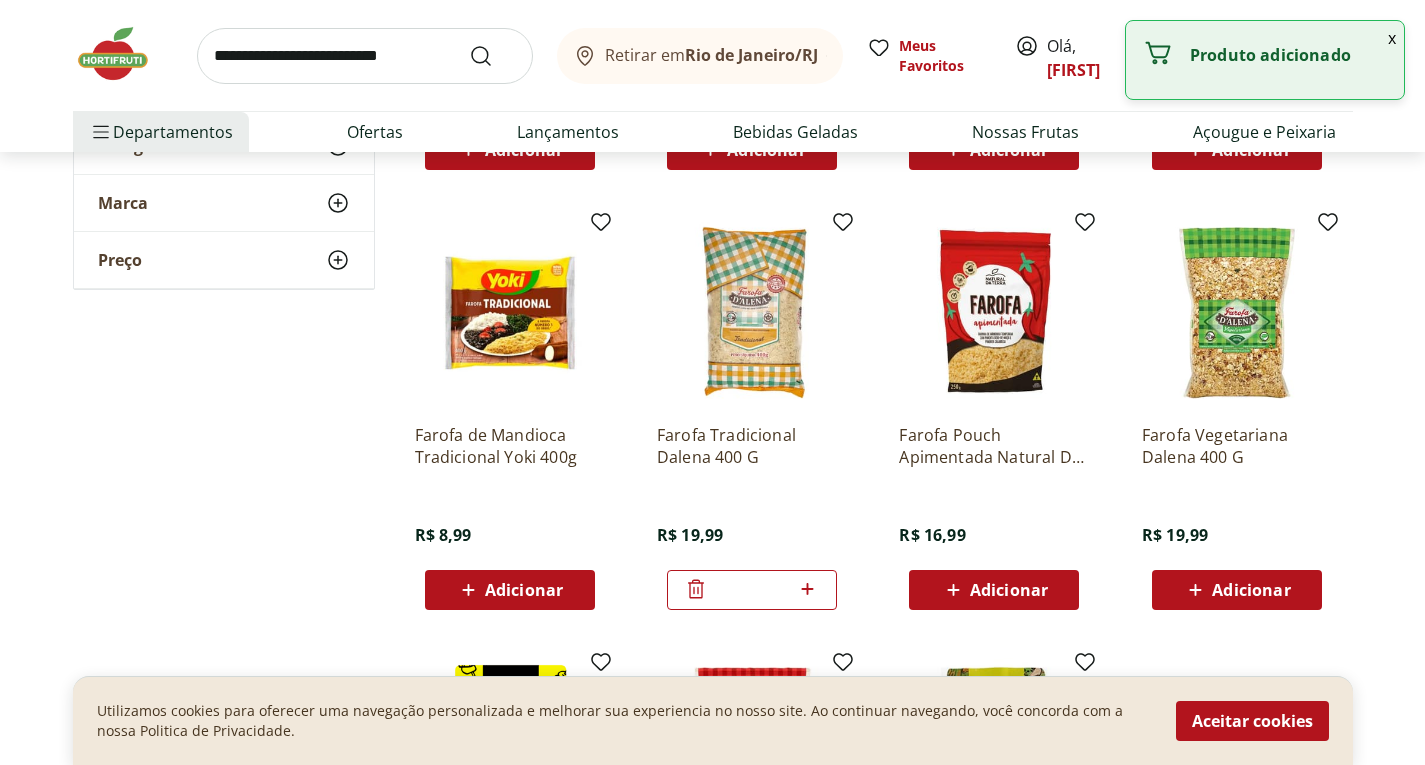 scroll, scrollTop: 0, scrollLeft: 0, axis: both 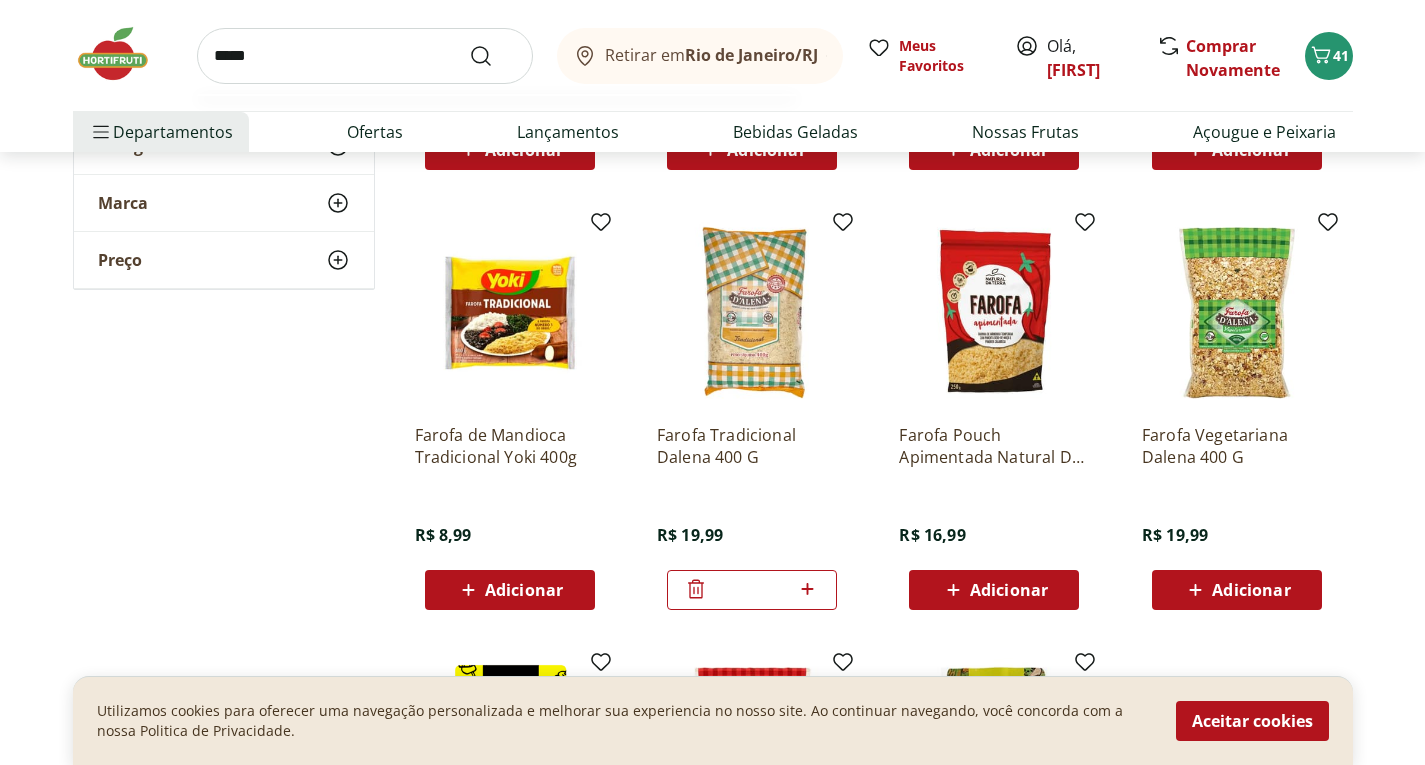 type on "*****" 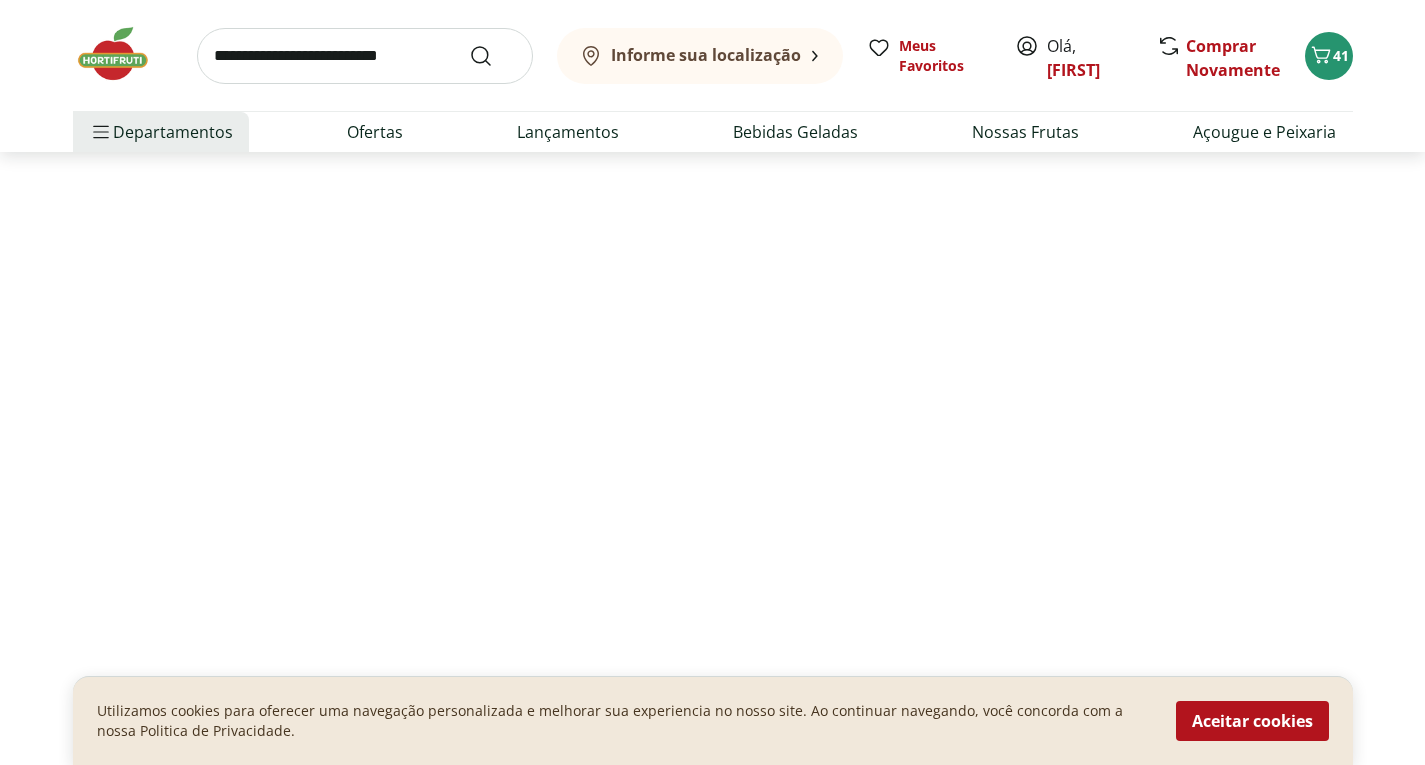scroll, scrollTop: 0, scrollLeft: 0, axis: both 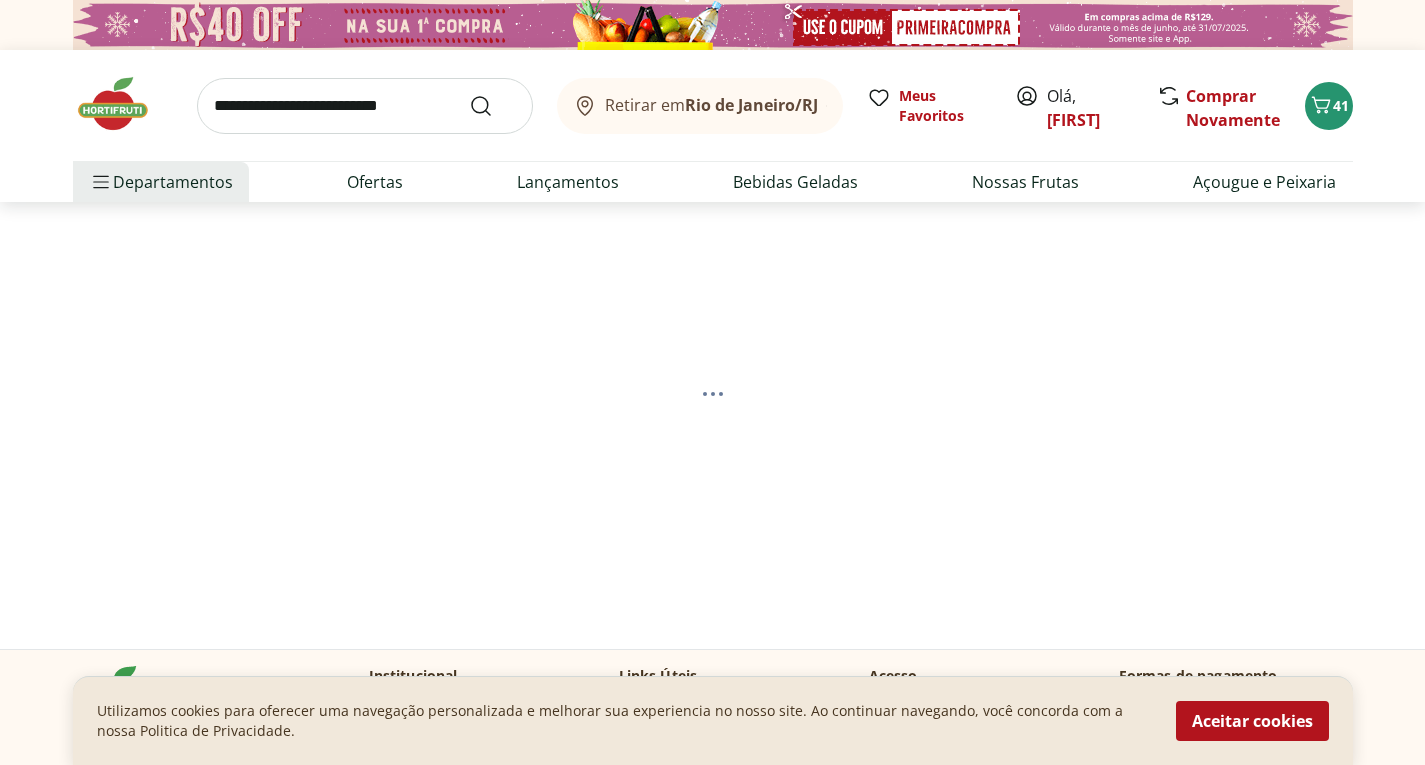 select on "**********" 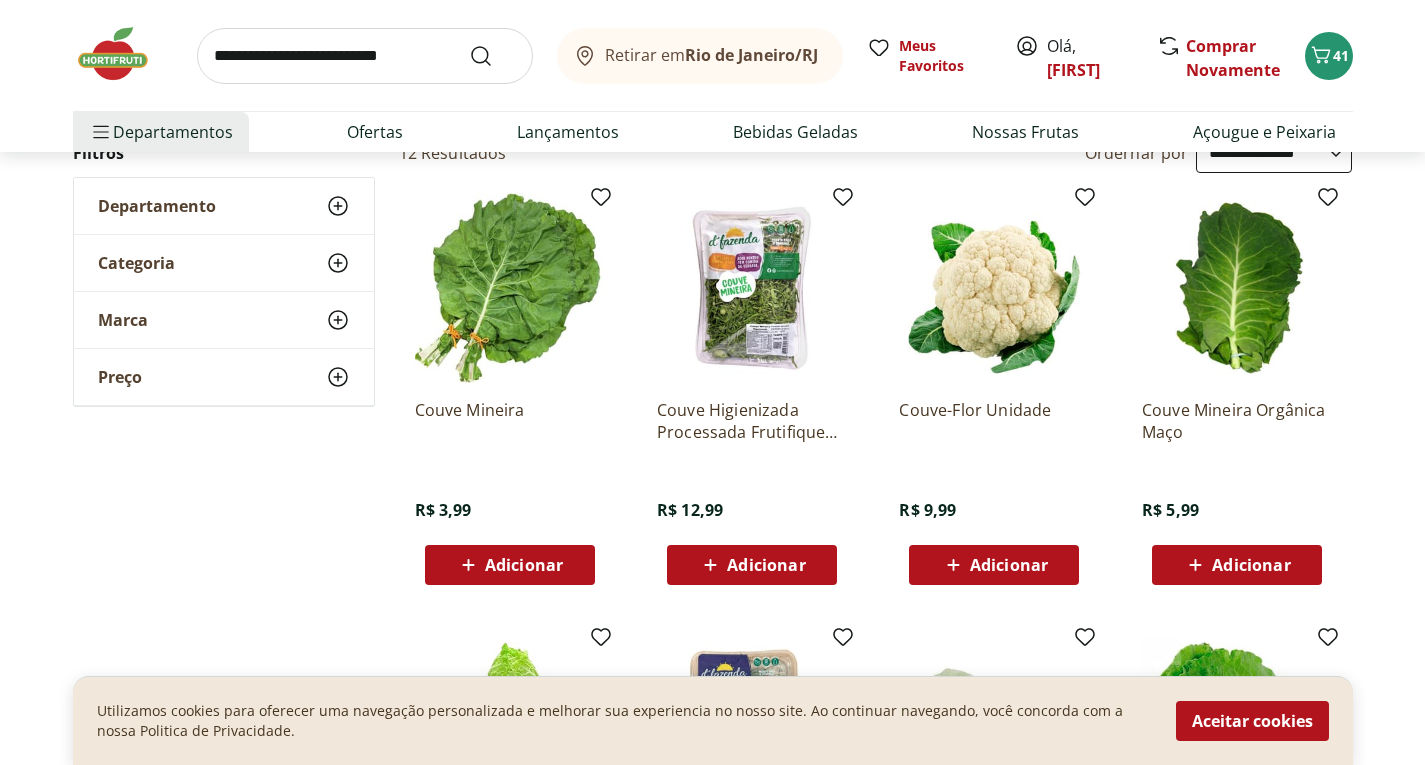 scroll, scrollTop: 233, scrollLeft: 0, axis: vertical 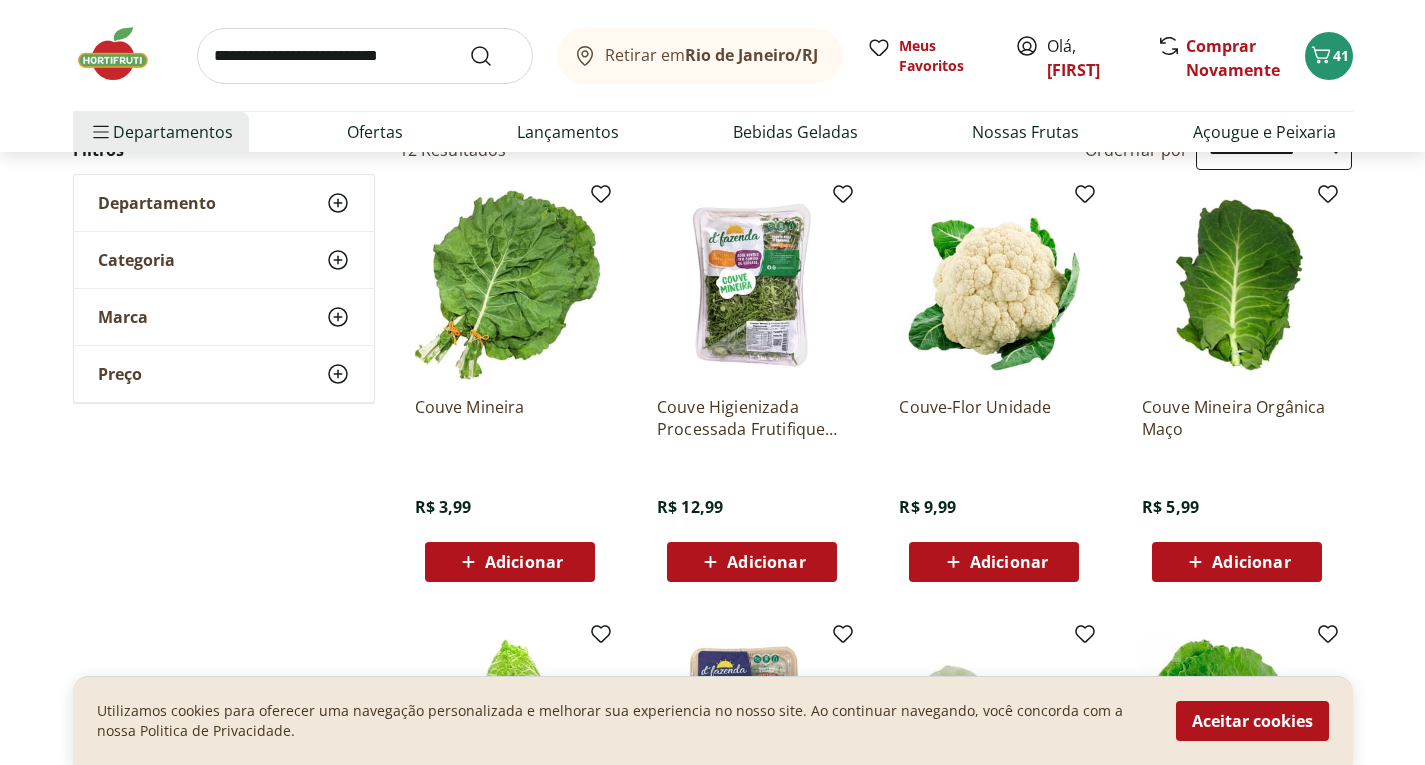 click on "Adicionar" at bounding box center (524, 562) 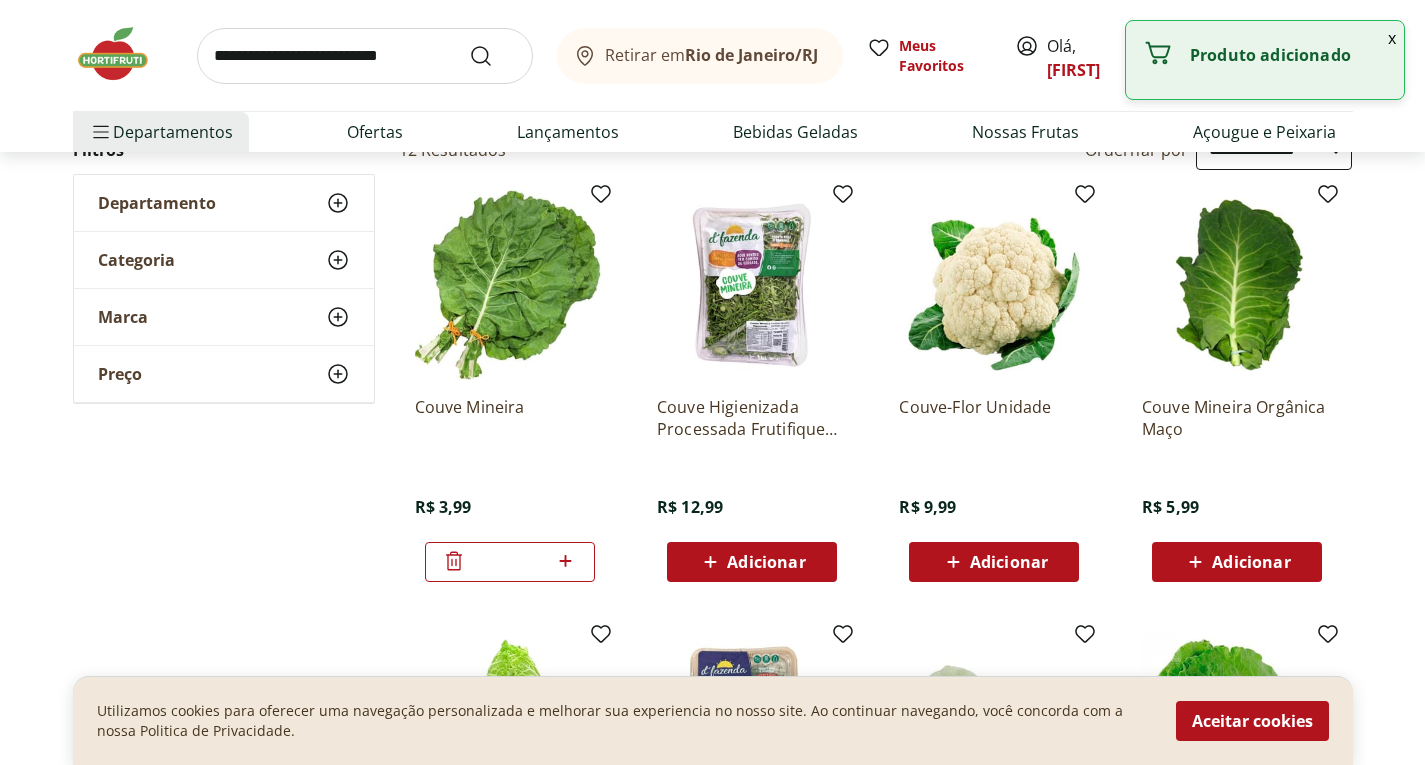 click 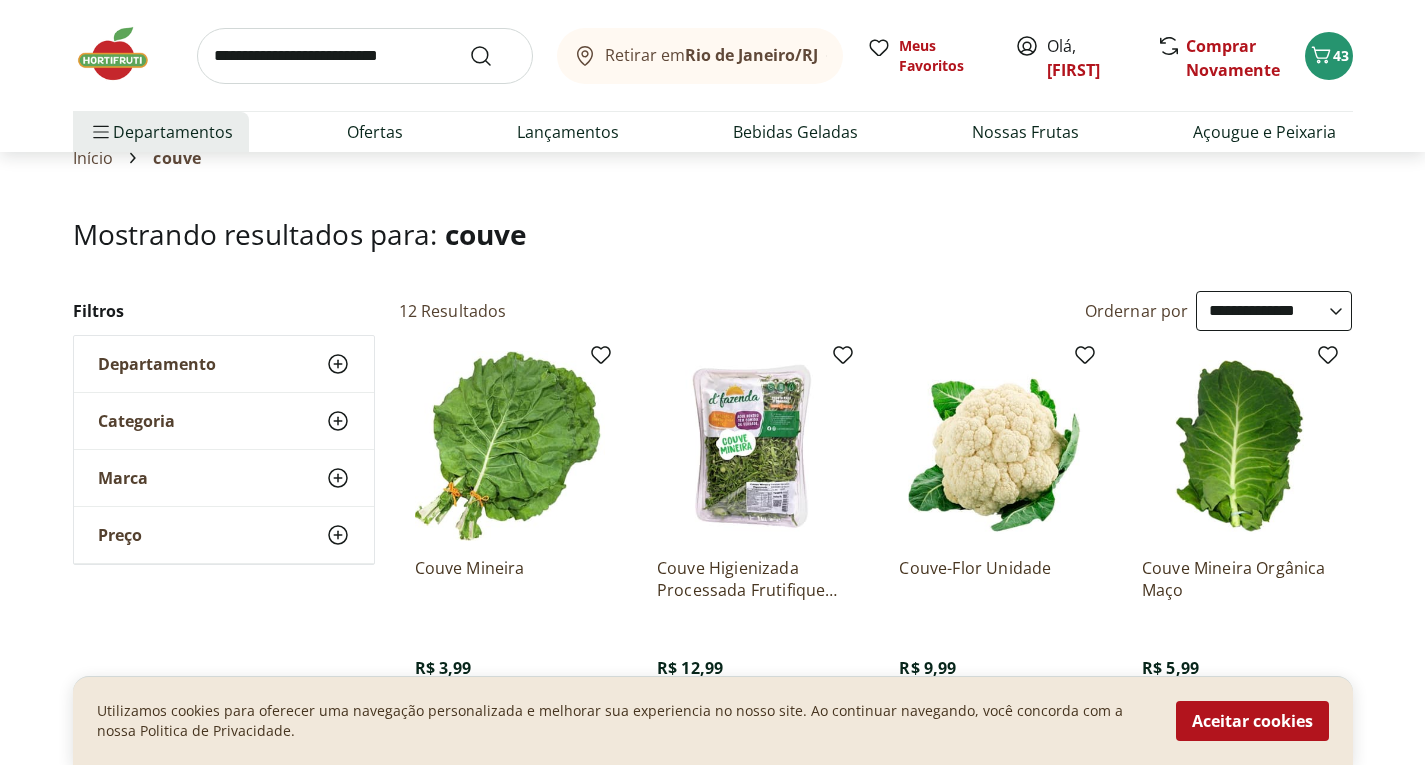 scroll, scrollTop: 71, scrollLeft: 0, axis: vertical 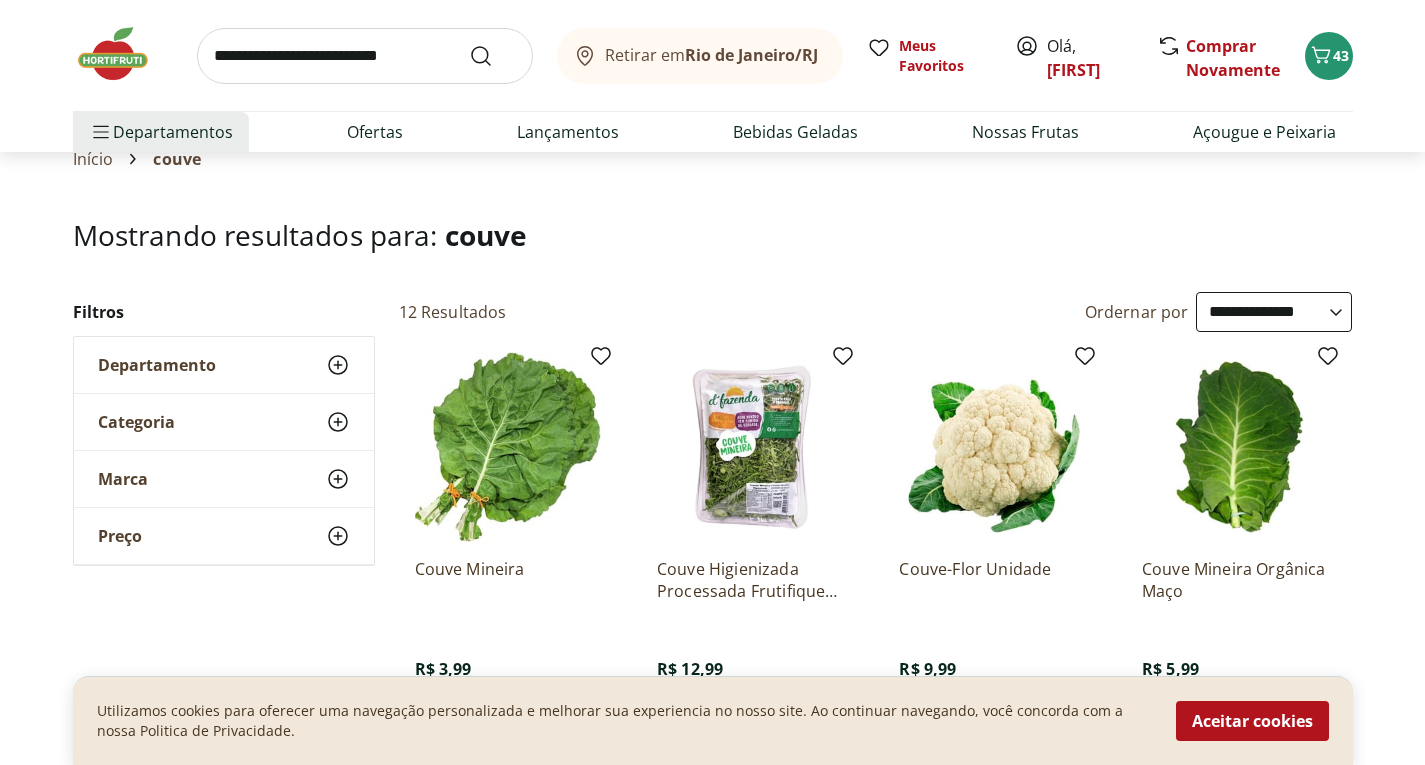 click at bounding box center [365, 56] 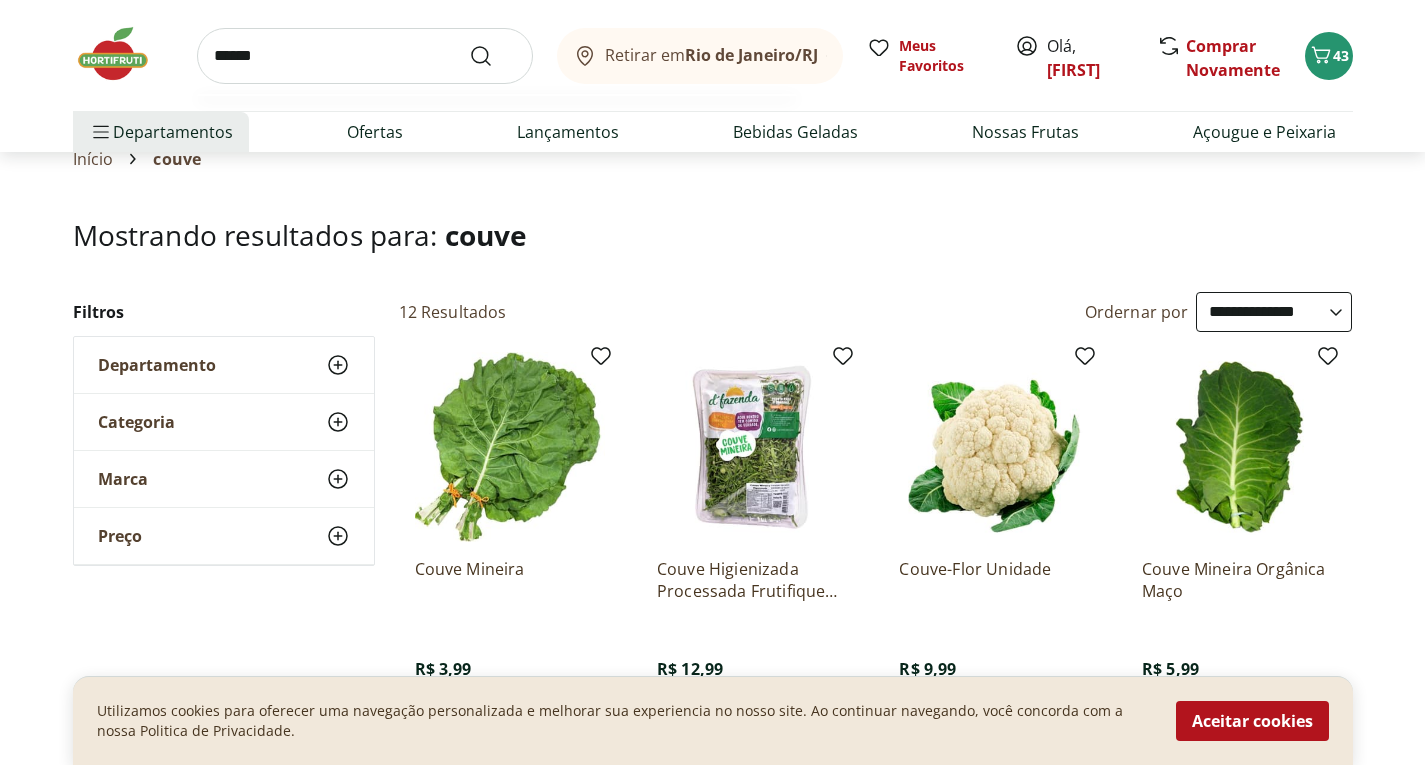 type on "******" 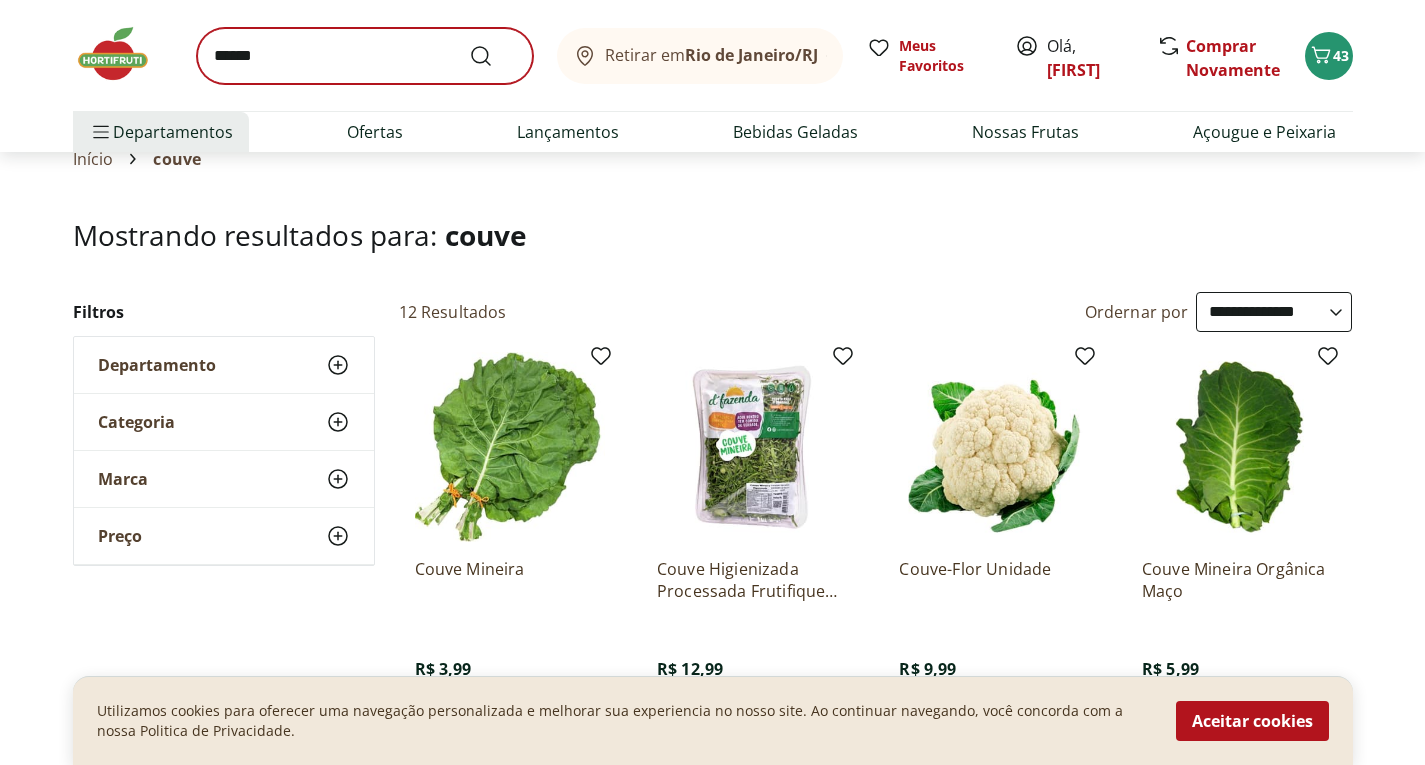 scroll, scrollTop: 0, scrollLeft: 0, axis: both 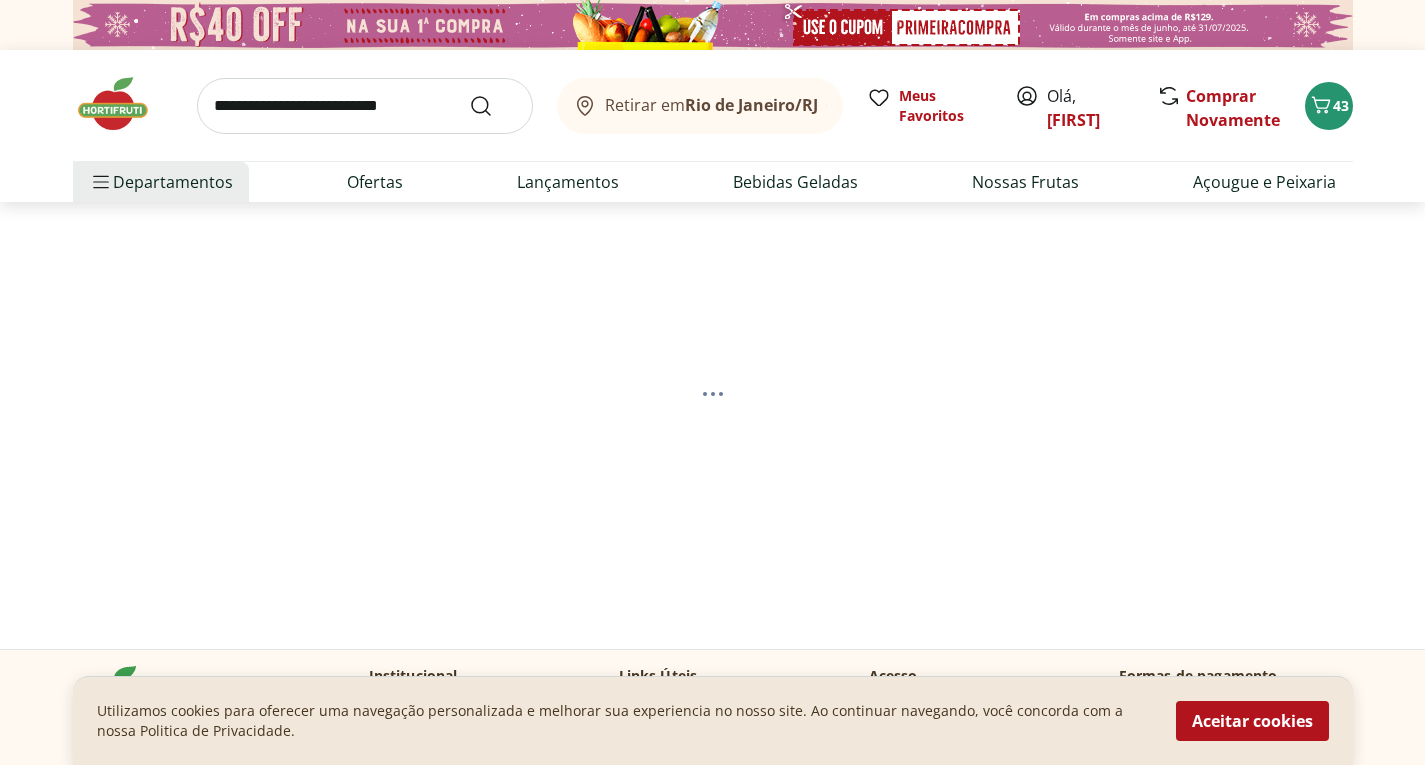 select on "**********" 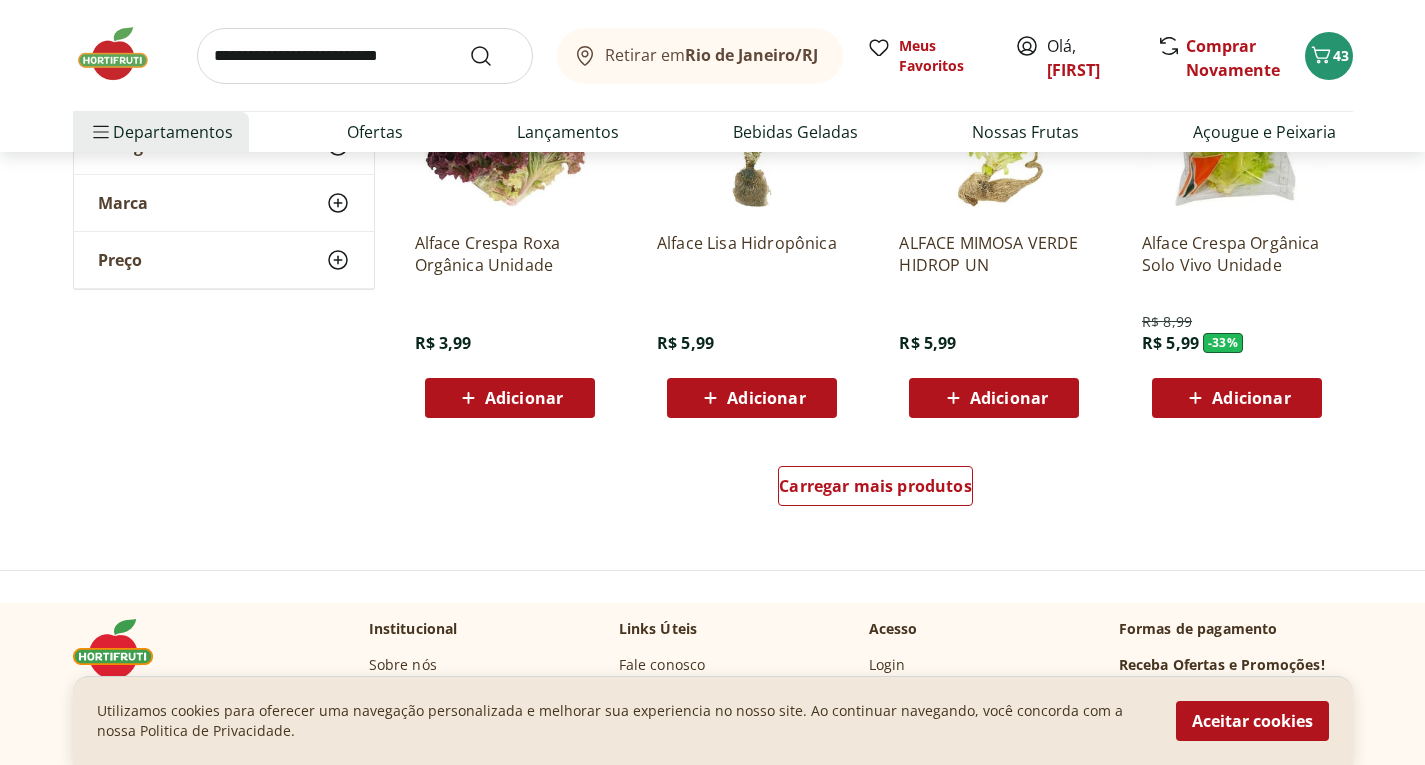 scroll, scrollTop: 1281, scrollLeft: 0, axis: vertical 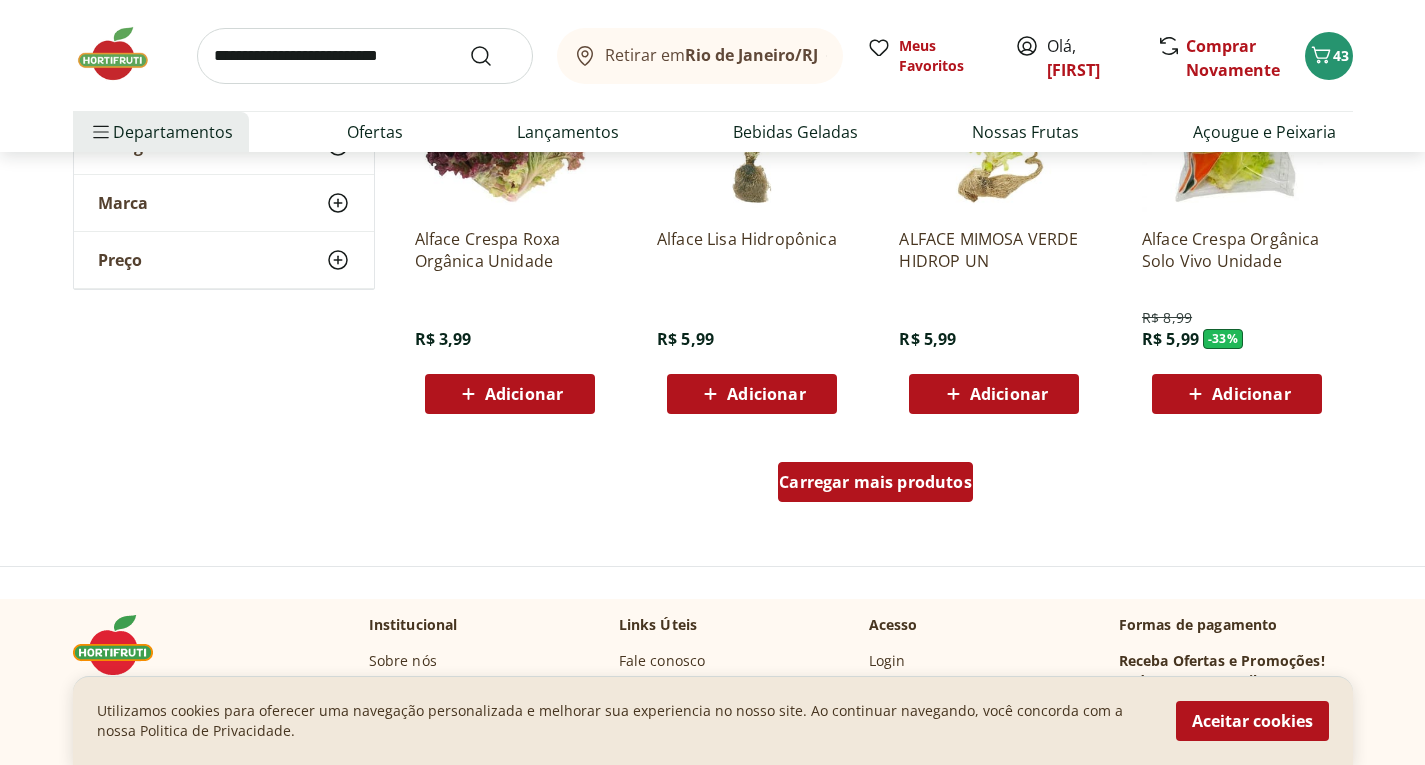 click on "Carregar mais produtos" at bounding box center (875, 482) 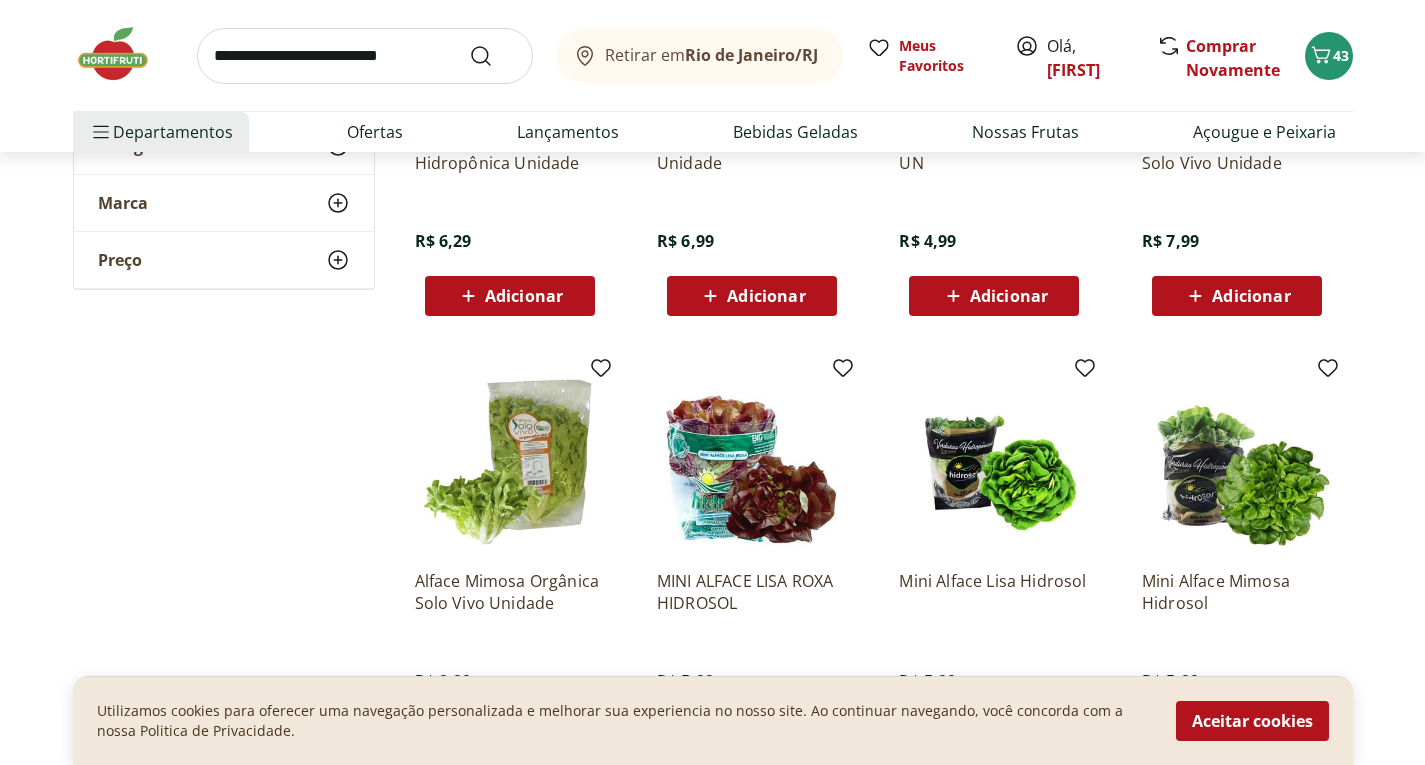 scroll, scrollTop: 2240, scrollLeft: 0, axis: vertical 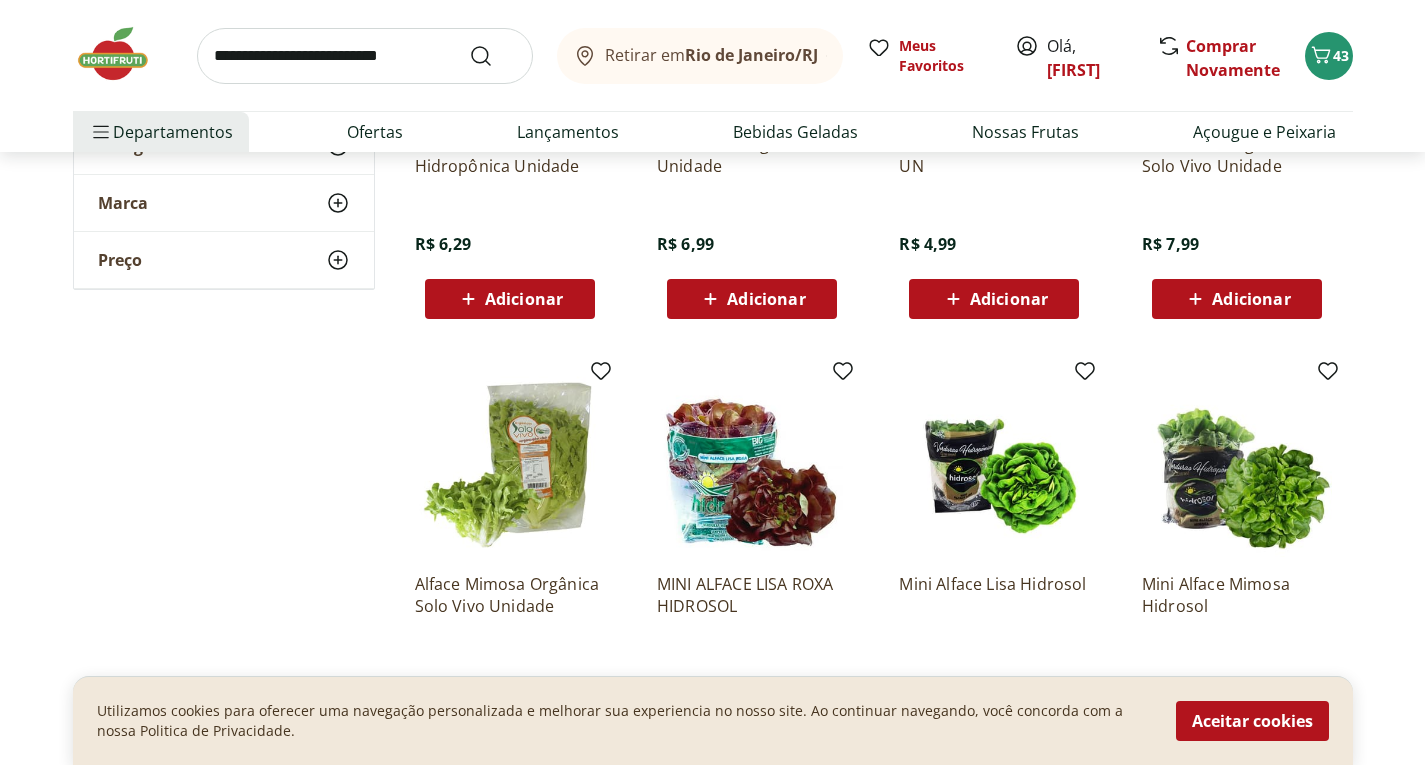 click on "Adicionar" at bounding box center [1009, 299] 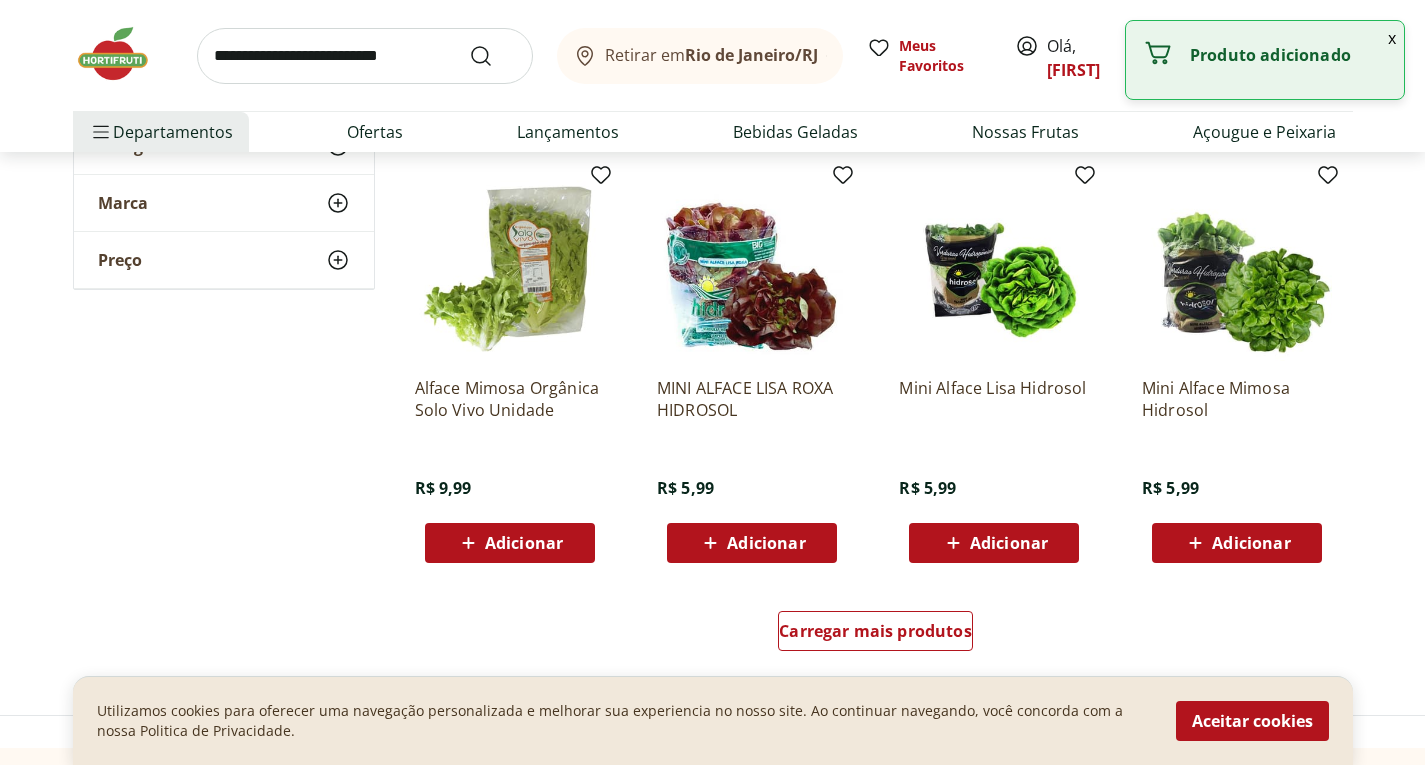 scroll, scrollTop: 2449, scrollLeft: 0, axis: vertical 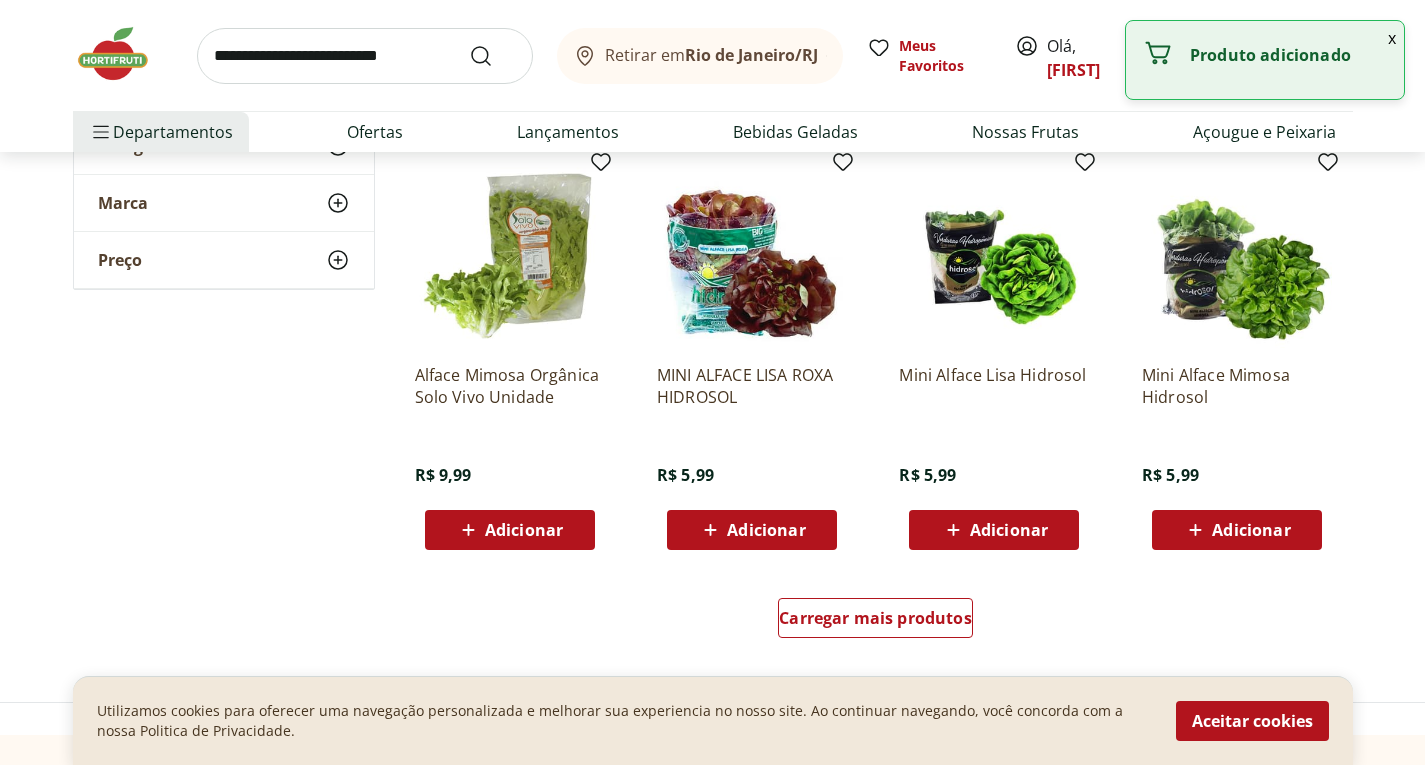 click on "Adicionar" at bounding box center [994, 530] 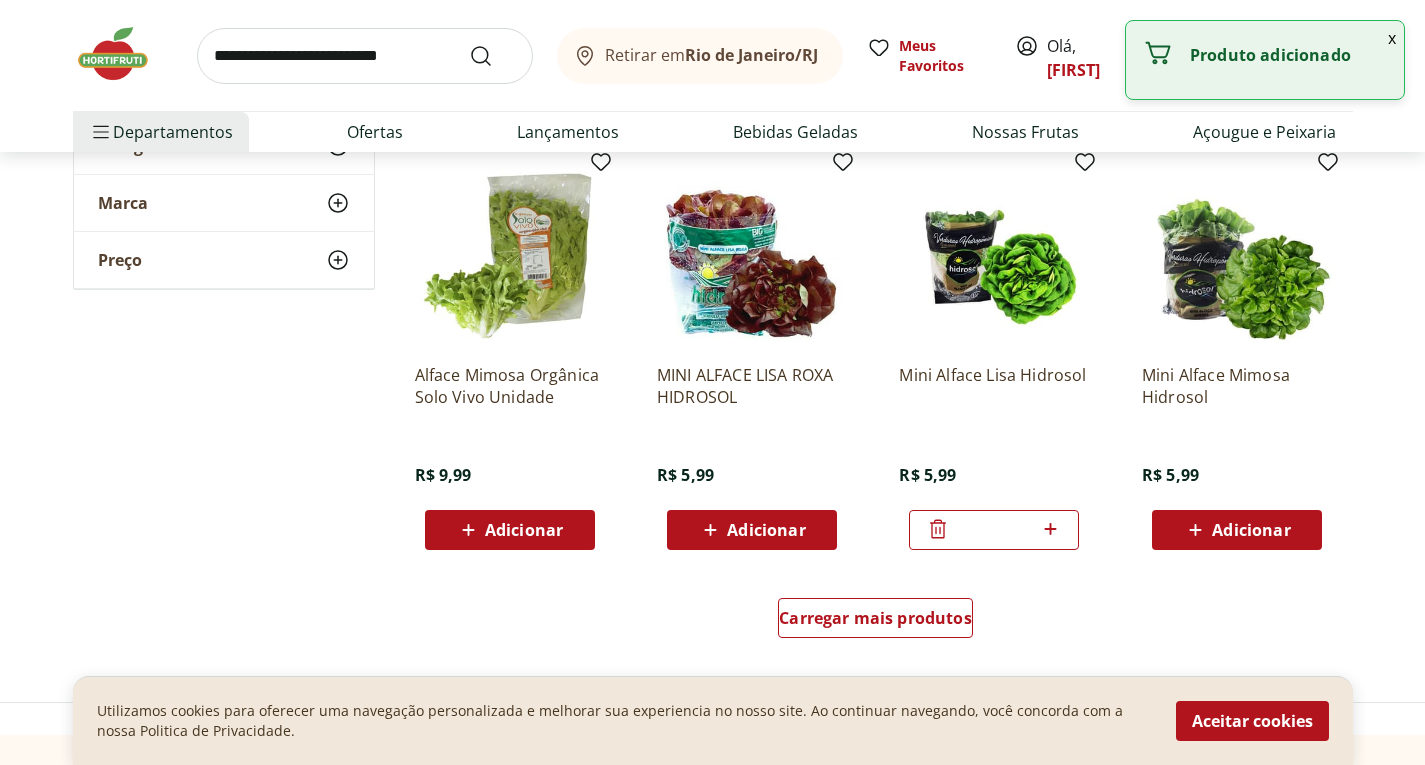 click on "Adicionar" at bounding box center (1251, 530) 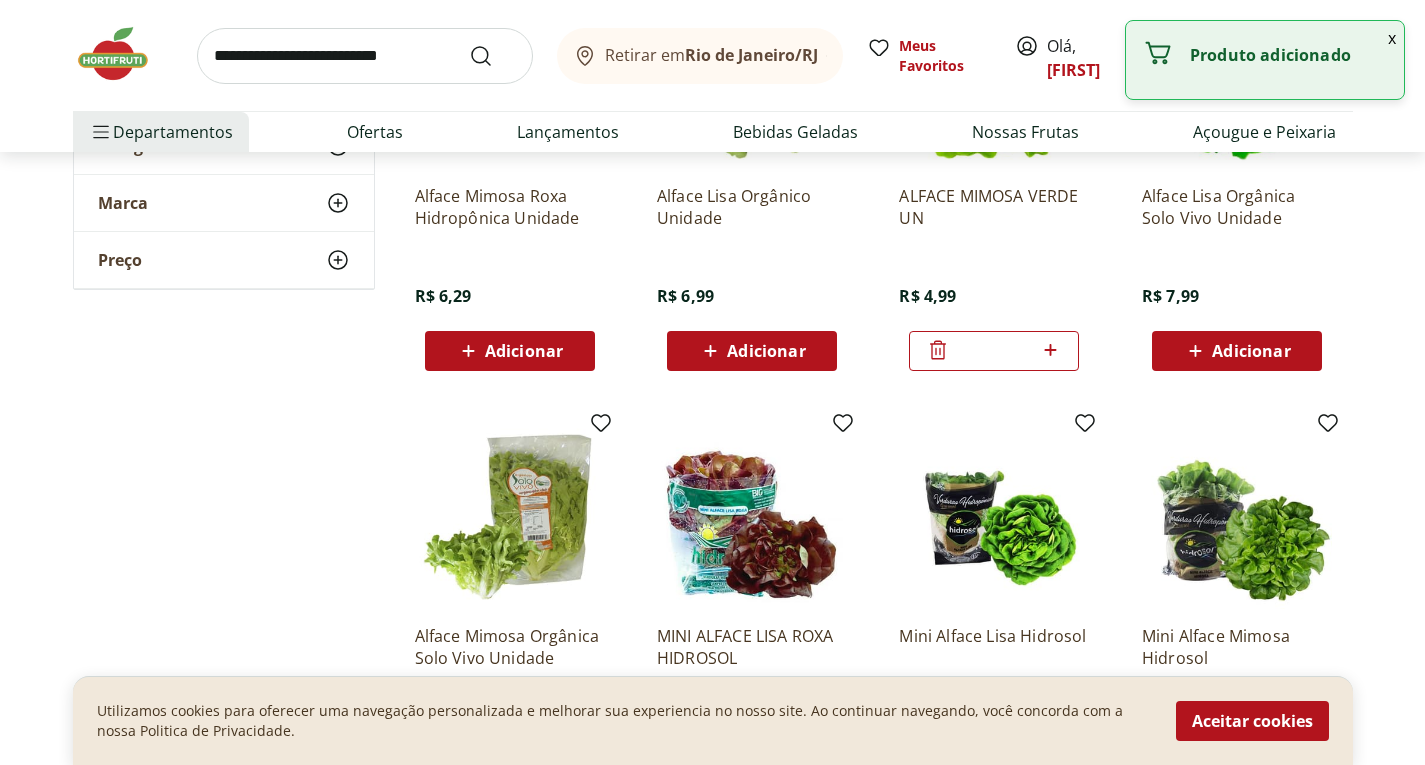 scroll, scrollTop: 2174, scrollLeft: 0, axis: vertical 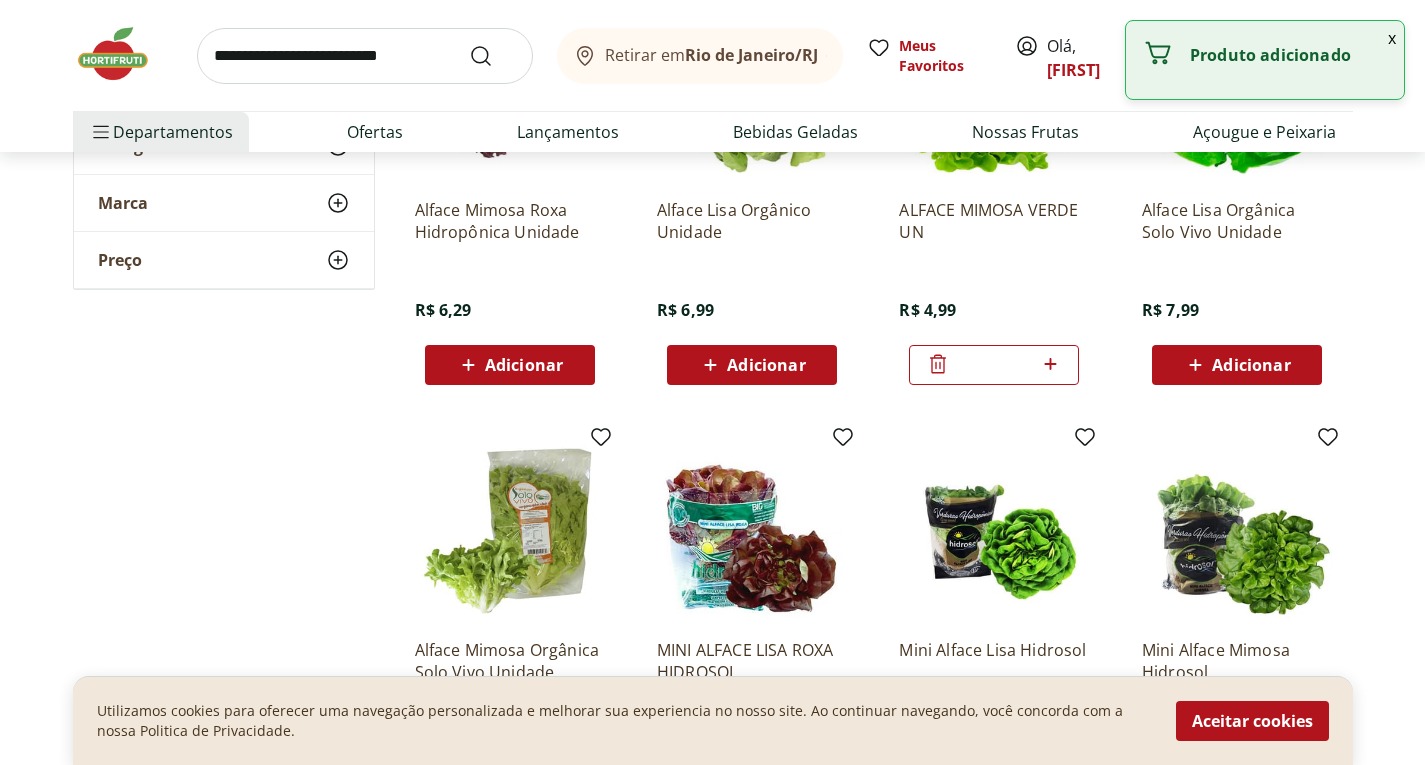 click 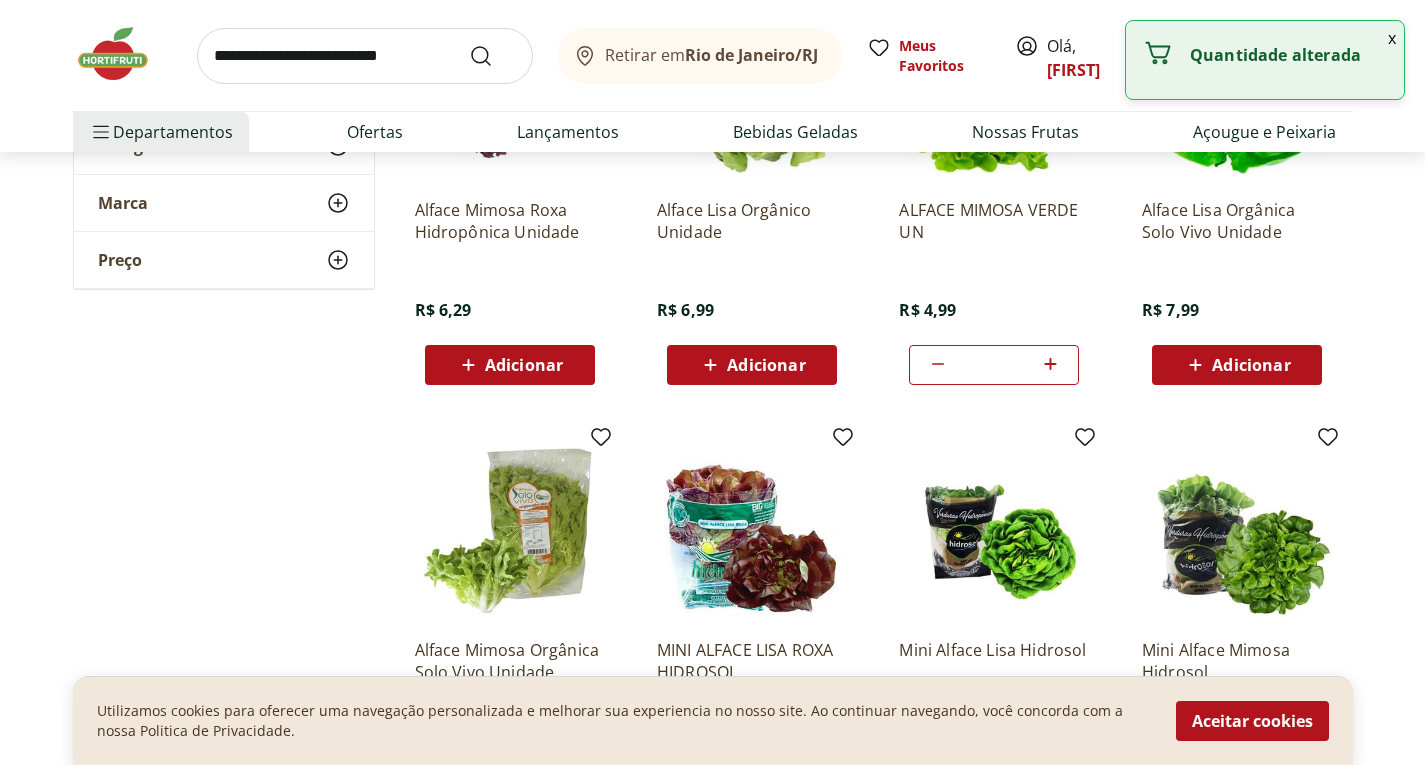 click 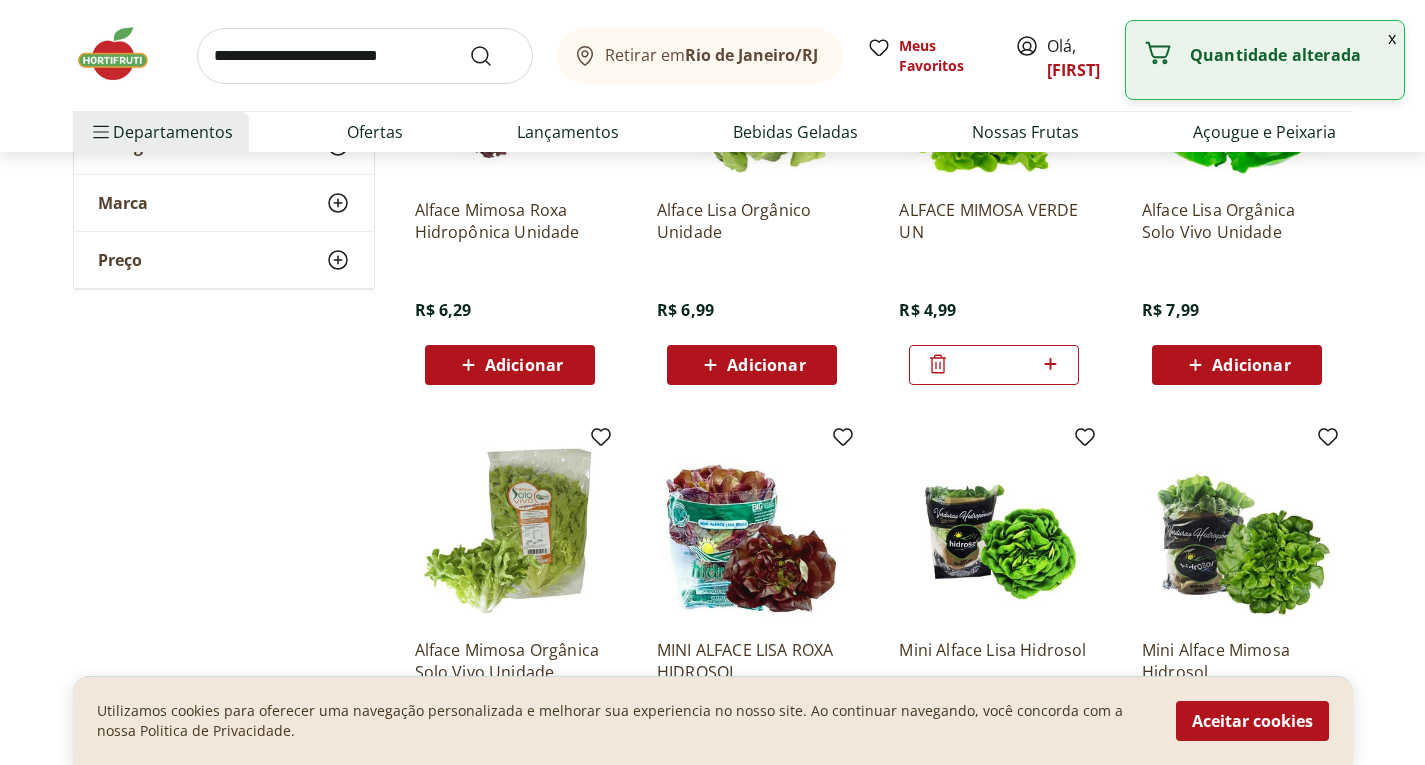 click at bounding box center [938, 365] 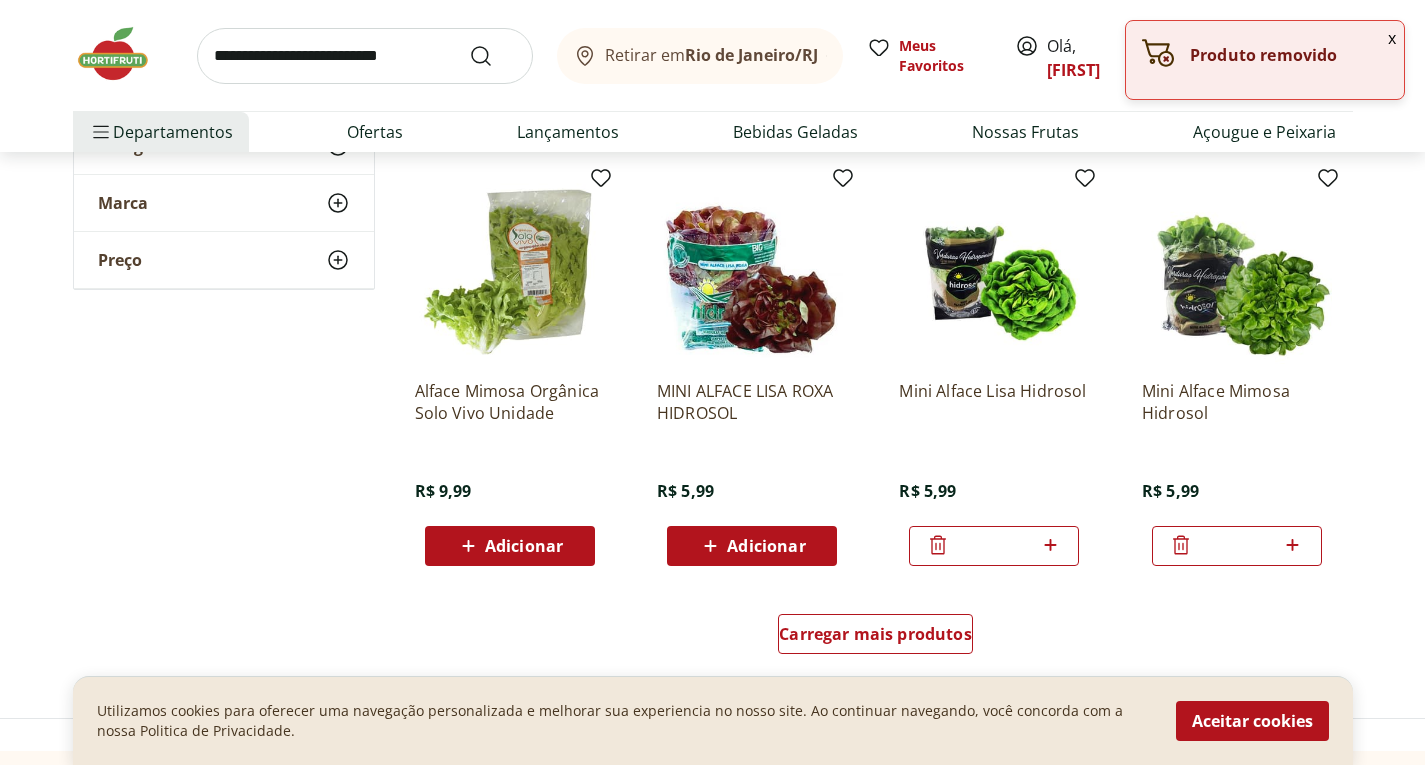 scroll, scrollTop: 2436, scrollLeft: 0, axis: vertical 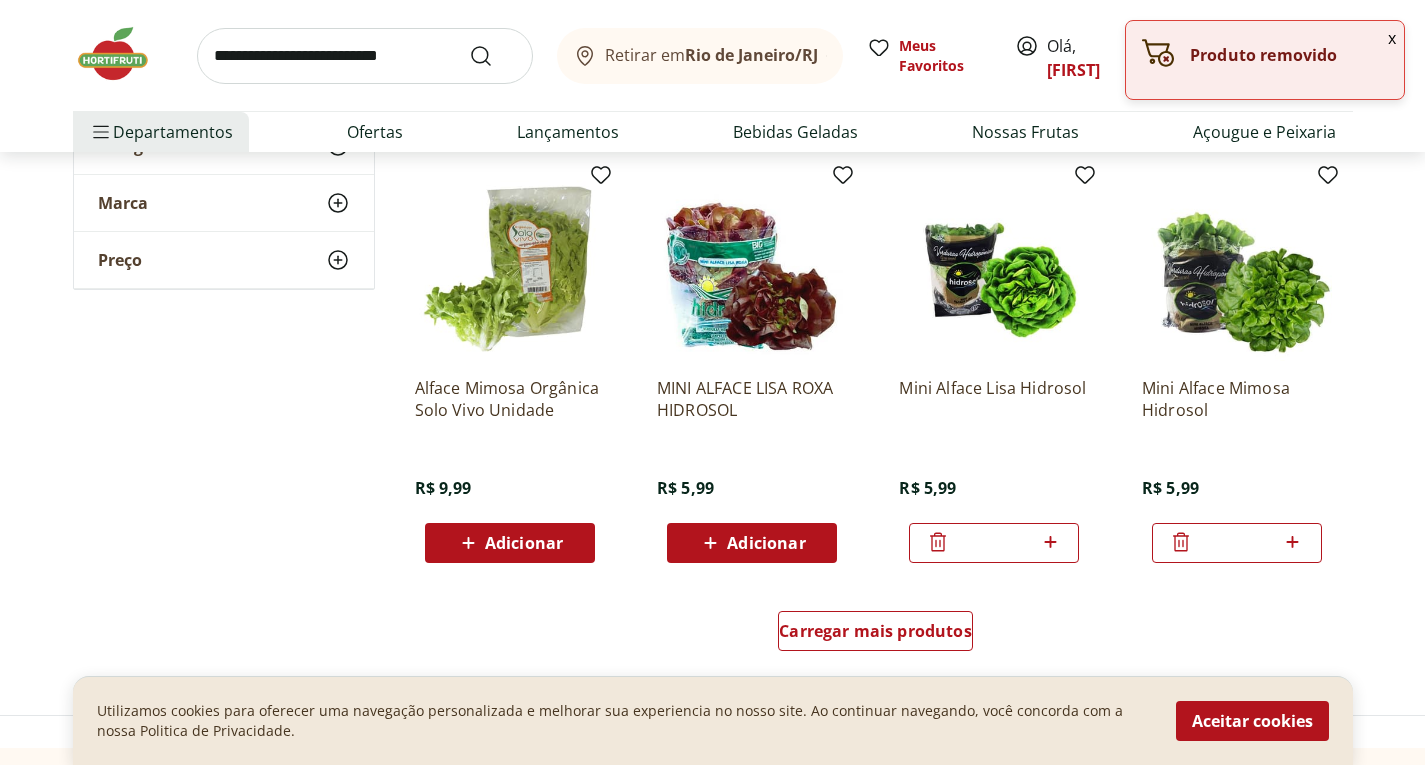 click on "Adicionar" at bounding box center (766, 543) 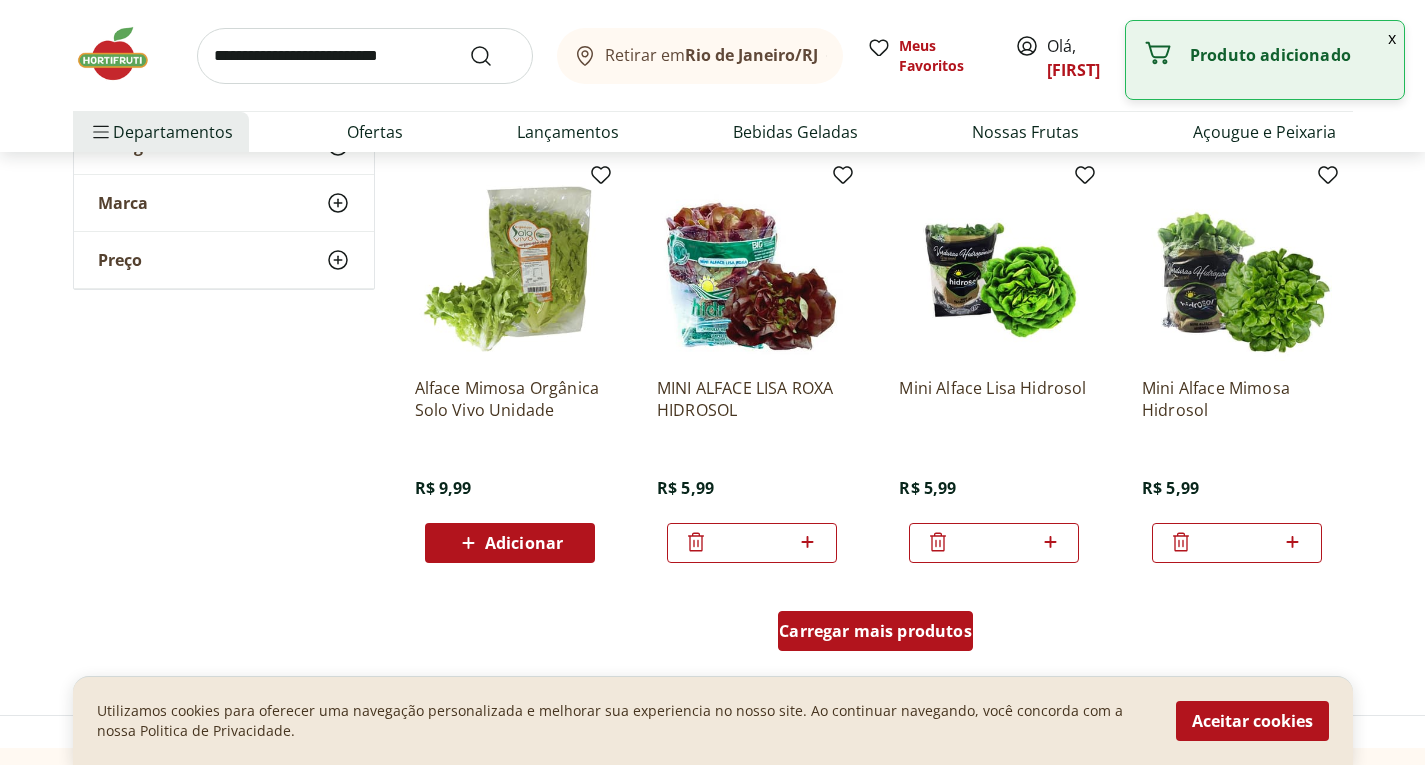 click on "Carregar mais produtos" at bounding box center (875, 631) 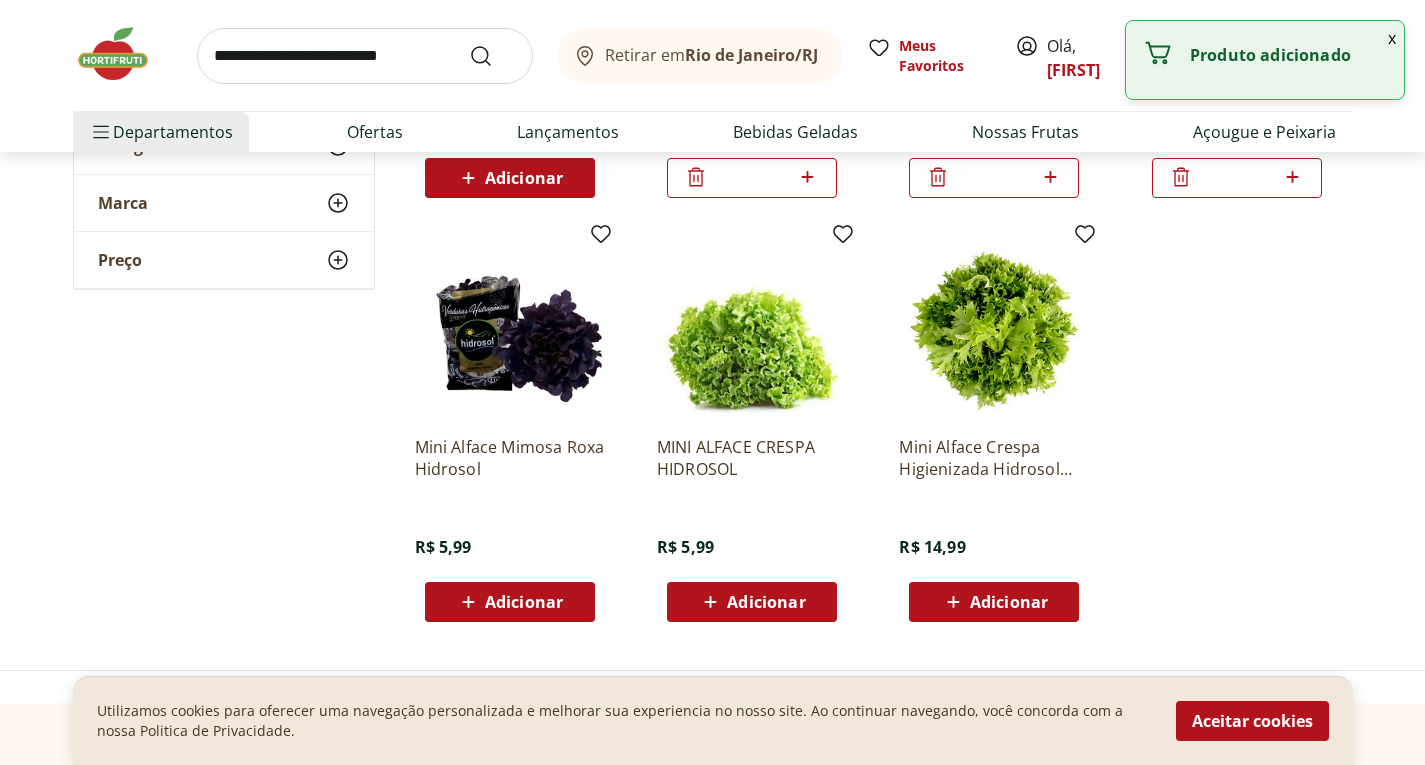 scroll, scrollTop: 2802, scrollLeft: 0, axis: vertical 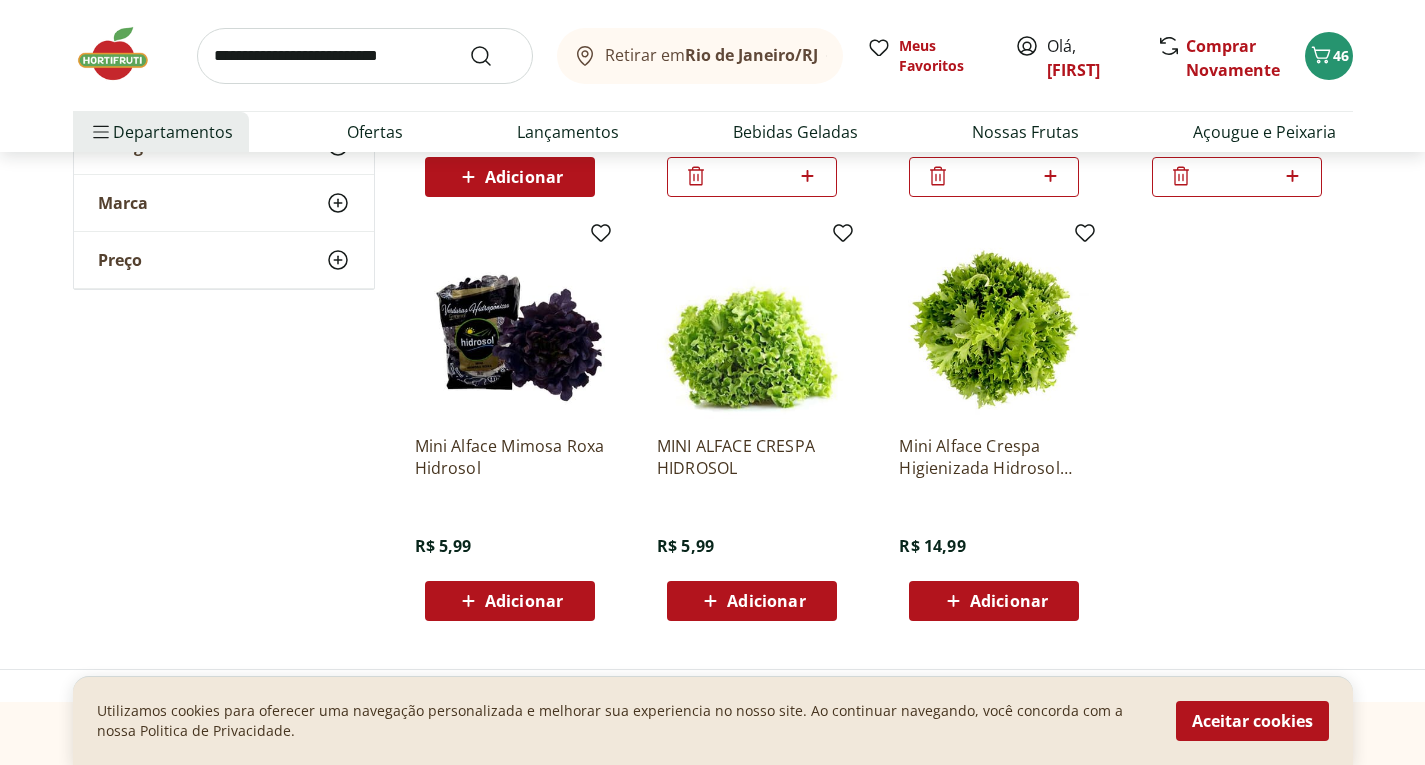 click on "Adicionar" at bounding box center (766, 601) 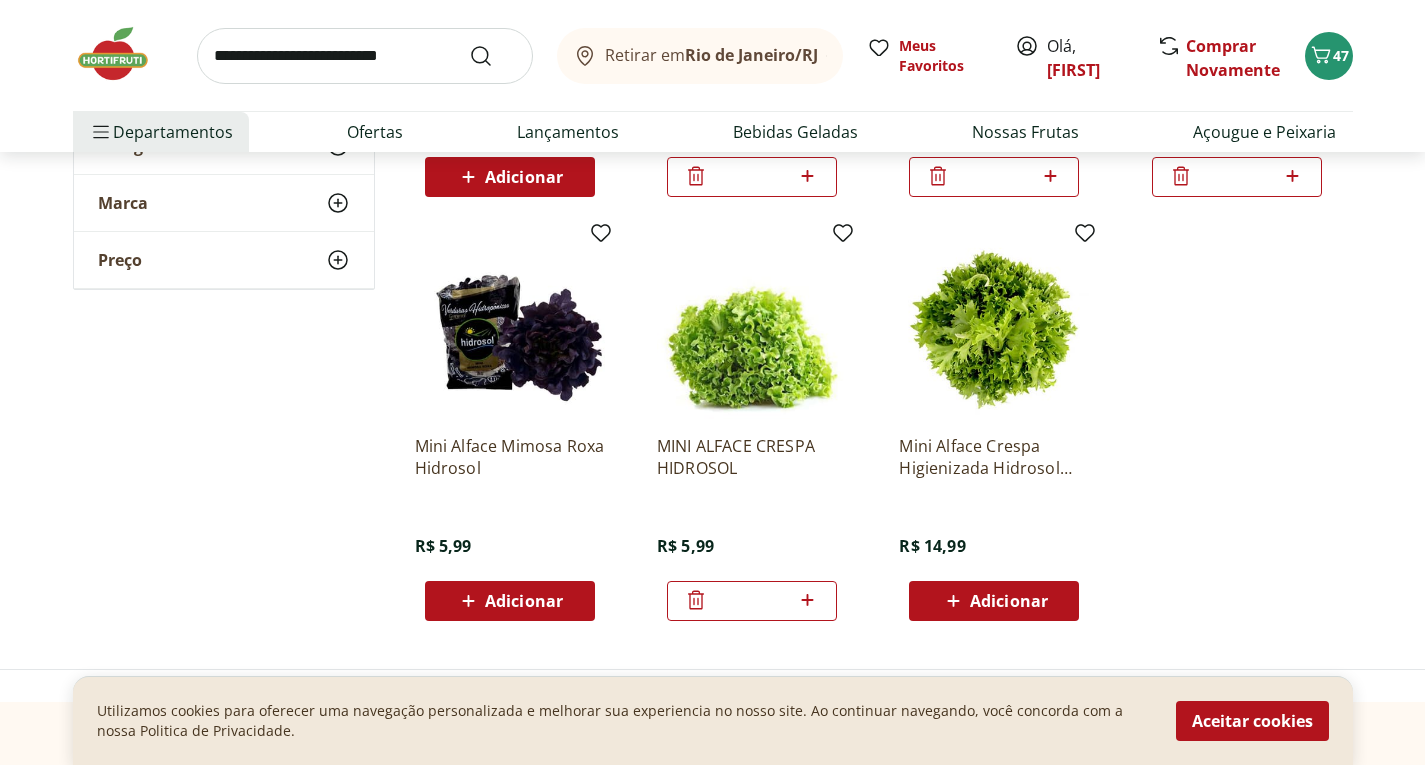 click on "Adicionar" at bounding box center [524, 601] 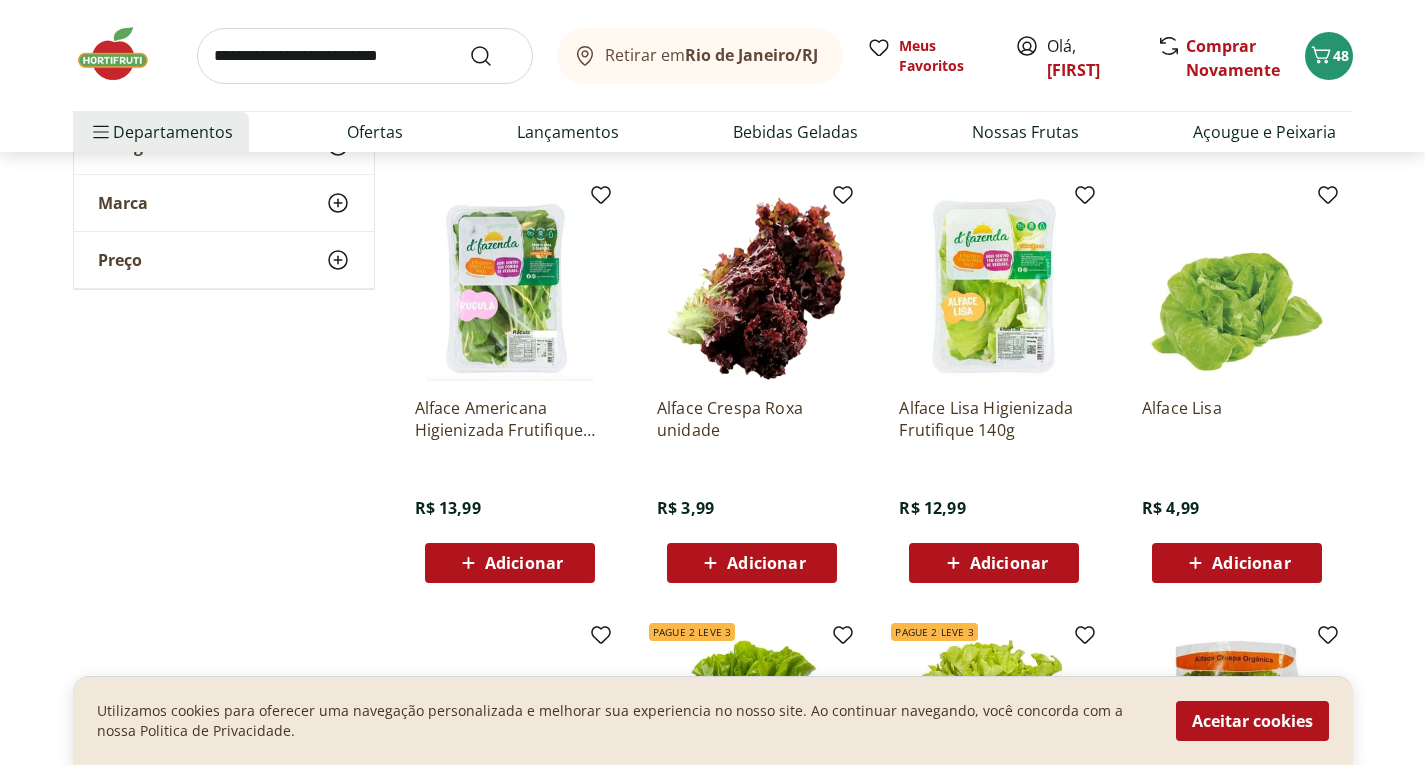 scroll, scrollTop: 679, scrollLeft: 0, axis: vertical 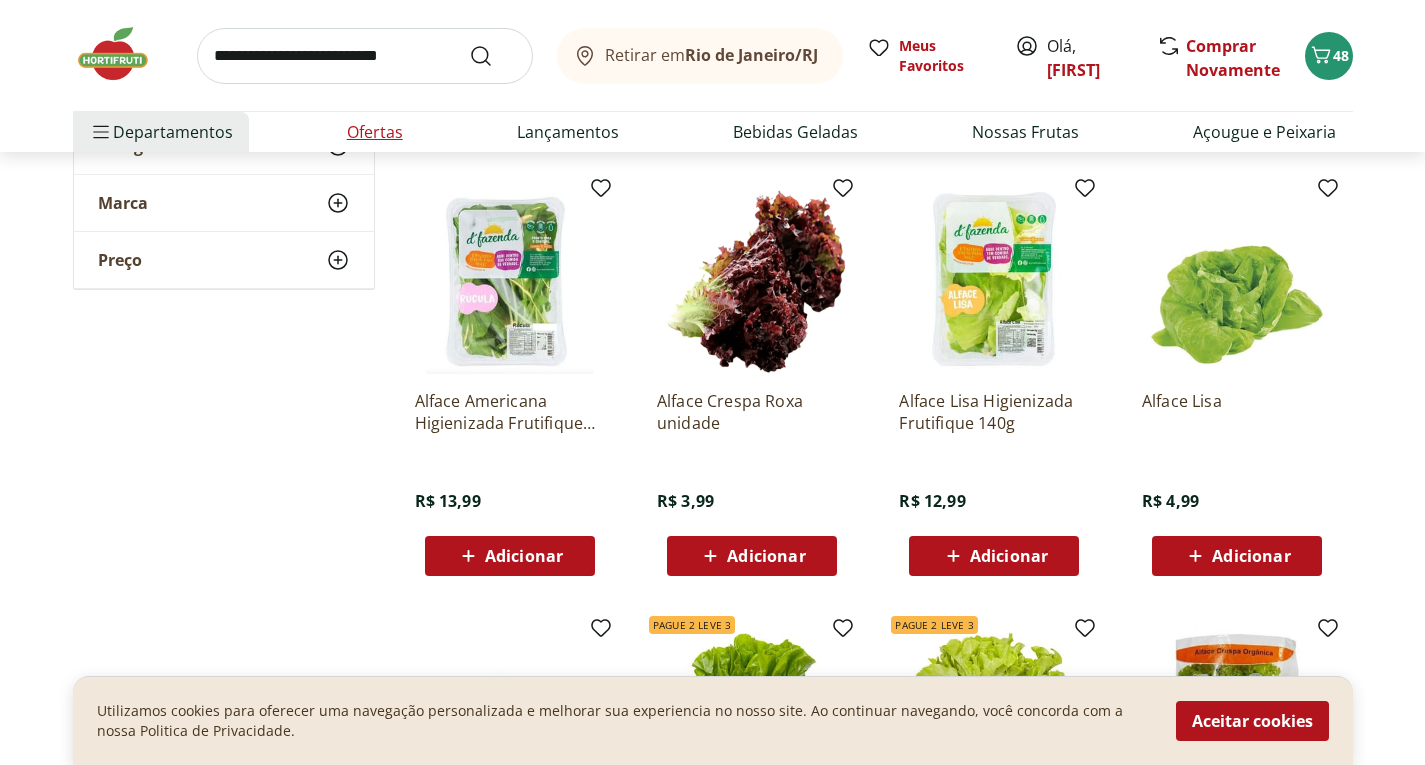 click on "Ofertas" at bounding box center [375, 132] 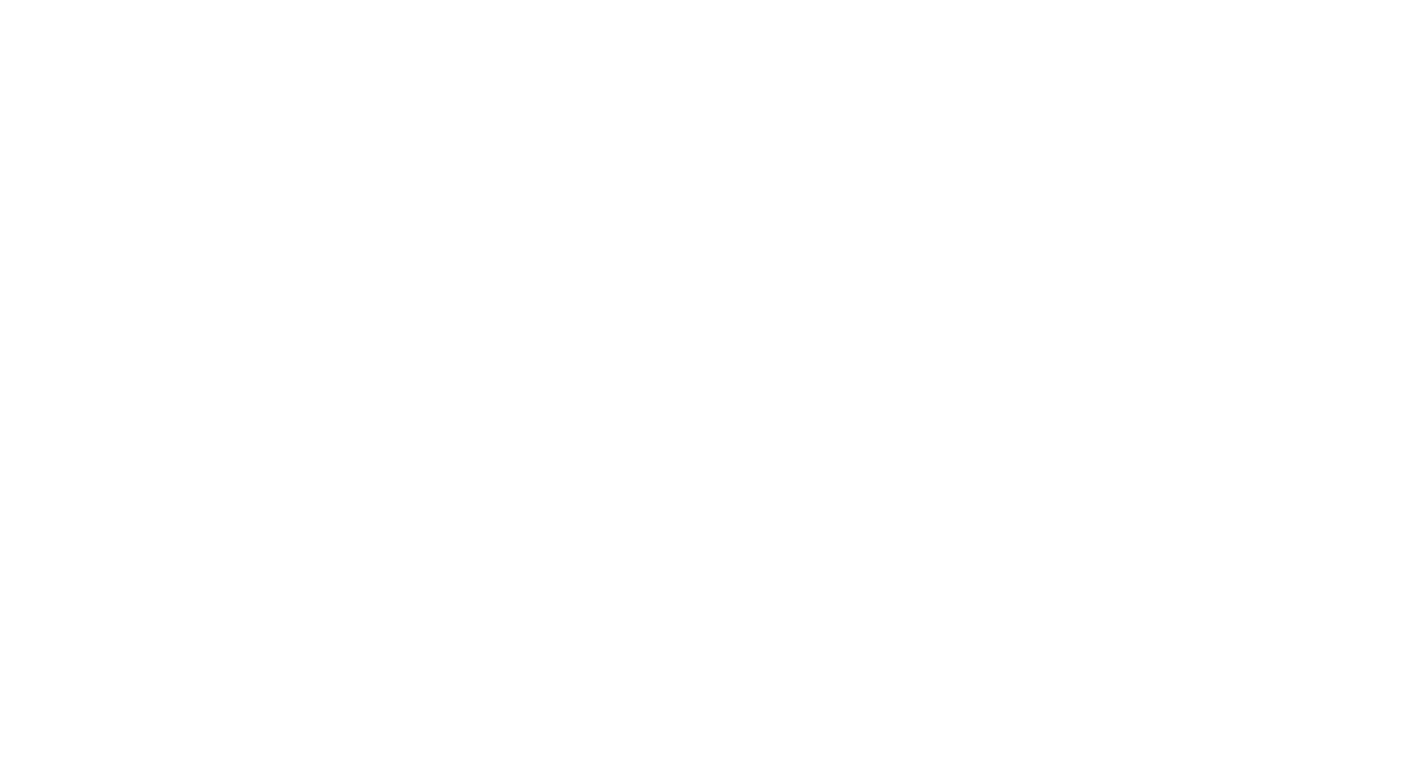 scroll, scrollTop: 0, scrollLeft: 0, axis: both 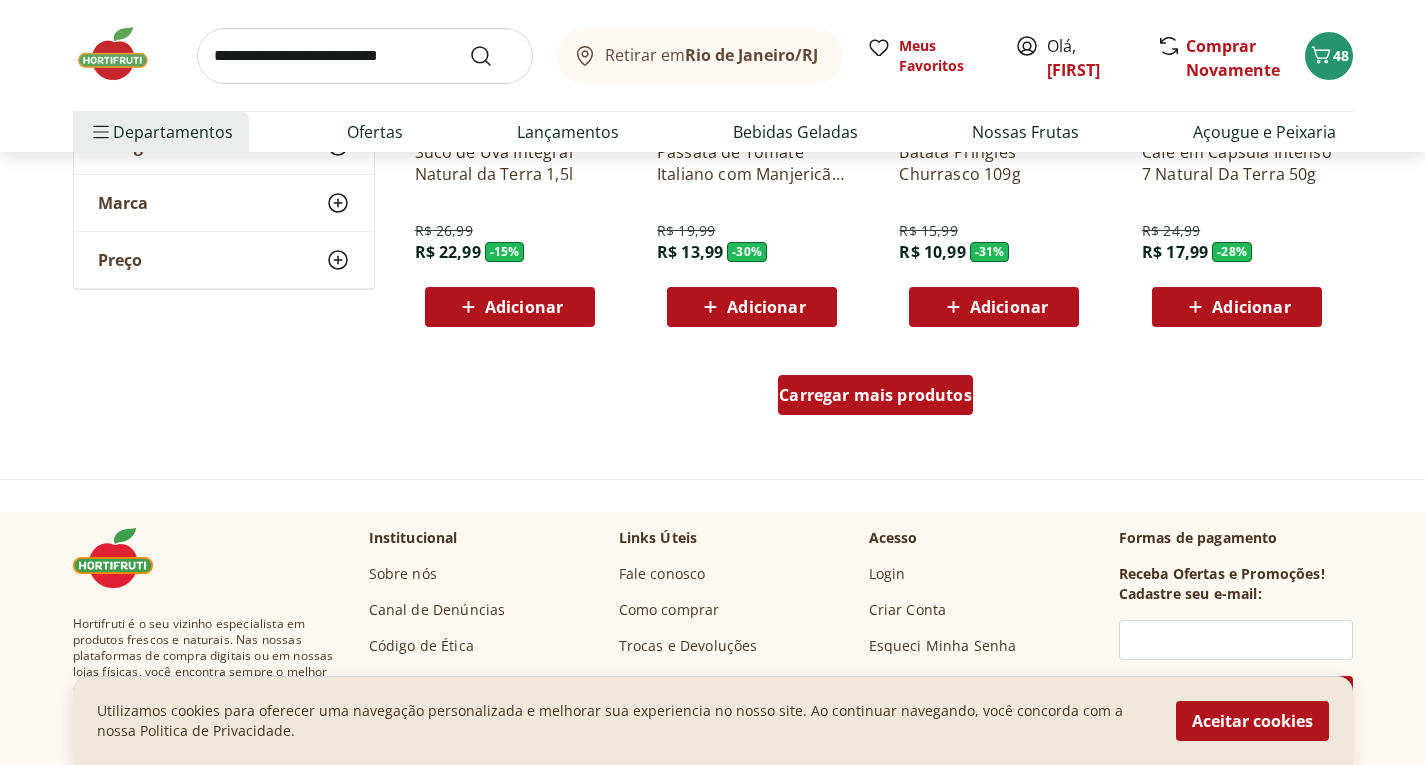click on "Carregar mais produtos" at bounding box center [875, 395] 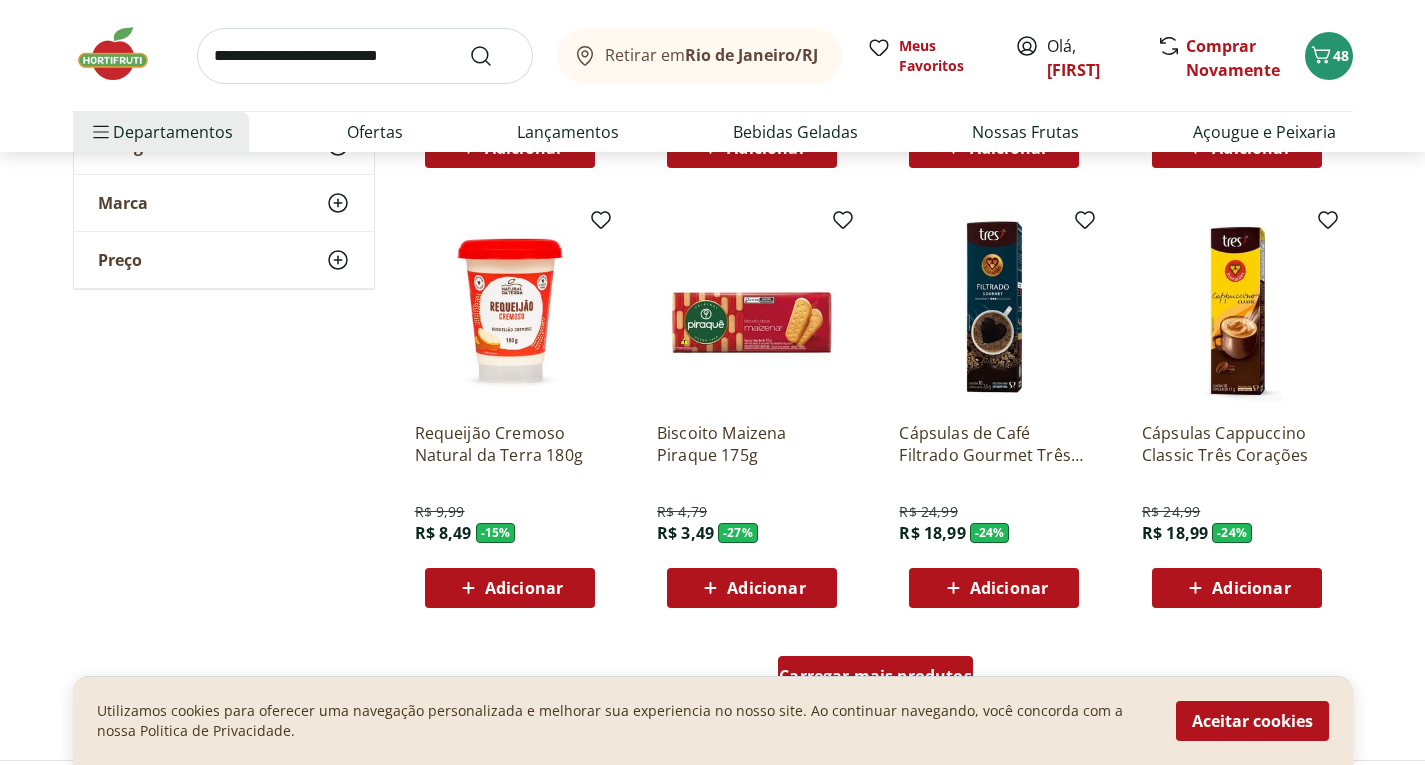 scroll, scrollTop: 2329, scrollLeft: 0, axis: vertical 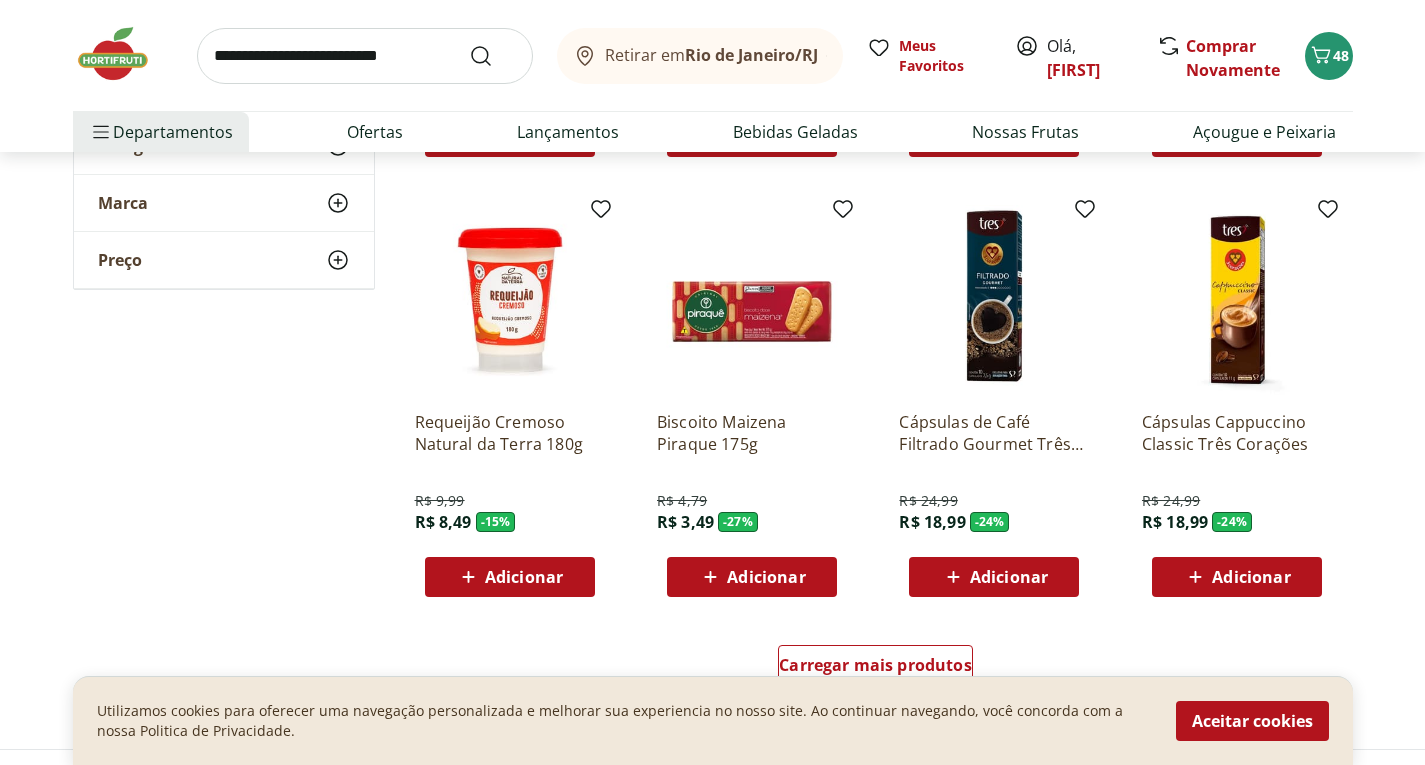 click on "Carregar mais produtos" at bounding box center (876, 669) 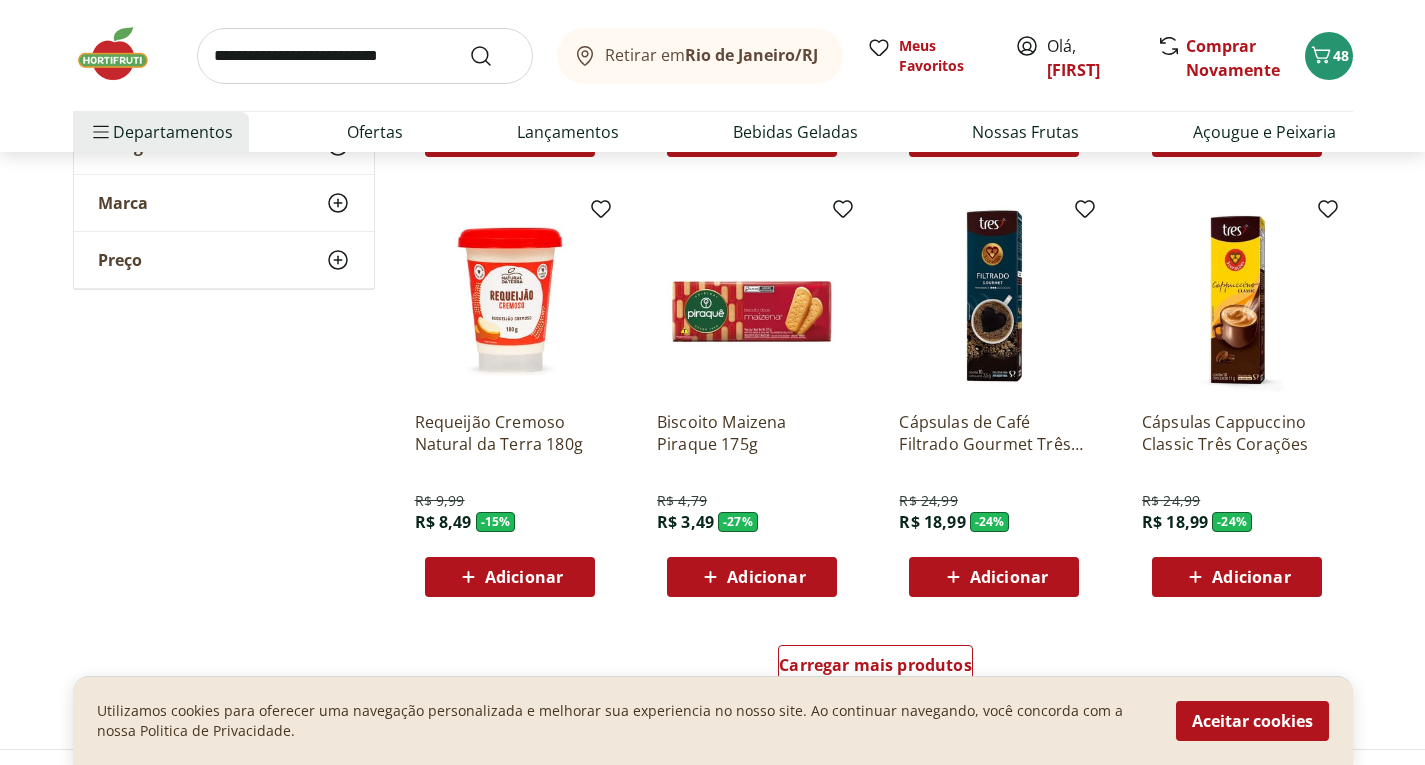 click on "Adicionar" at bounding box center (524, 577) 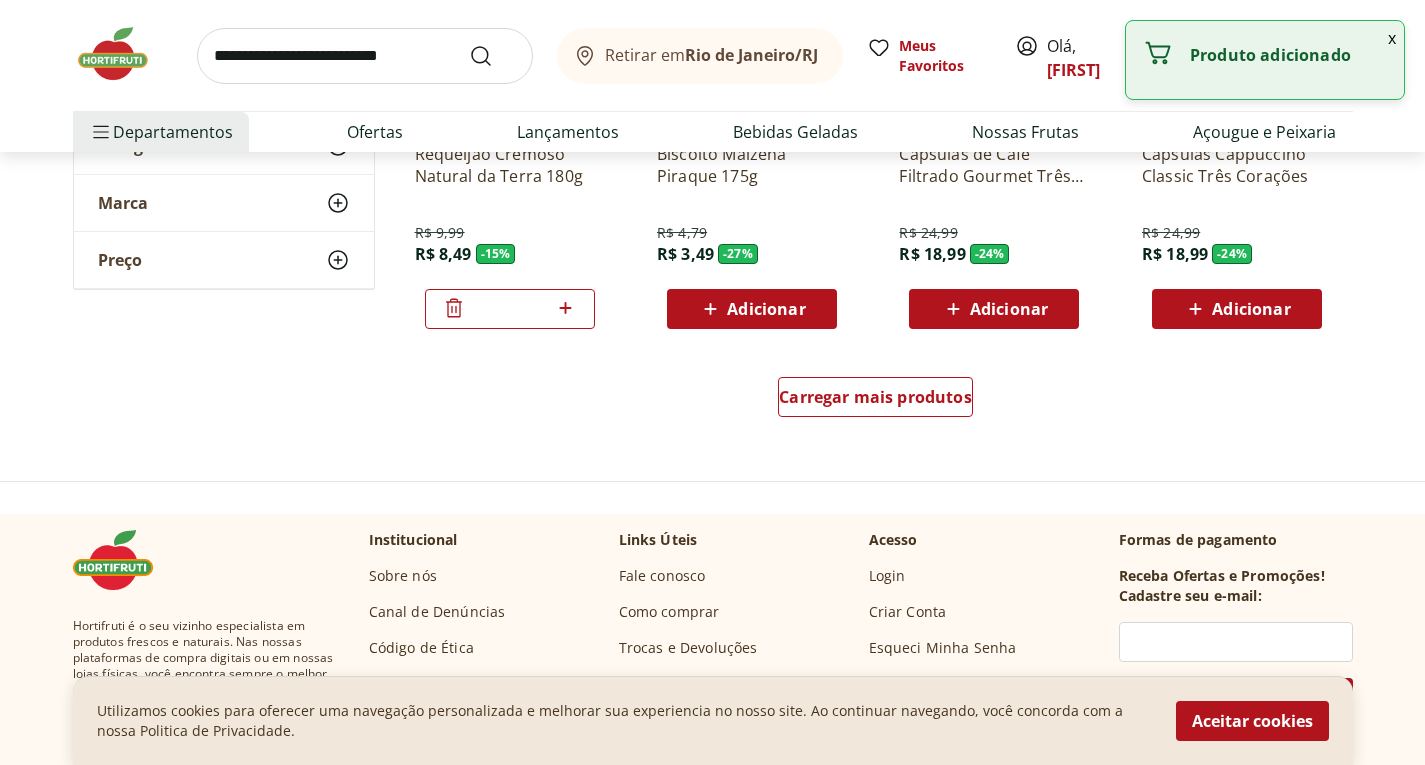 scroll, scrollTop: 2609, scrollLeft: 0, axis: vertical 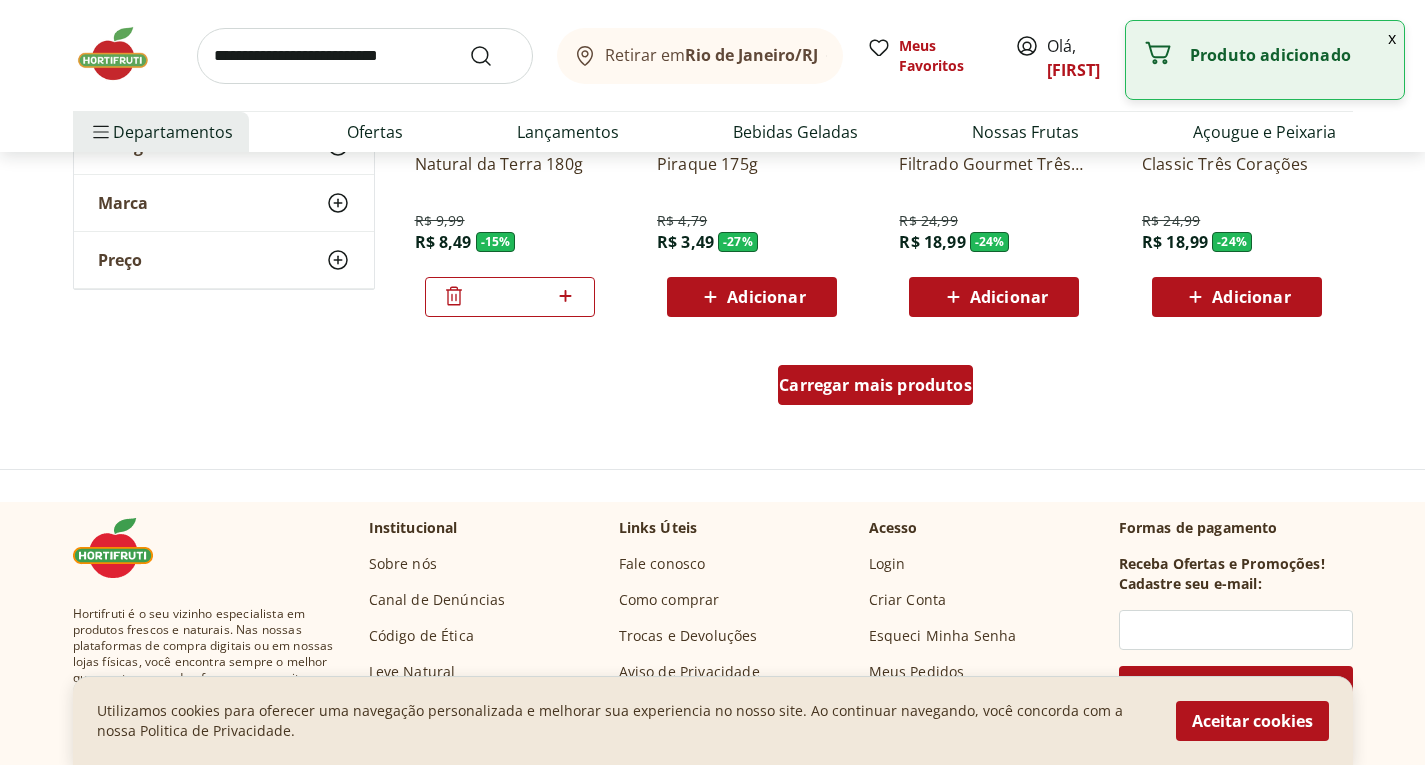 click on "Carregar mais produtos" at bounding box center [875, 385] 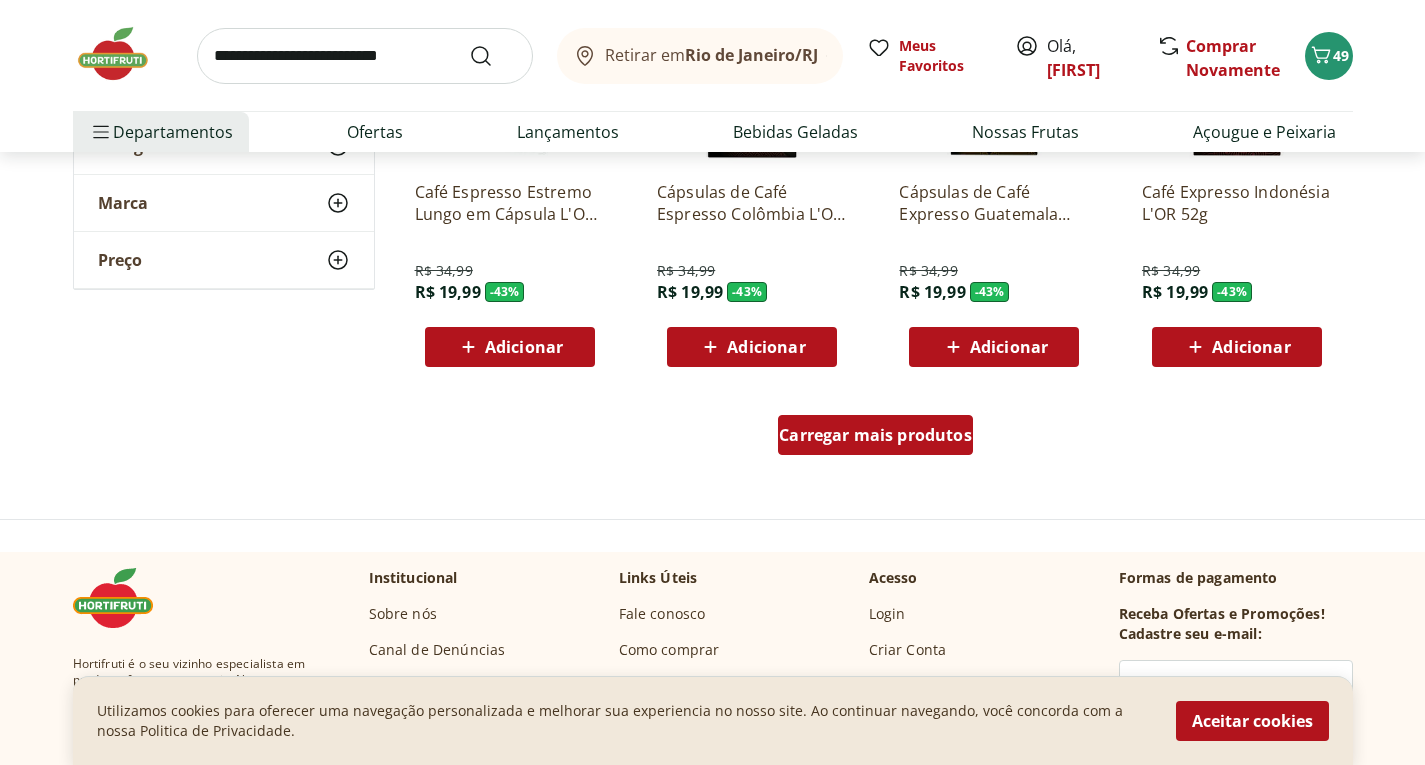 scroll, scrollTop: 3865, scrollLeft: 0, axis: vertical 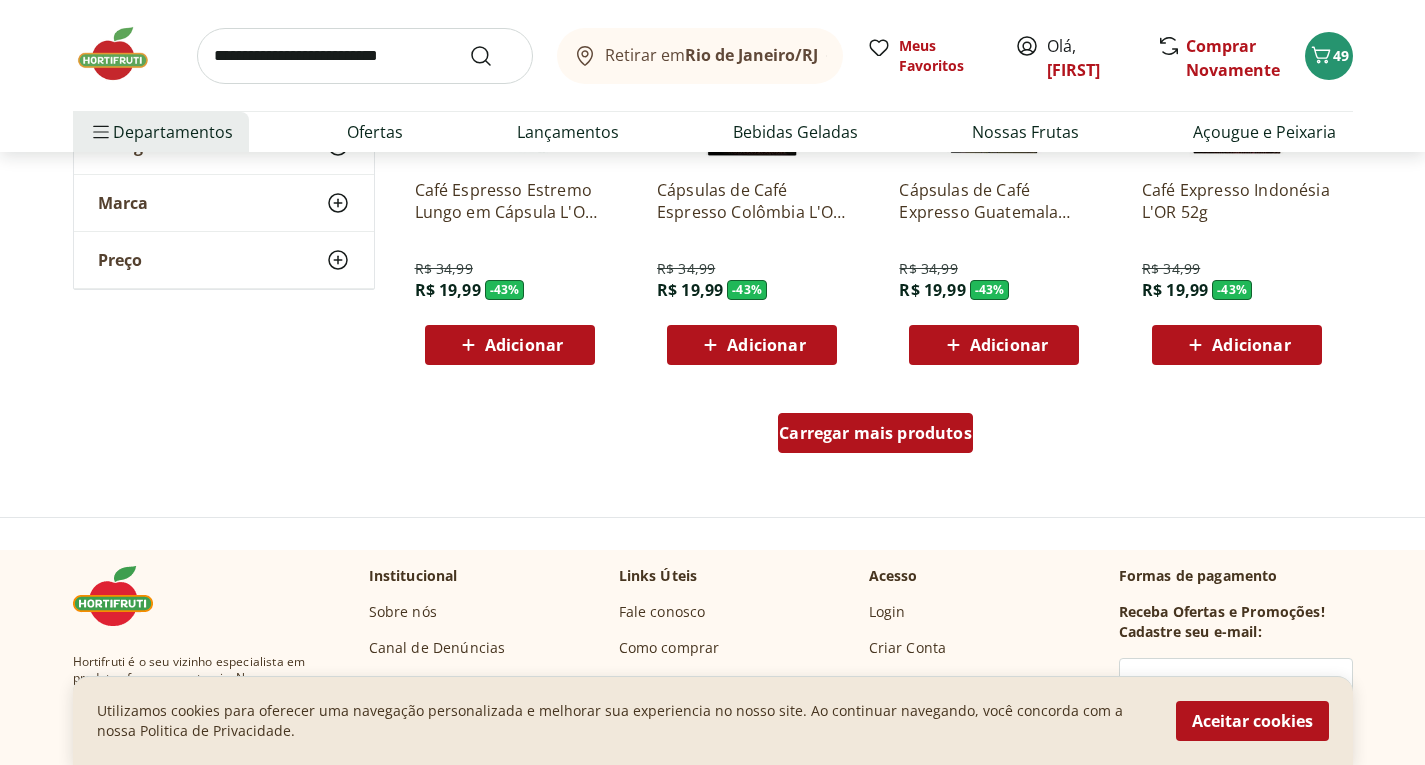 click on "Carregar mais produtos" at bounding box center (875, 433) 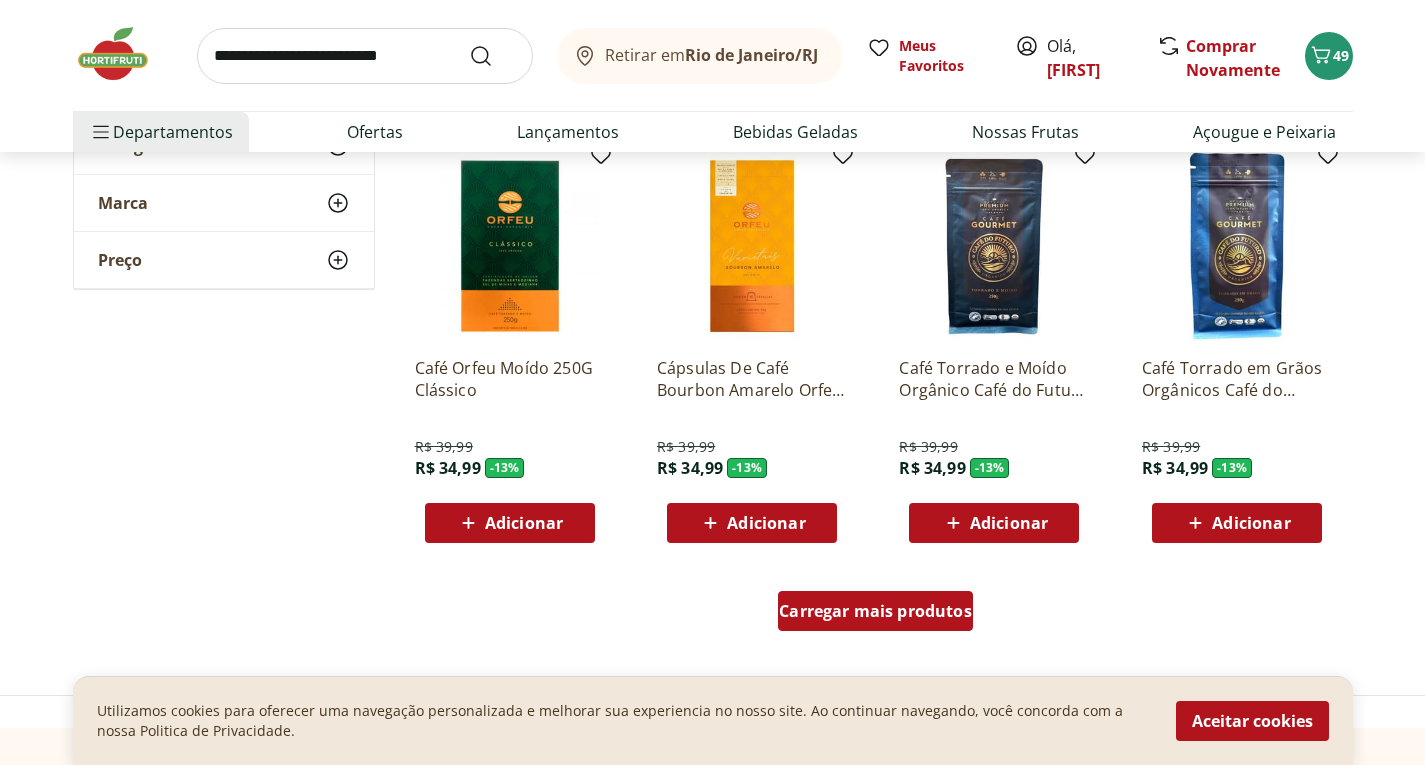 scroll, scrollTop: 4996, scrollLeft: 0, axis: vertical 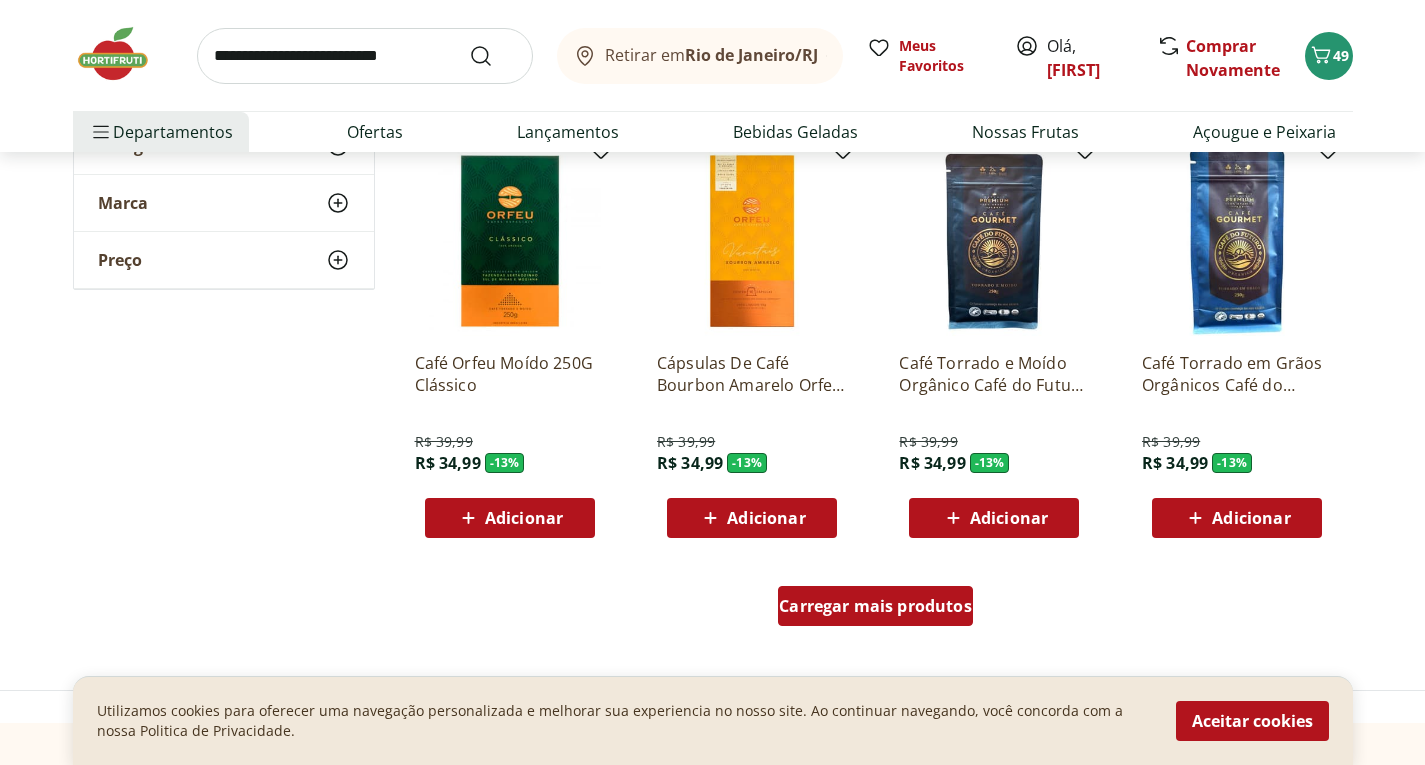 click on "Carregar mais produtos" at bounding box center (875, 606) 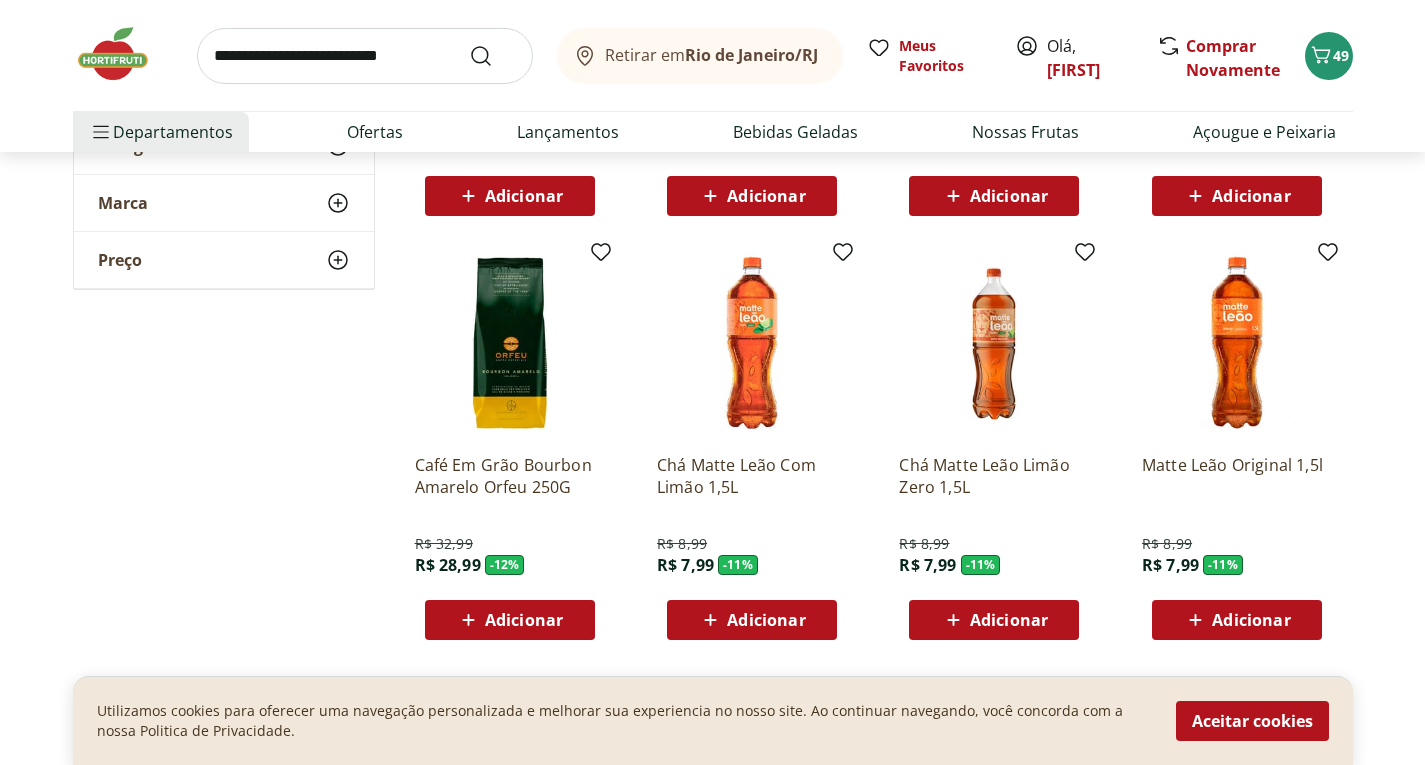 scroll, scrollTop: 5381, scrollLeft: 0, axis: vertical 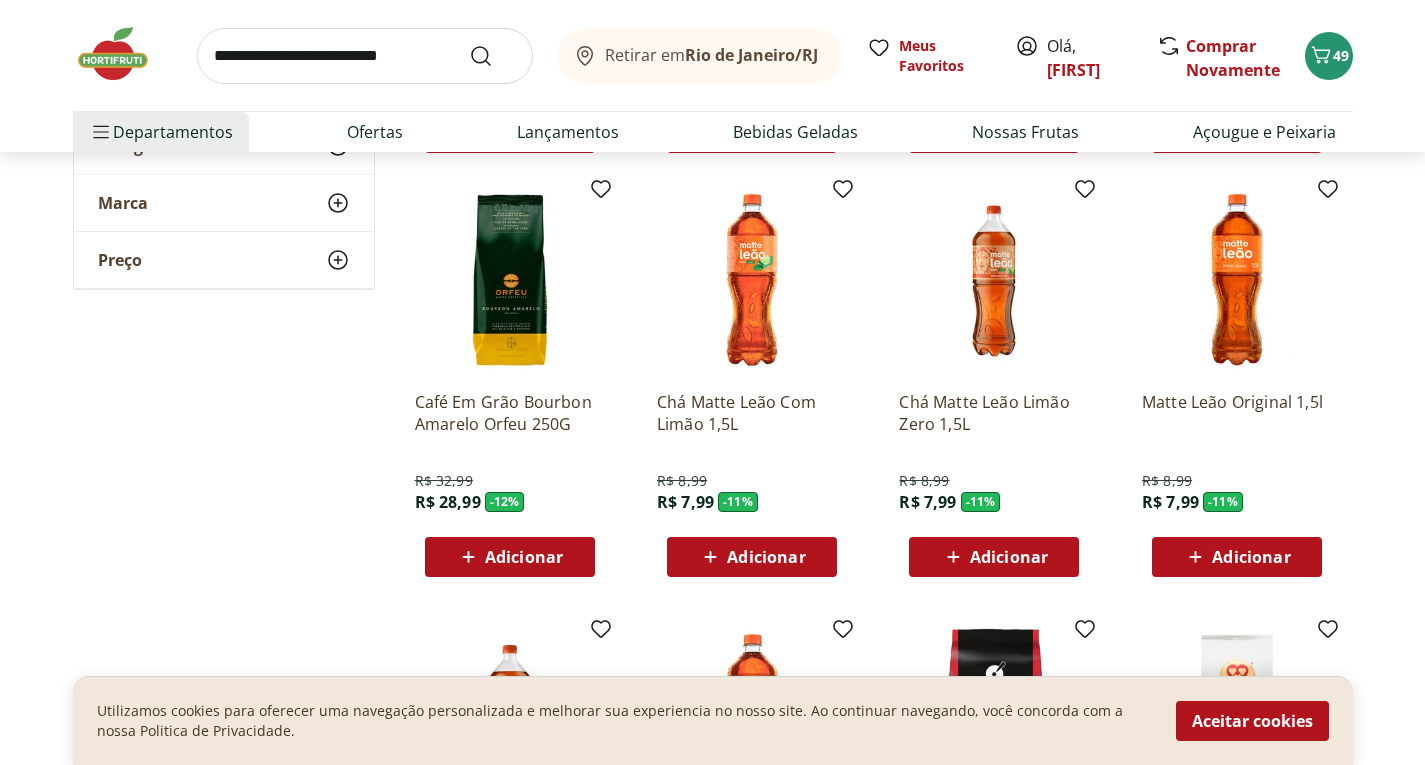 click on "Adicionar" at bounding box center (766, 557) 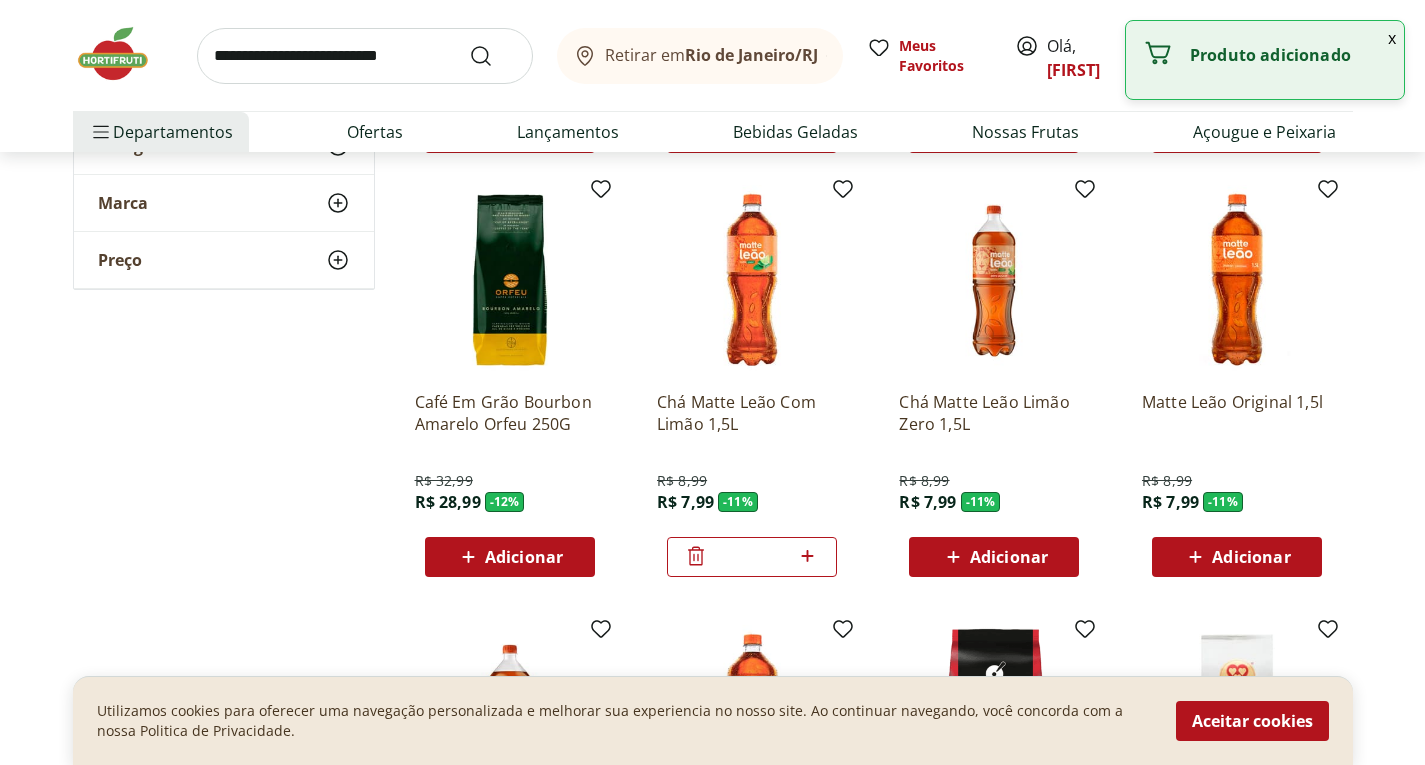 click on "Adicionar" at bounding box center [994, 557] 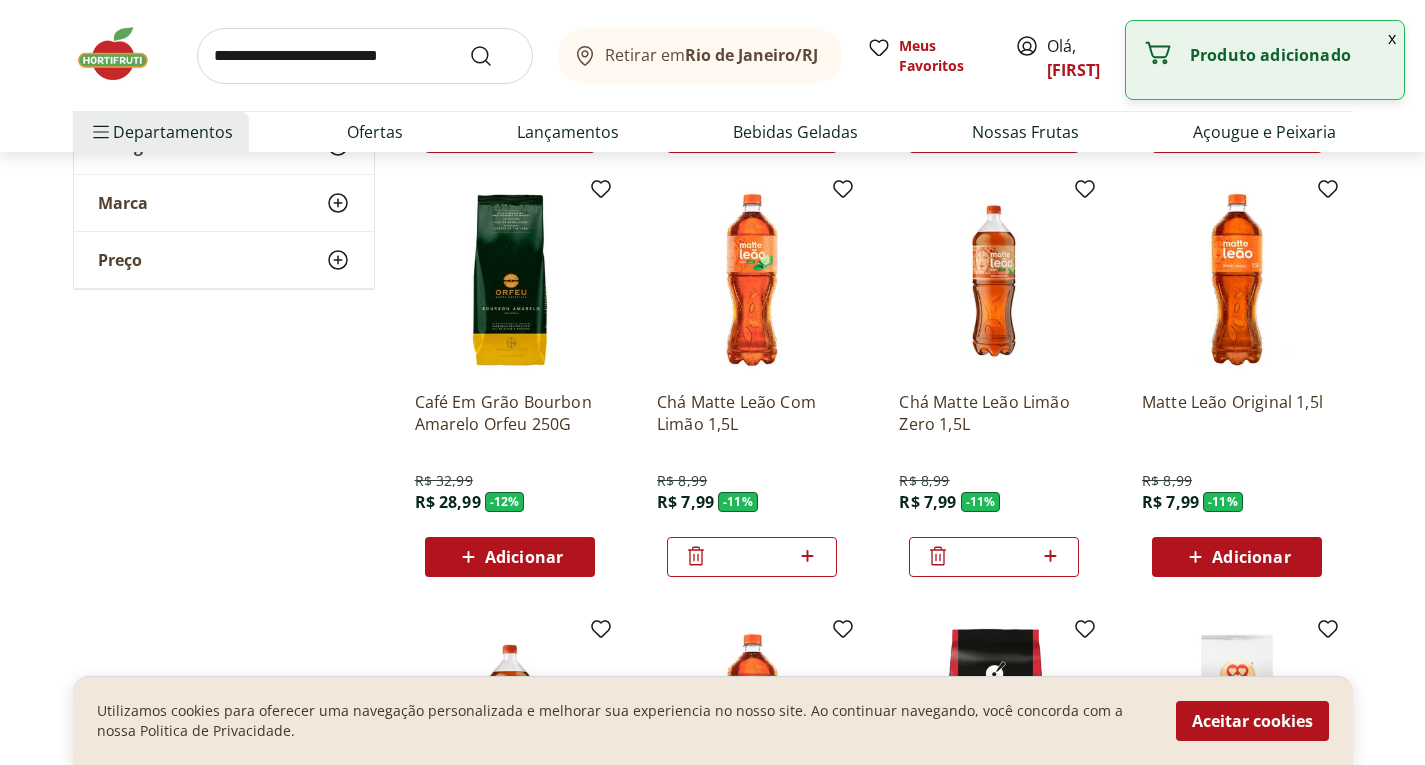 click at bounding box center (938, 557) 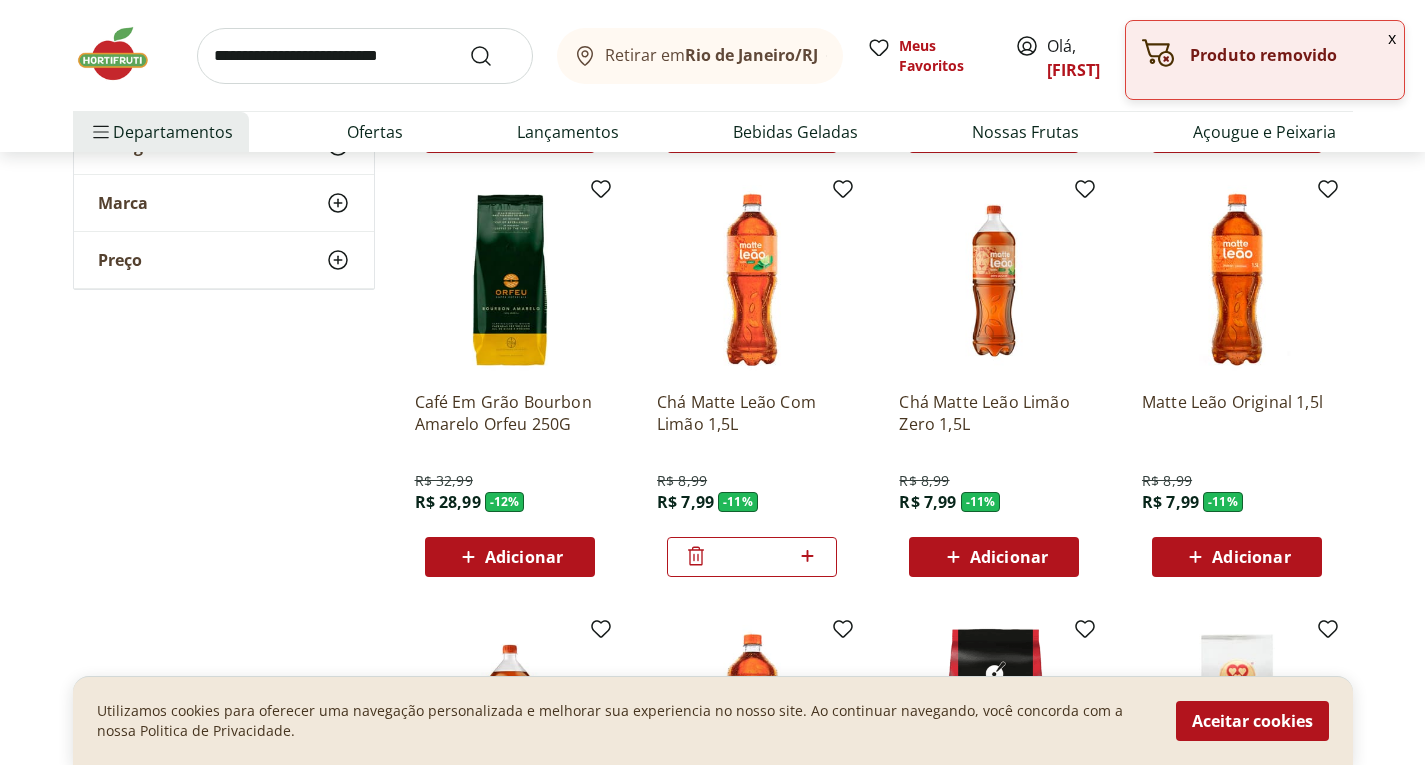 click on "Adicionar" at bounding box center (1251, 557) 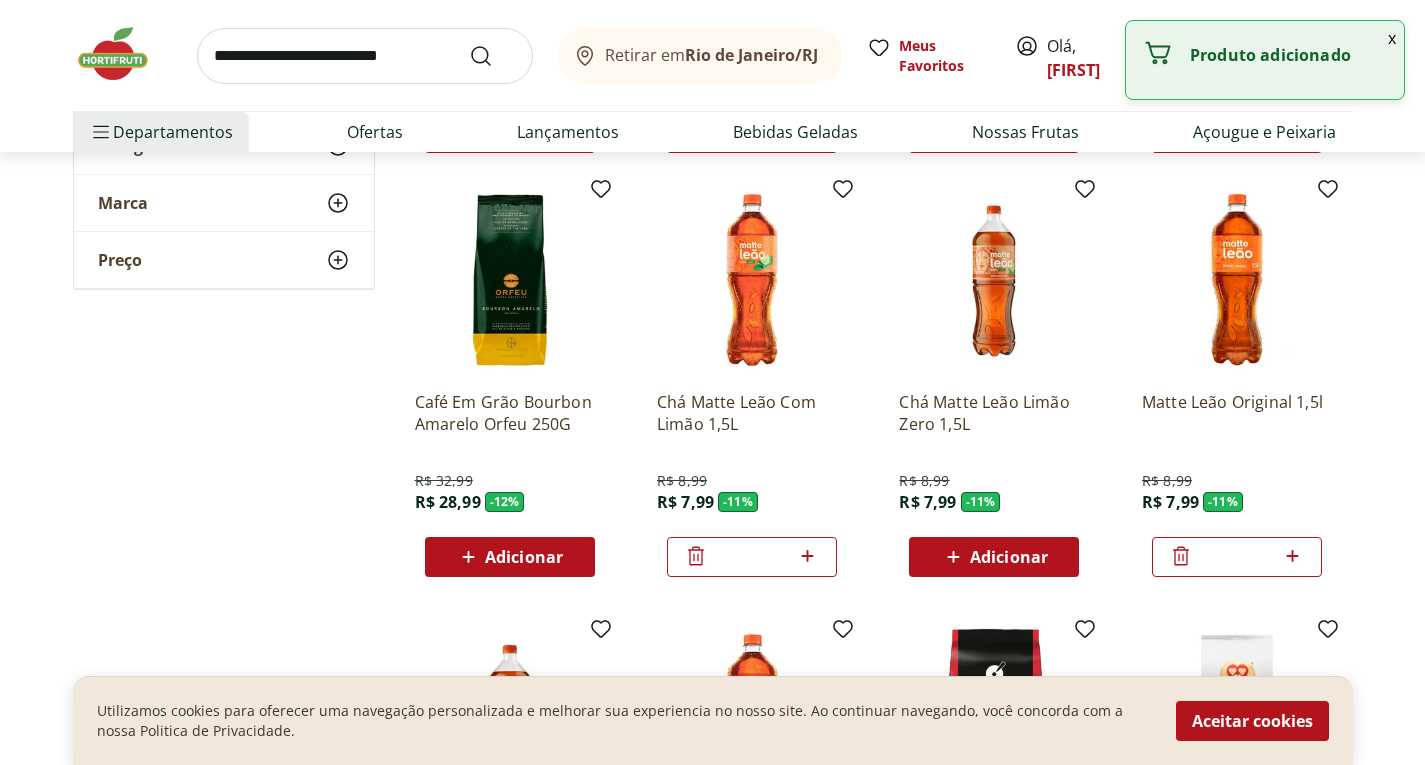 click at bounding box center [1292, 557] 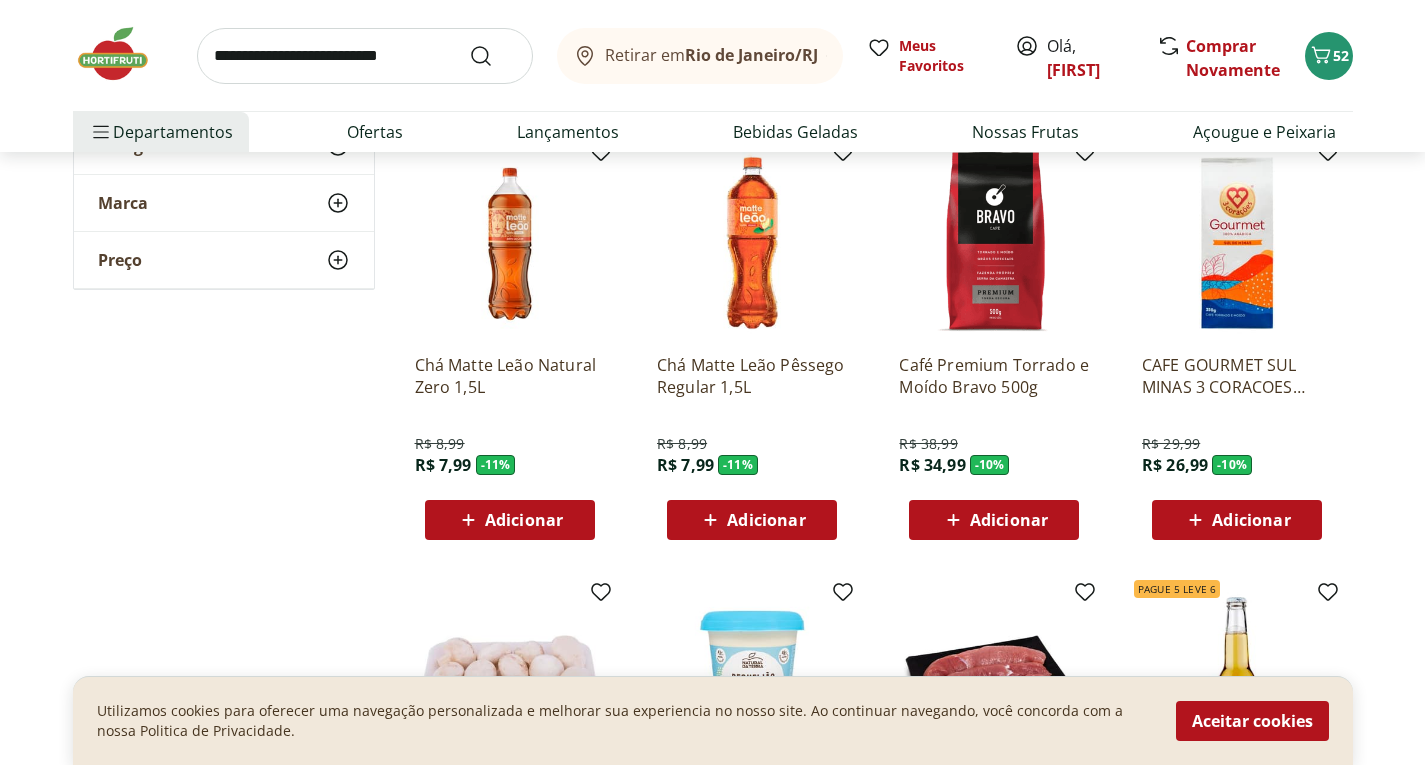 scroll, scrollTop: 5861, scrollLeft: 0, axis: vertical 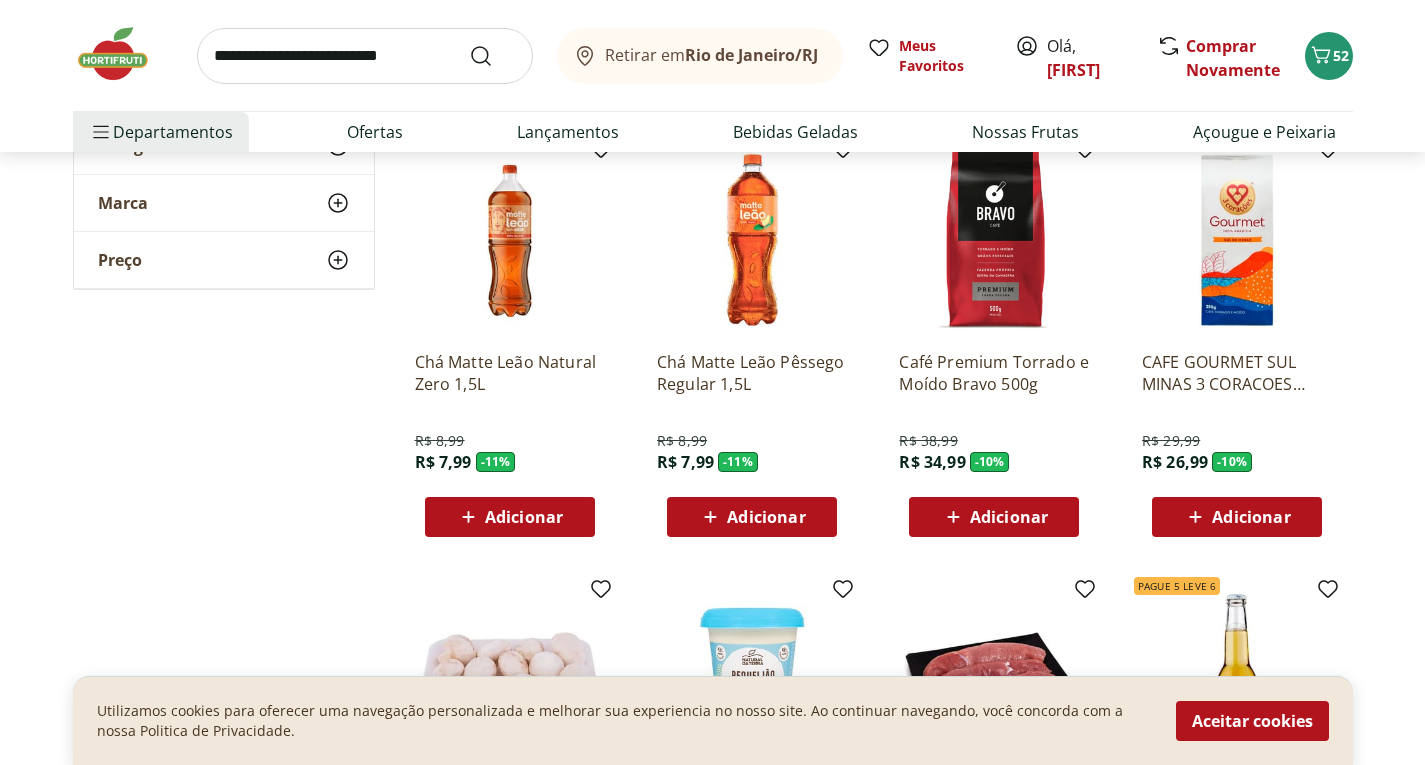 click on "Adicionar" at bounding box center (752, 517) 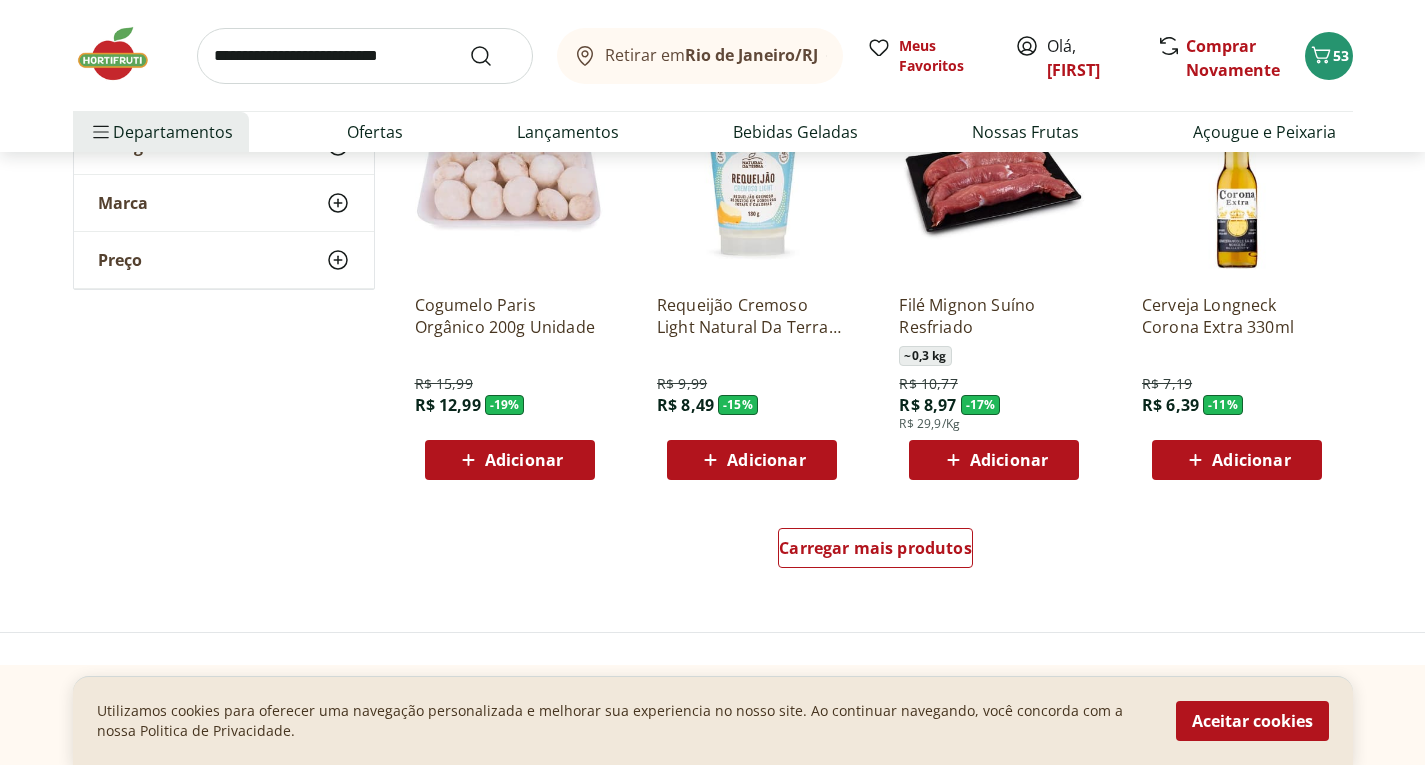 scroll, scrollTop: 6363, scrollLeft: 0, axis: vertical 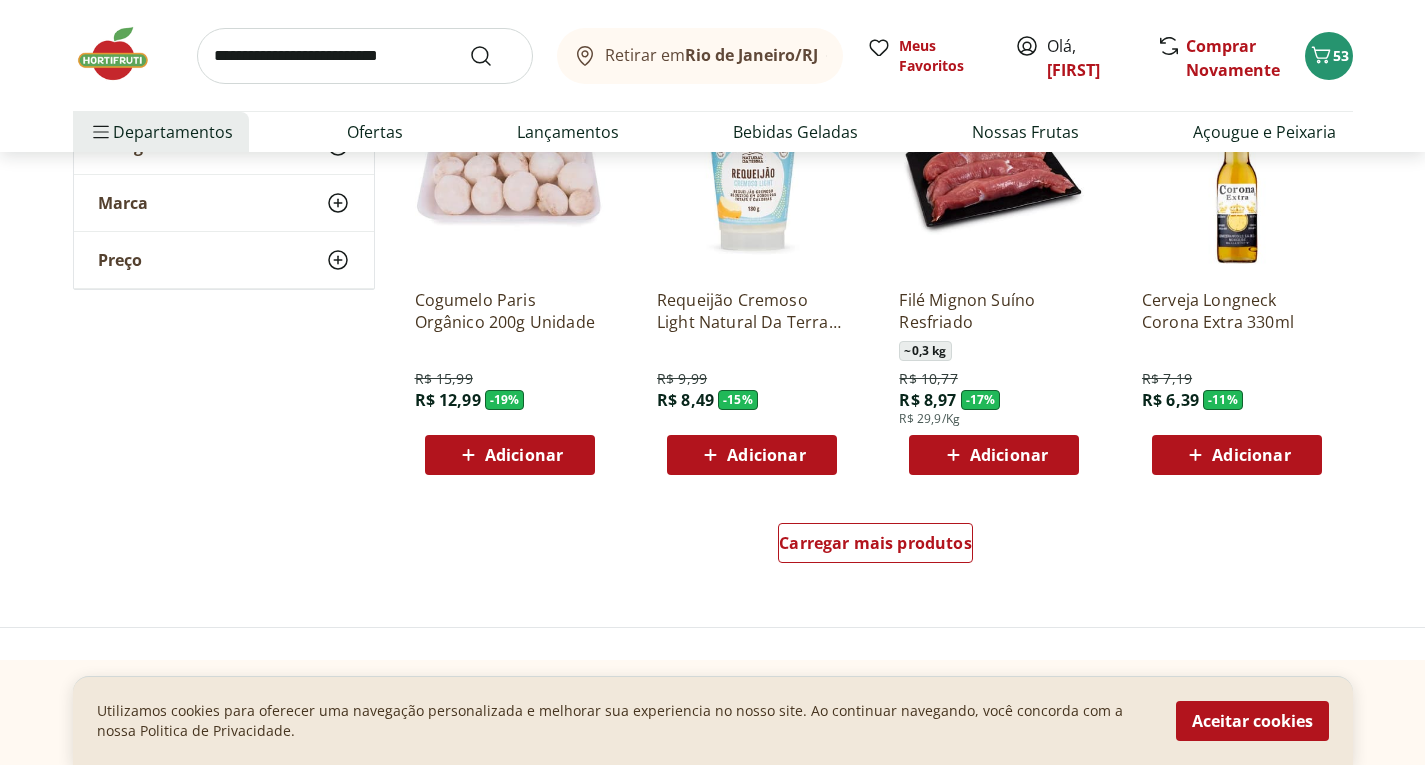 click on "Adicionar" at bounding box center [1009, 455] 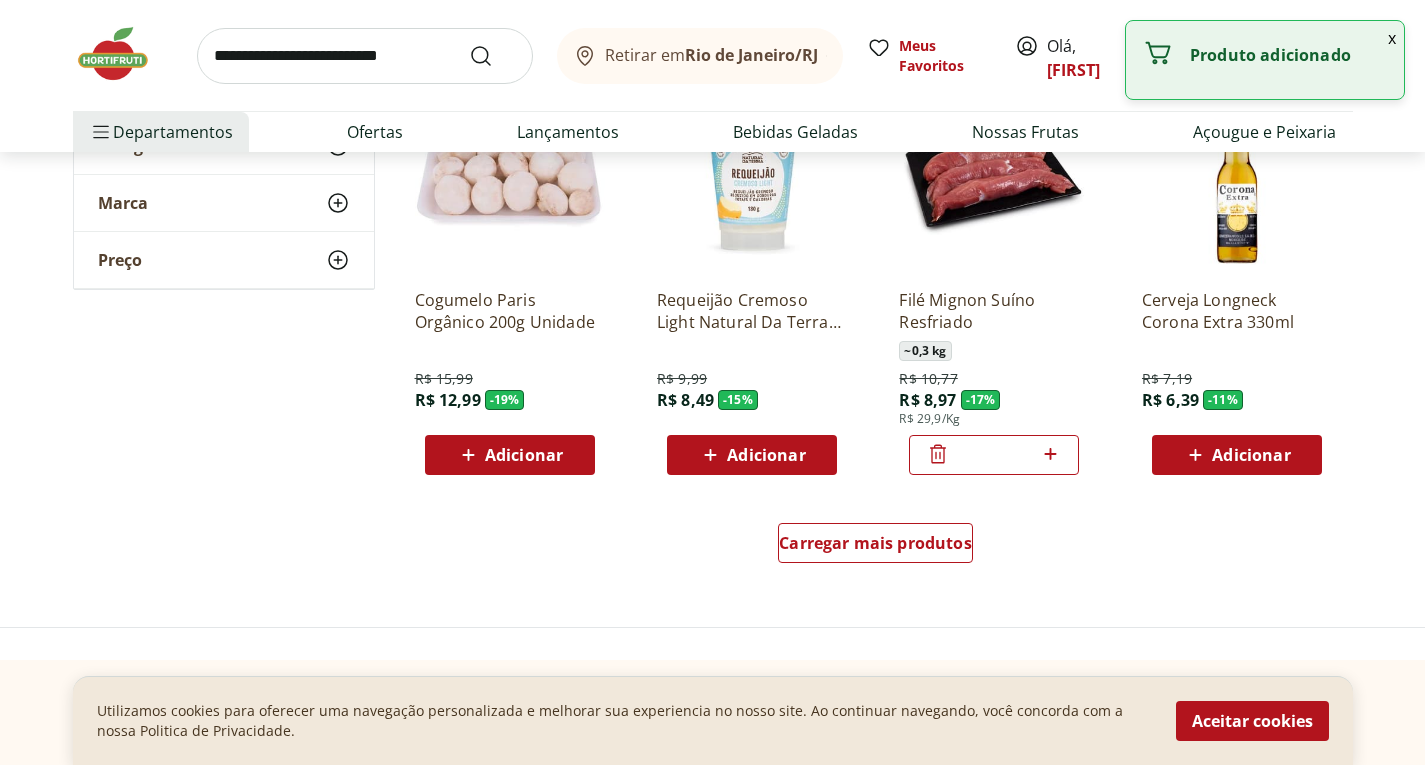 click 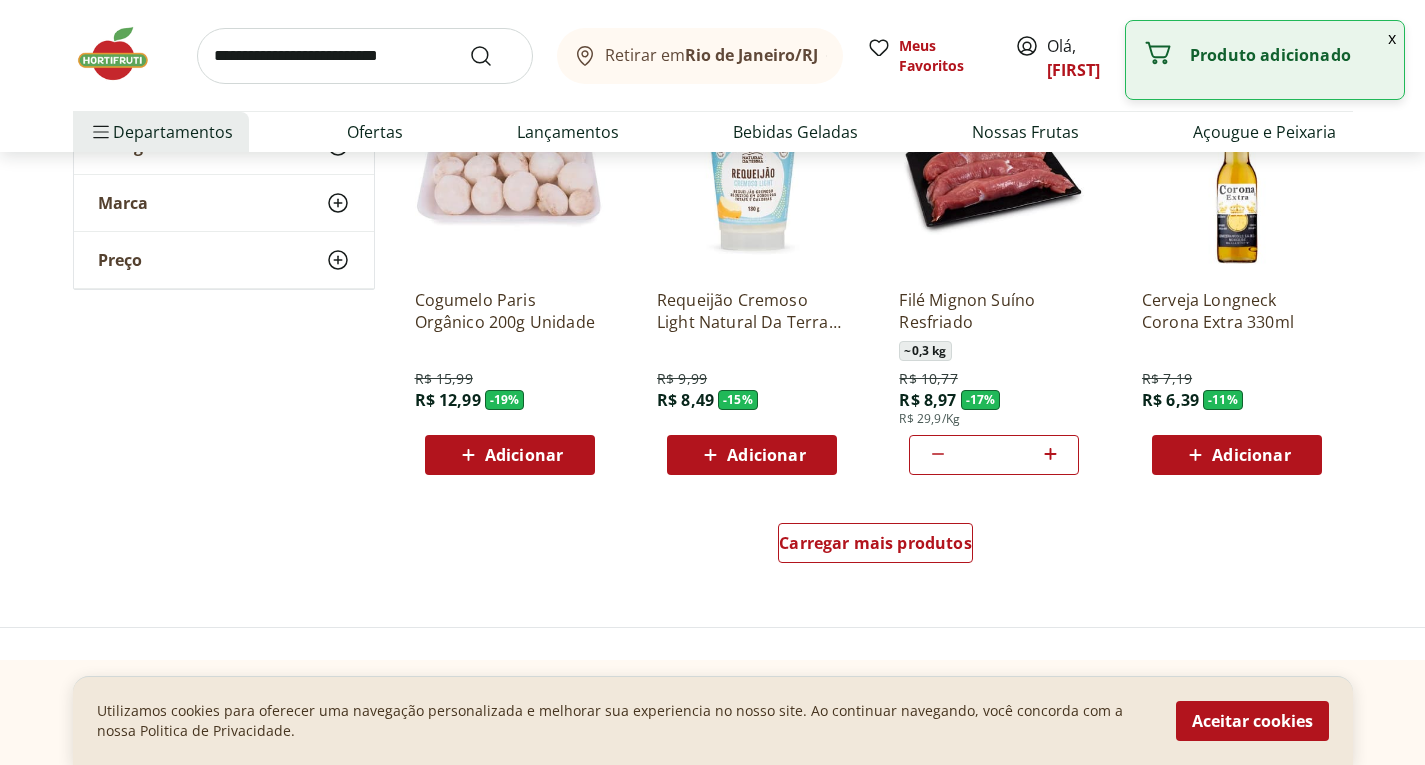 type on "*" 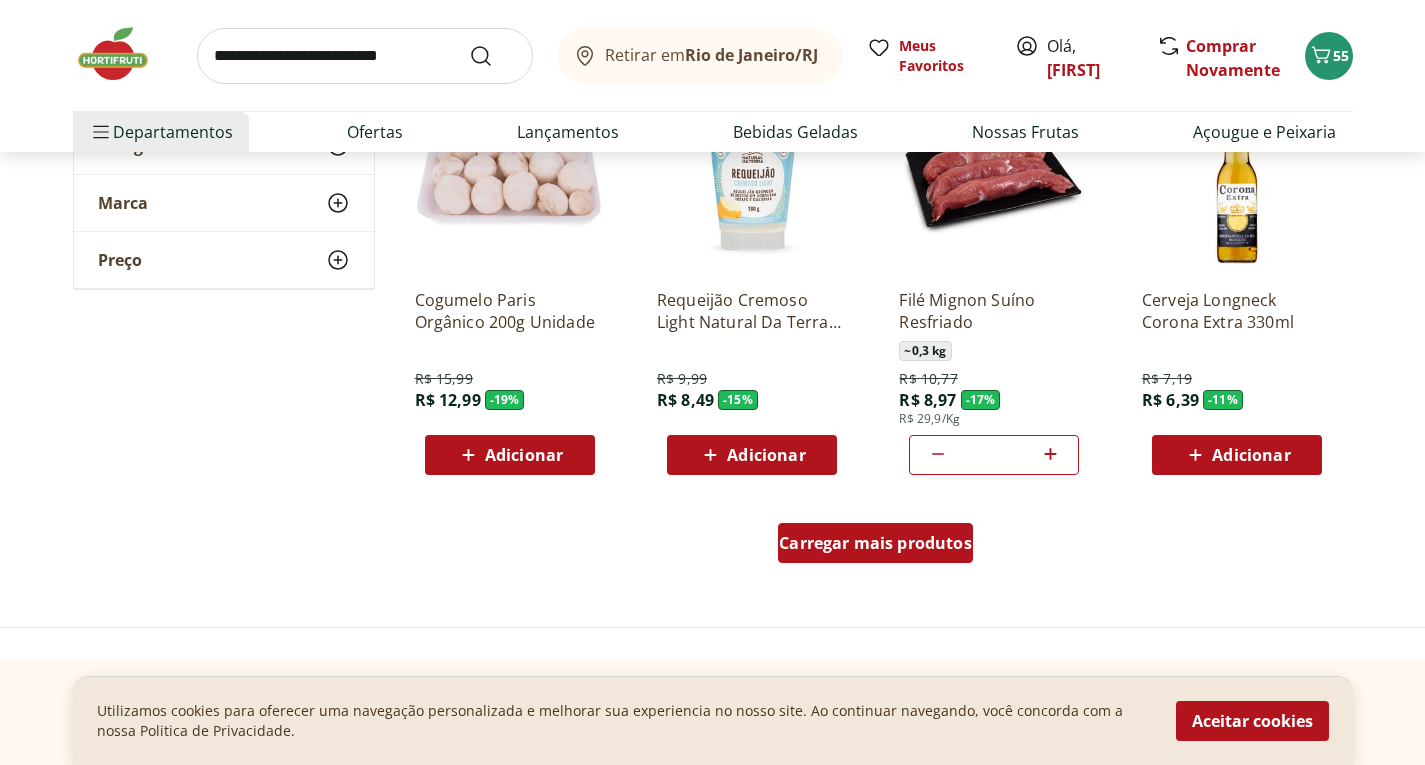 click on "Carregar mais produtos" at bounding box center (875, 543) 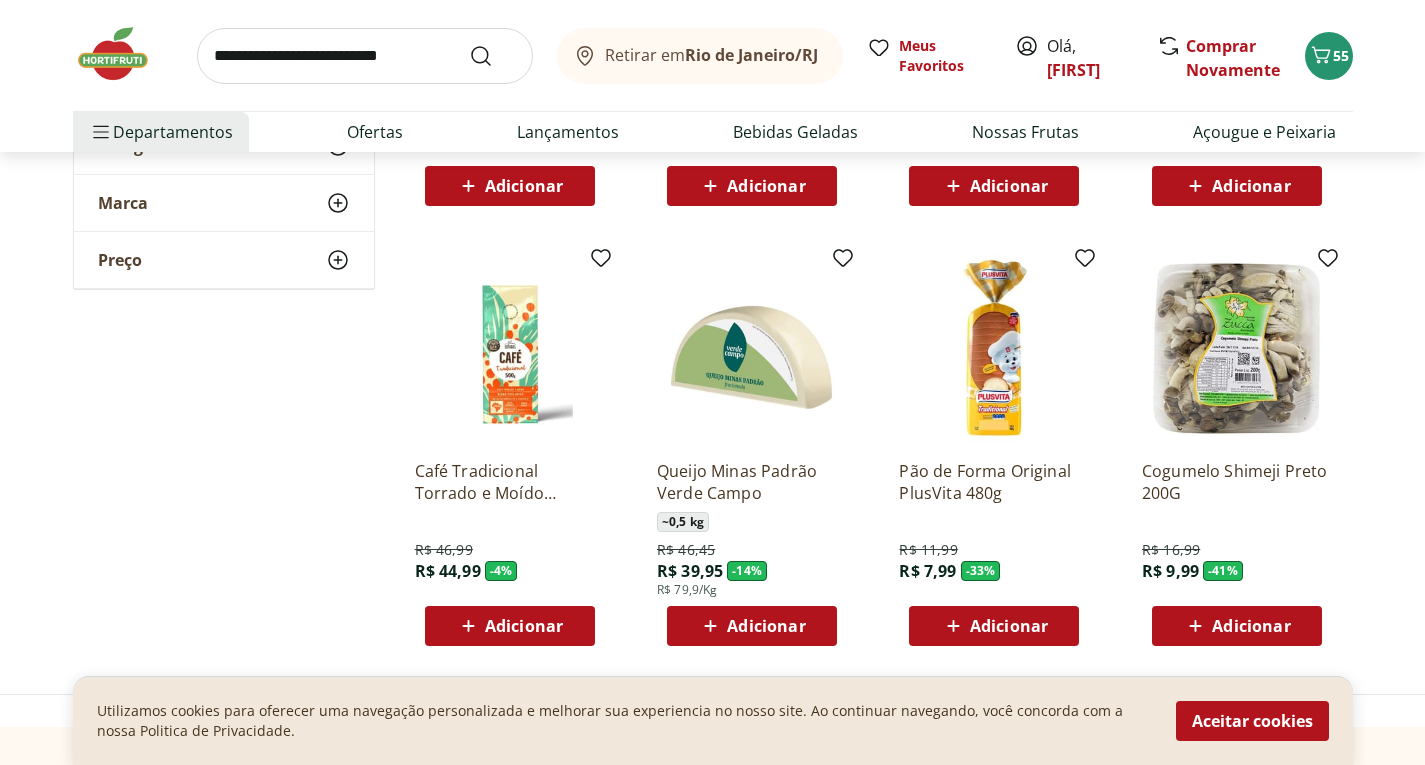 scroll, scrollTop: 7054, scrollLeft: 0, axis: vertical 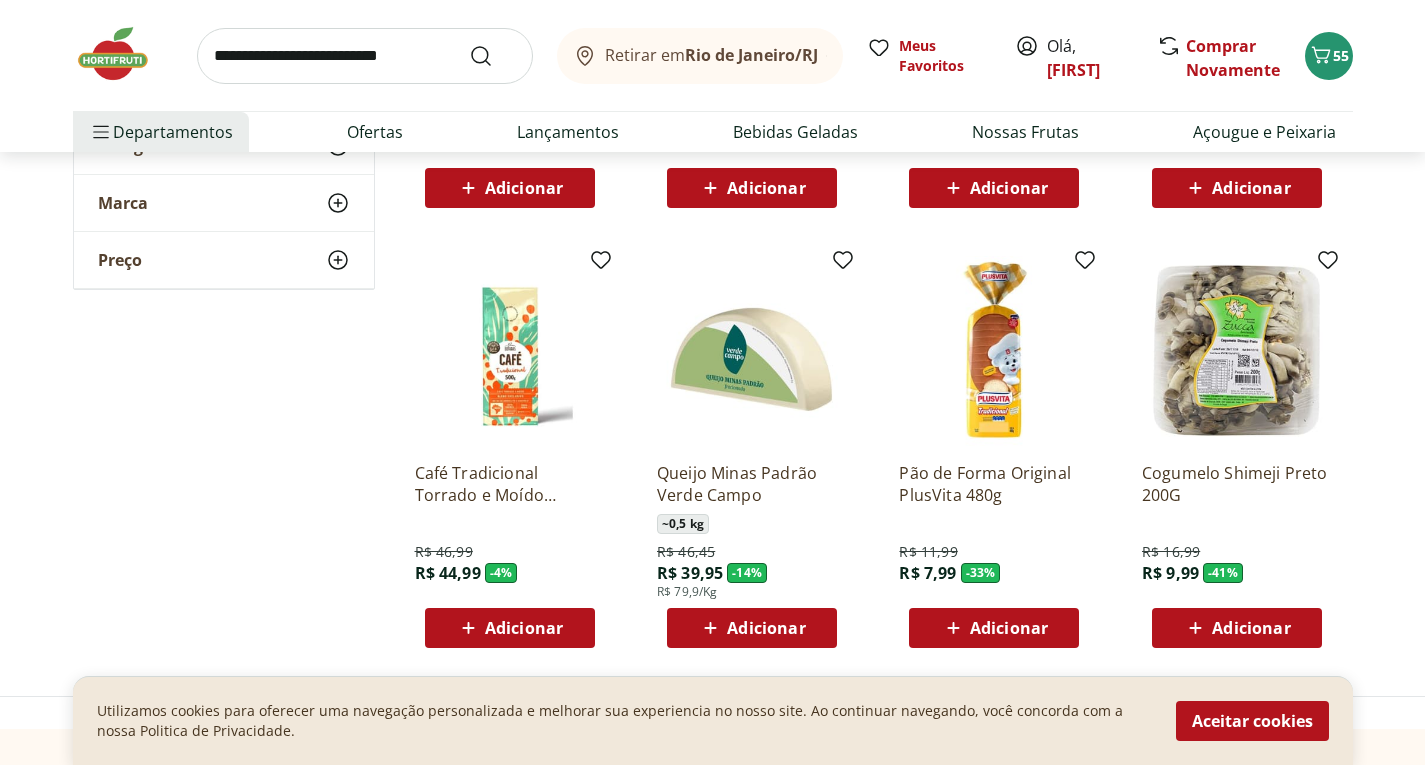 click at bounding box center (365, 56) 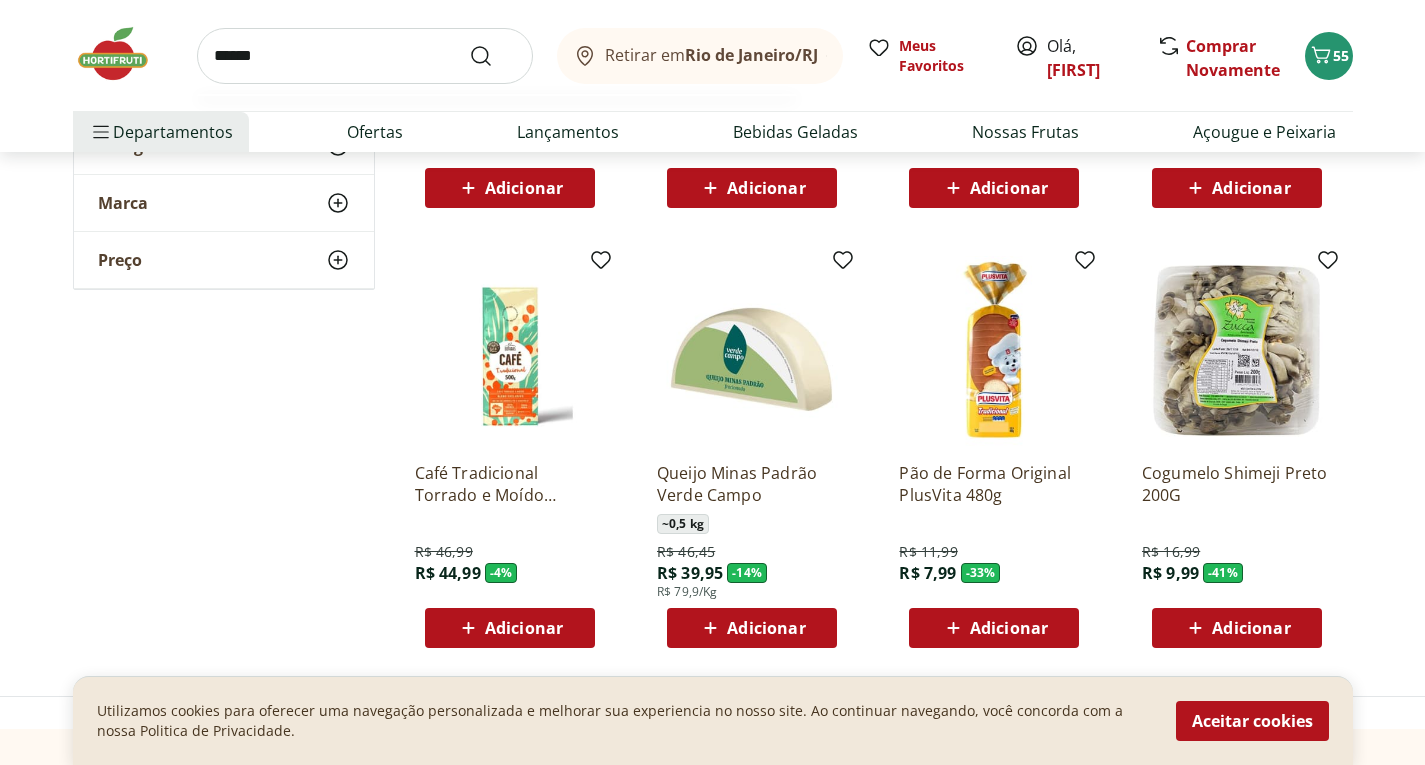 type on "******" 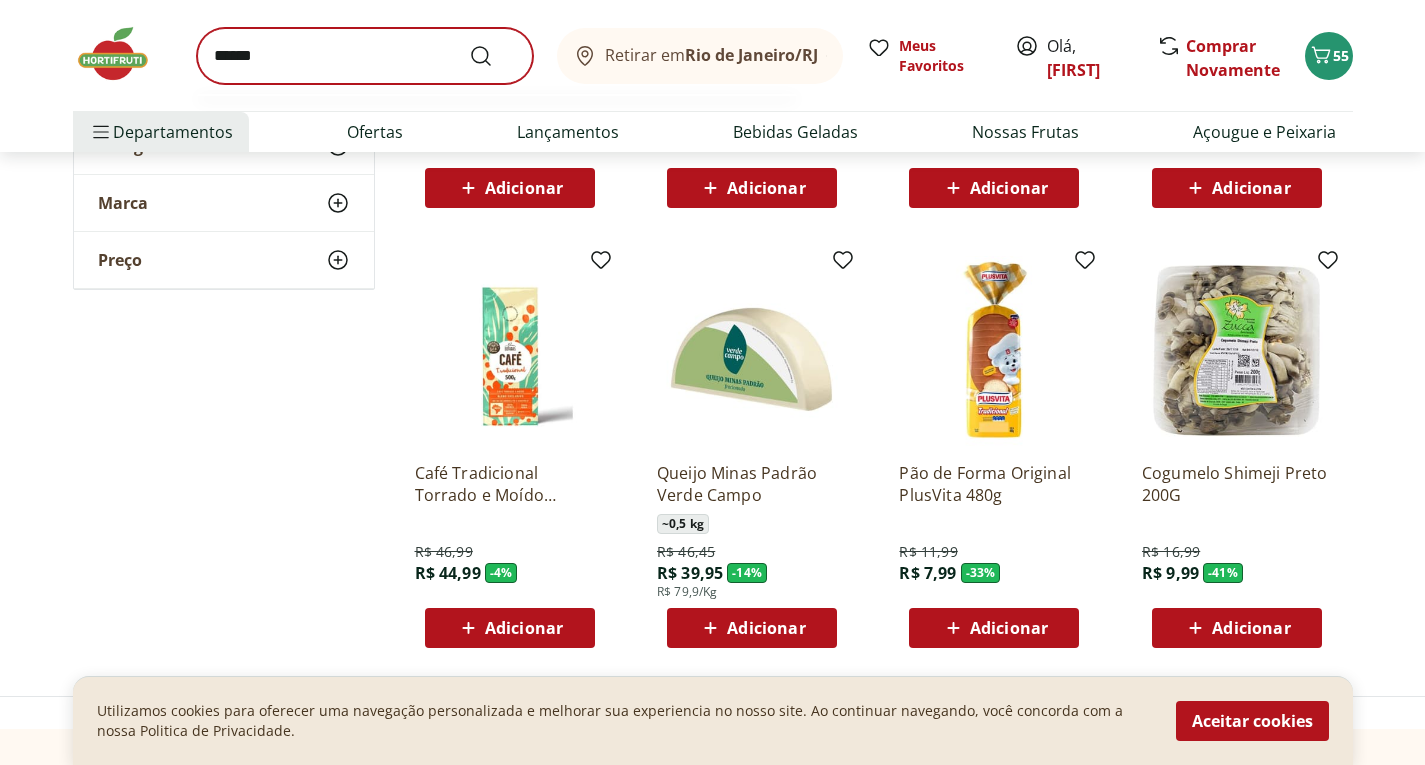 scroll, scrollTop: 0, scrollLeft: 0, axis: both 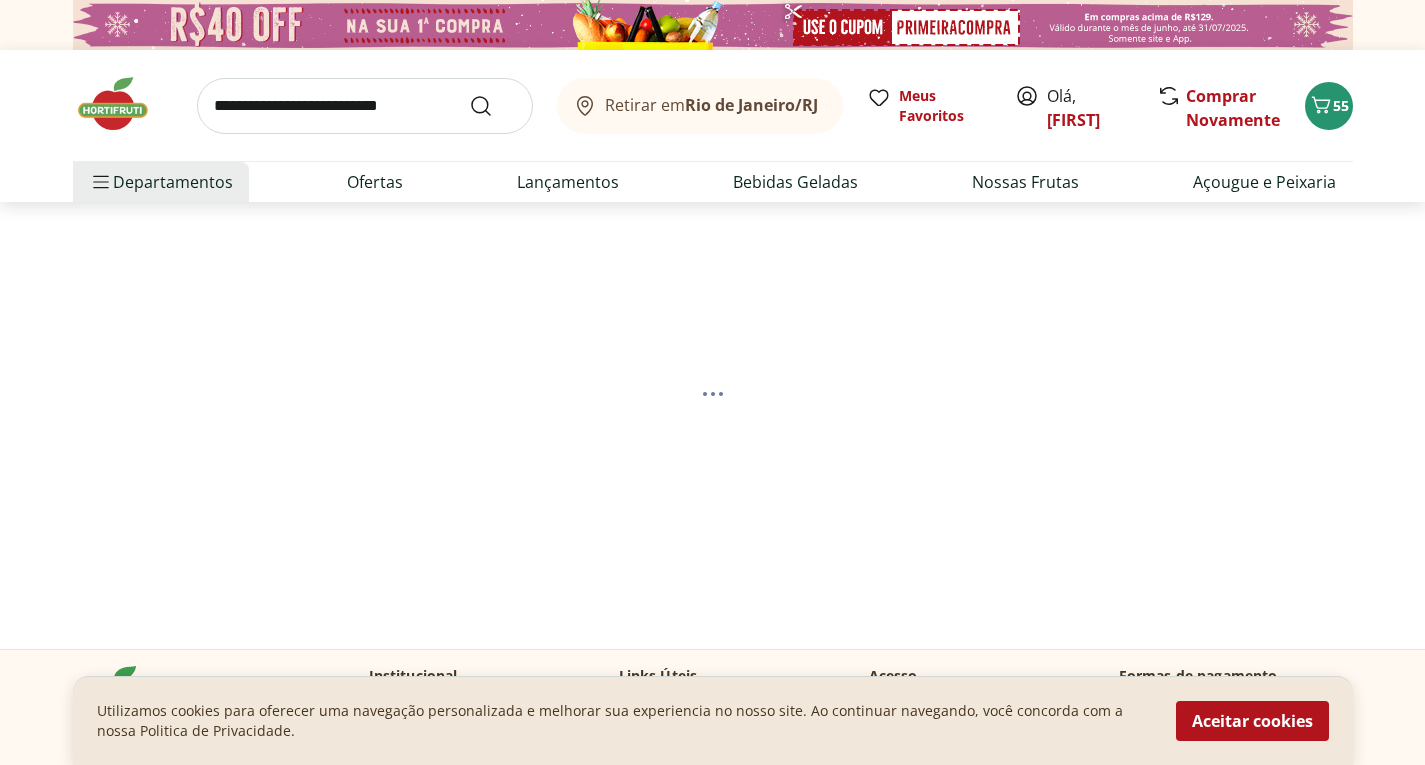 select on "**********" 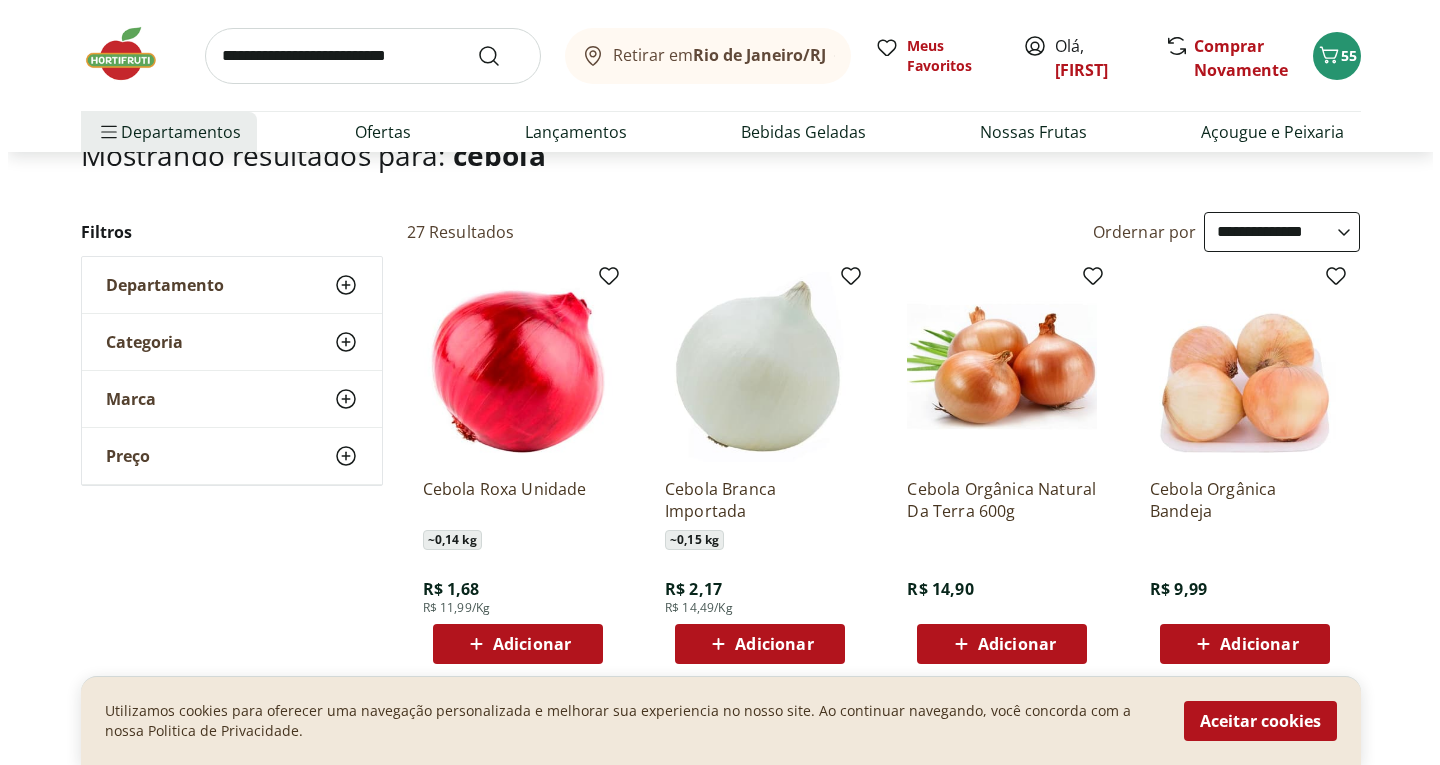 scroll, scrollTop: 143, scrollLeft: 0, axis: vertical 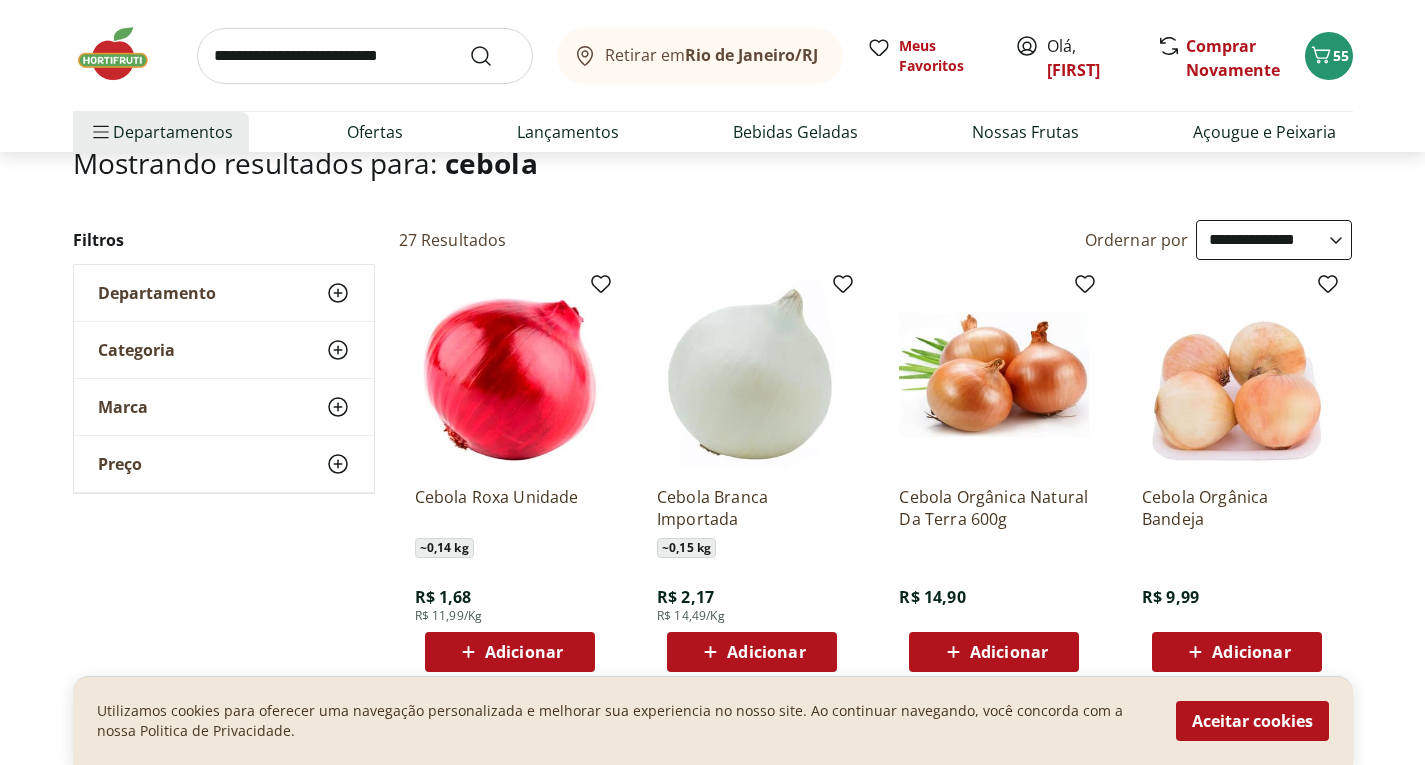 click on "Adicionar" at bounding box center [524, 652] 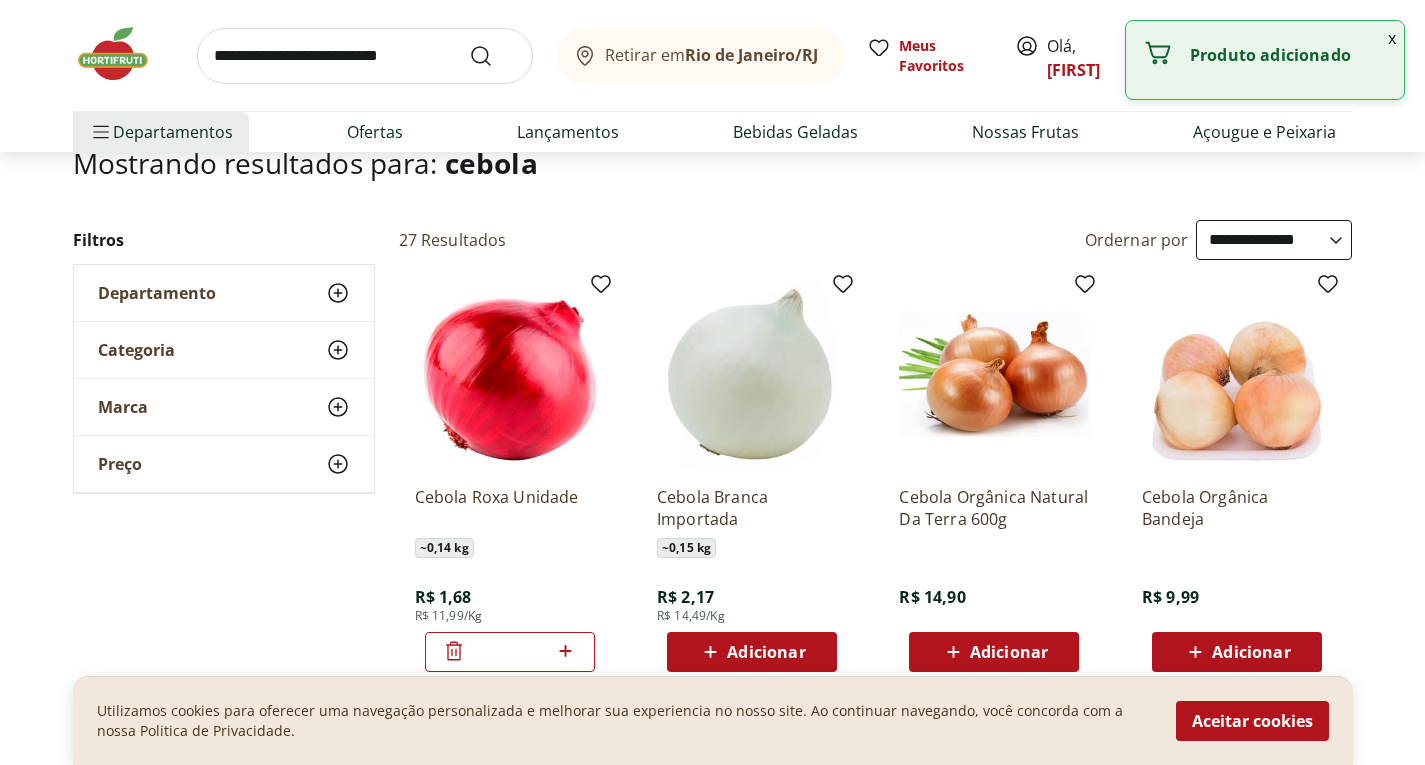click 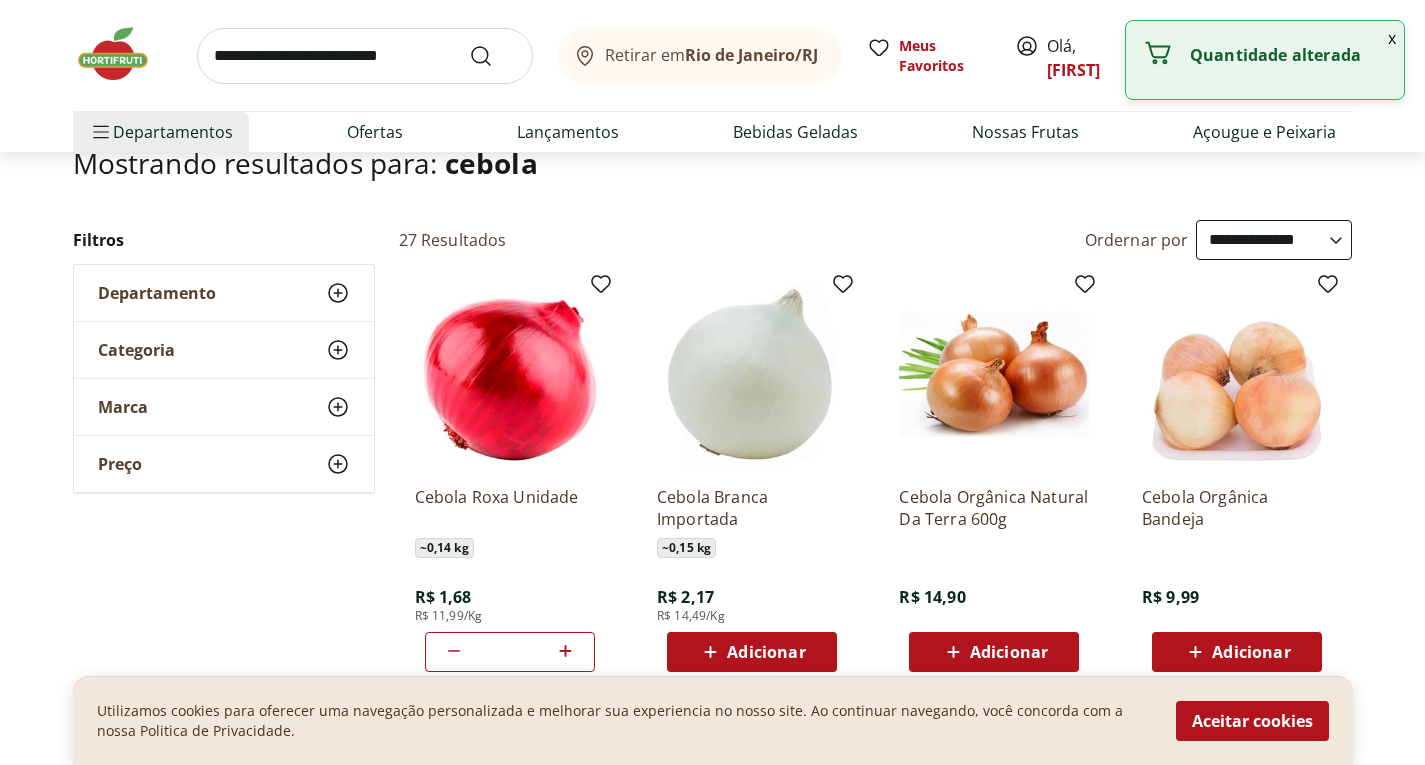 click 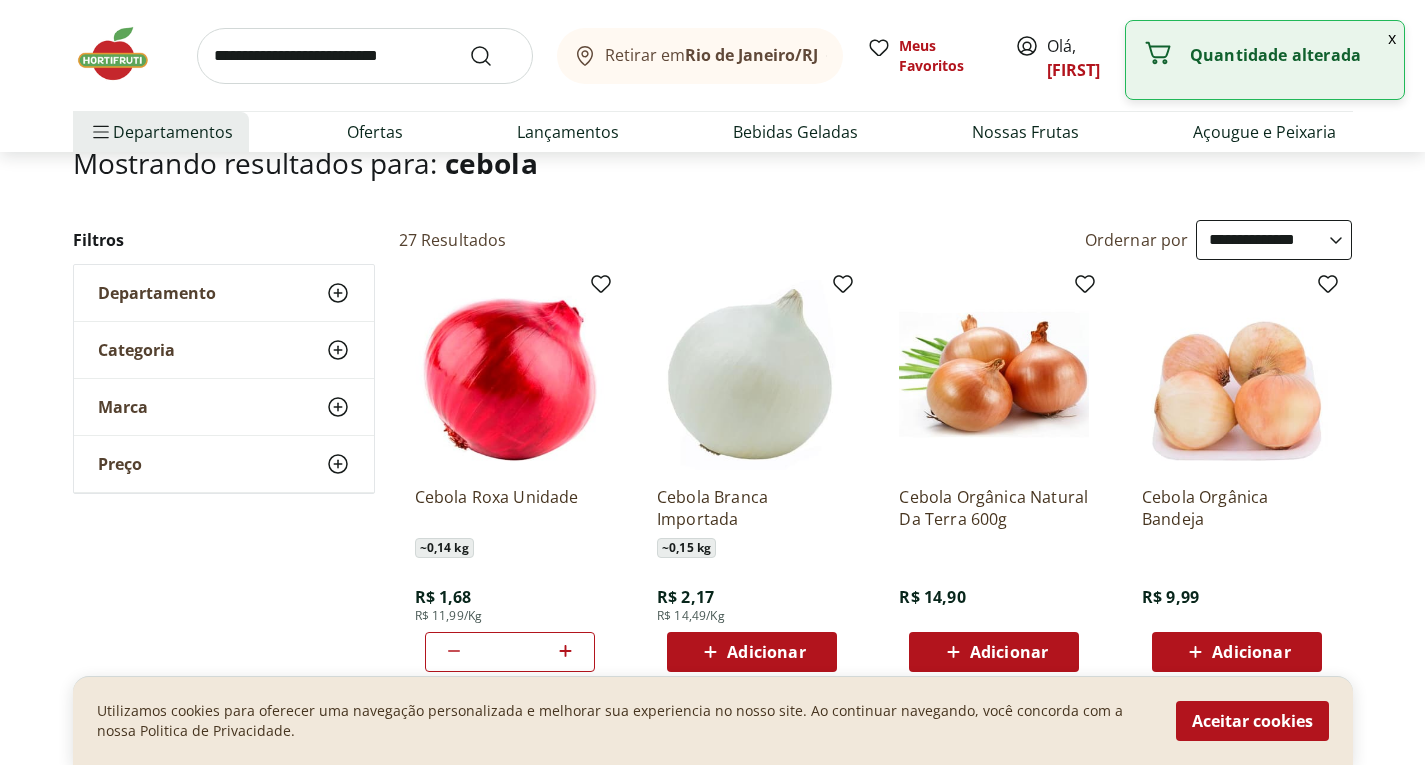 click 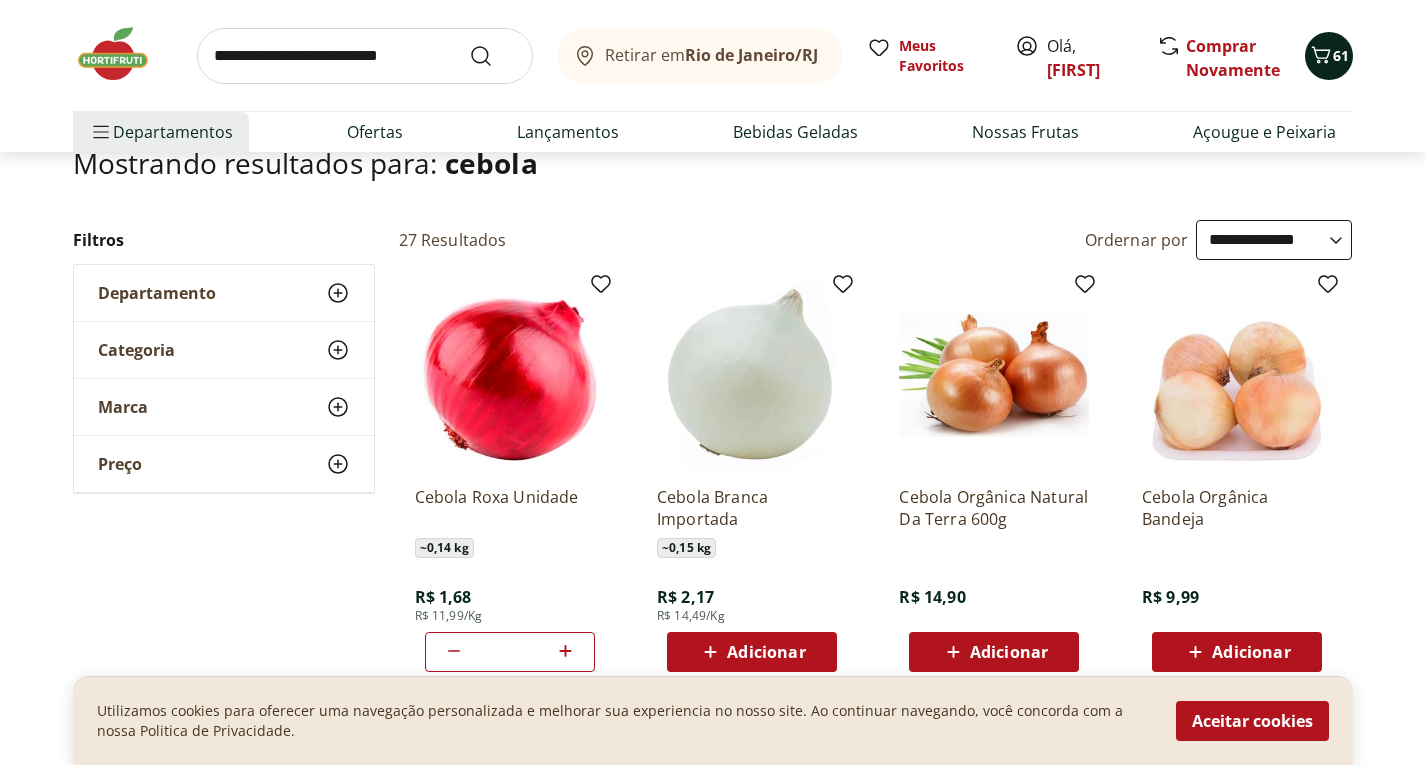 click 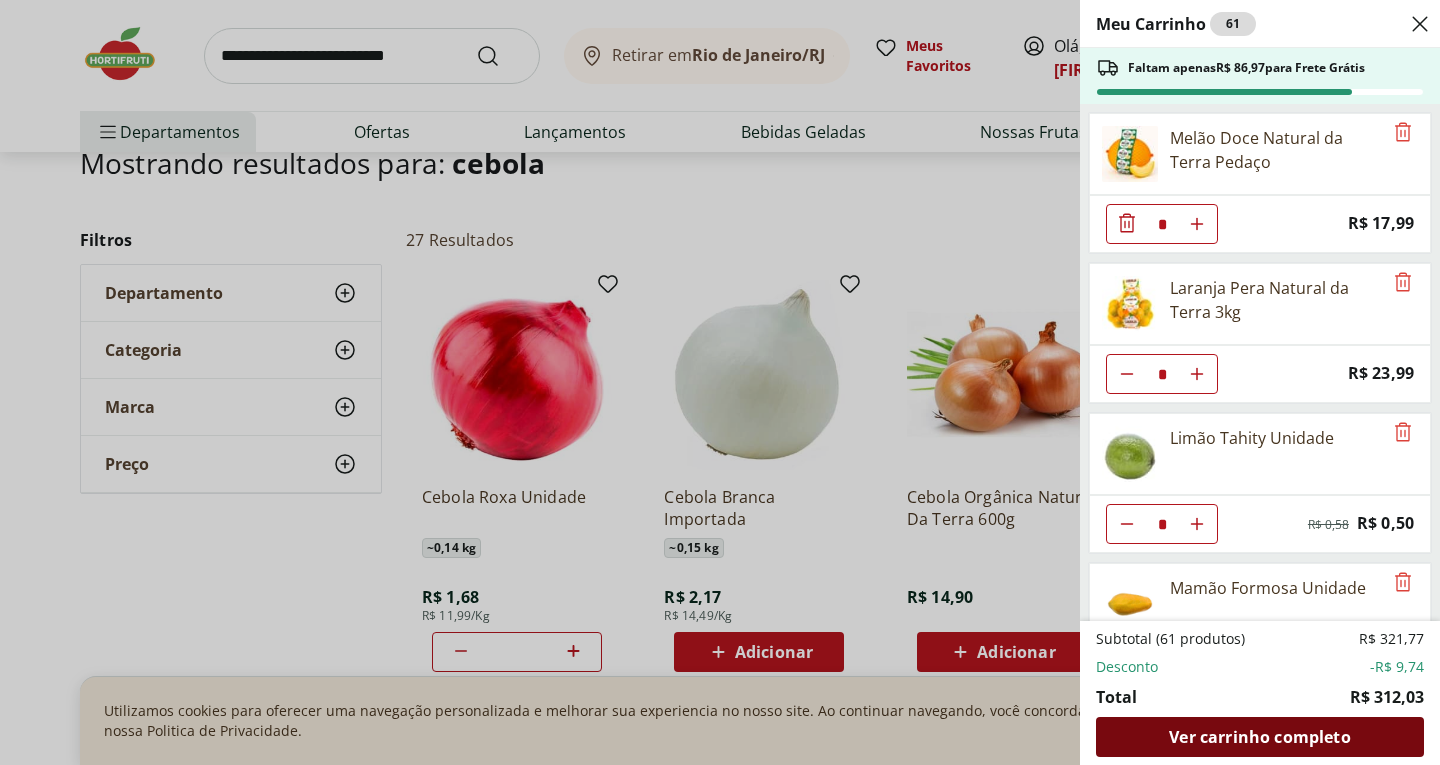 click on "Ver carrinho completo" at bounding box center (1259, 737) 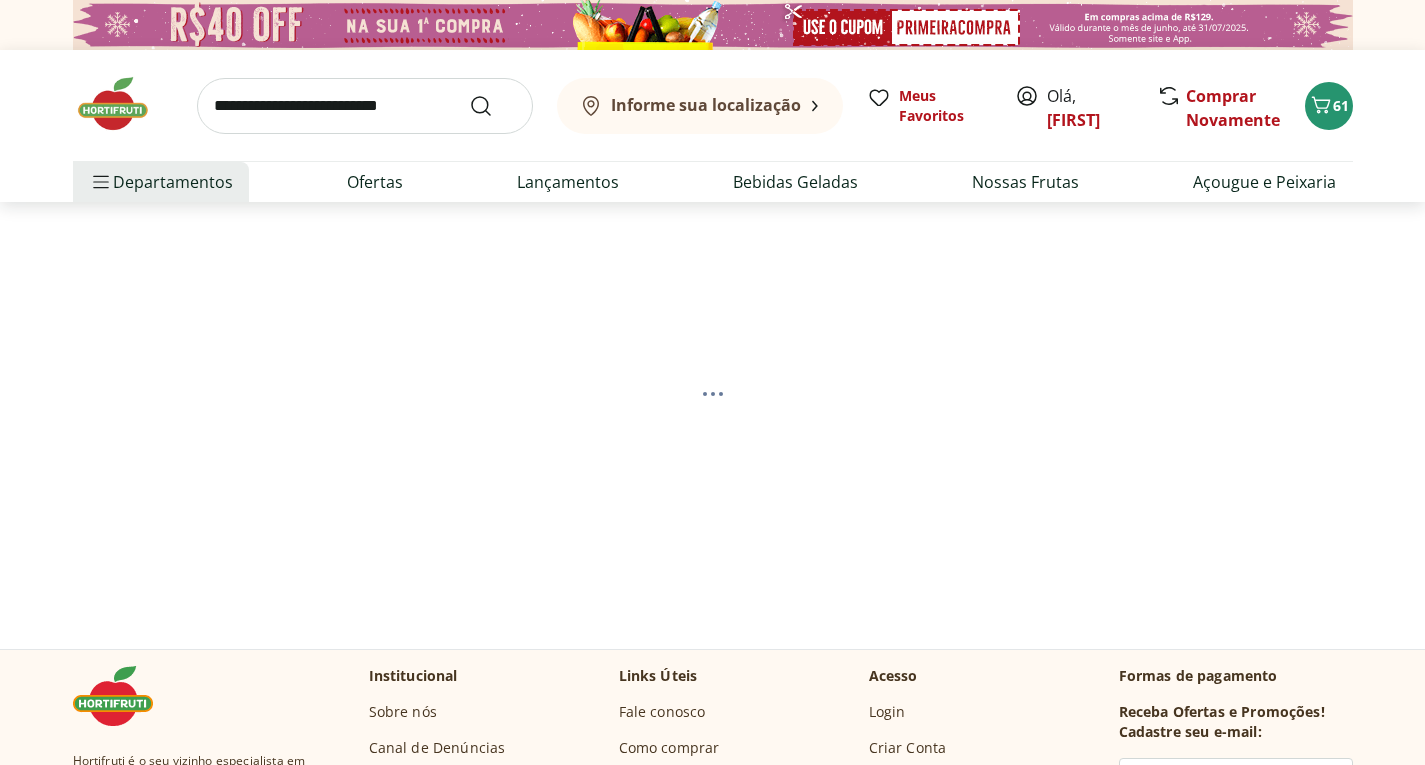 scroll, scrollTop: 0, scrollLeft: 0, axis: both 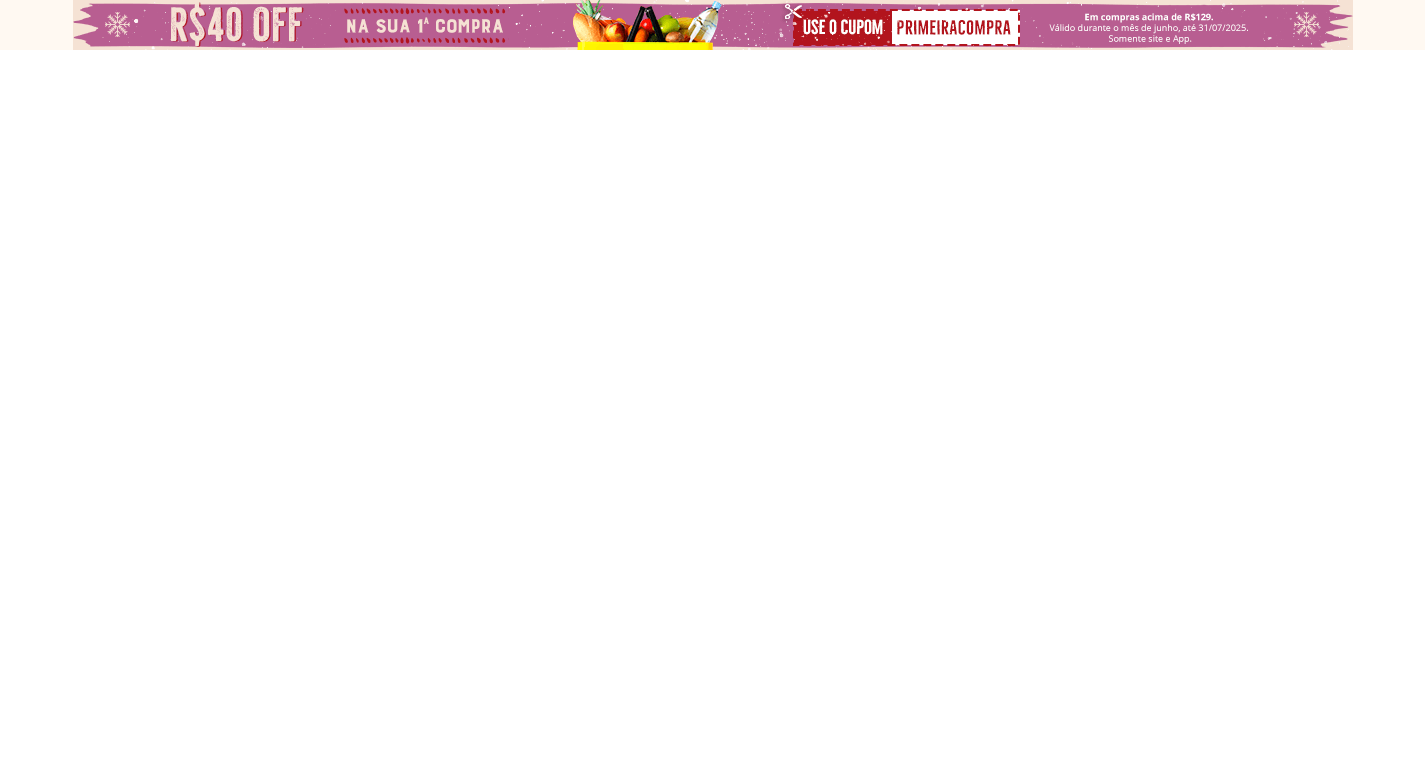 select on "**********" 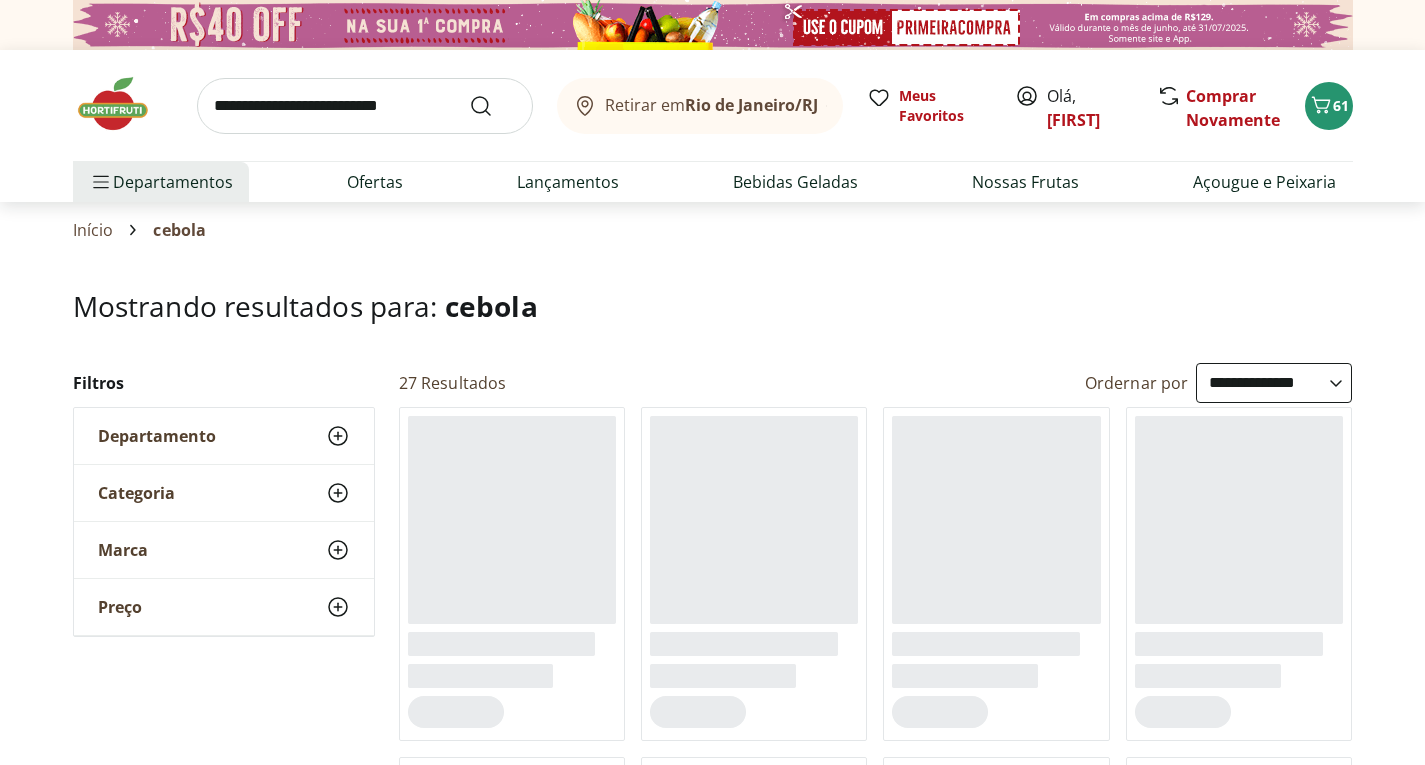 click at bounding box center [365, 106] 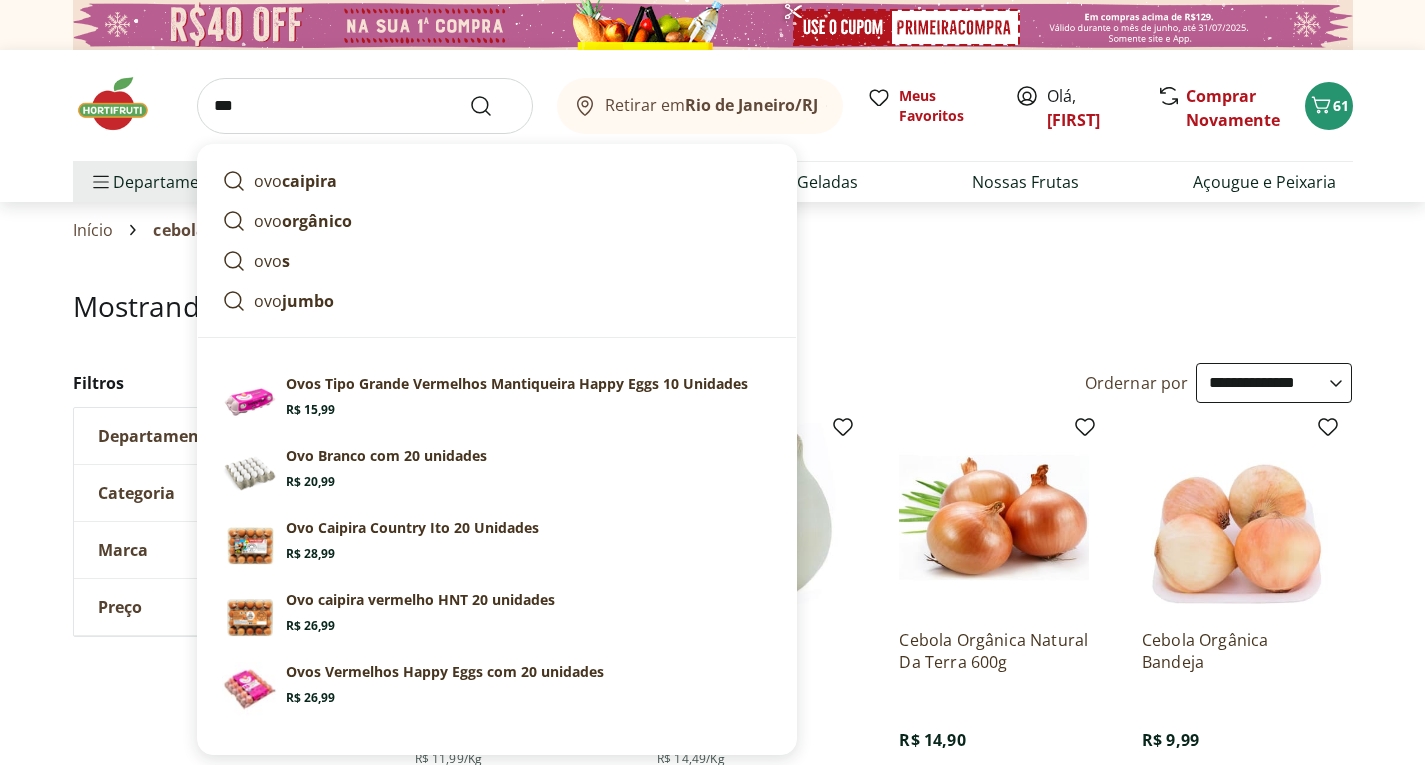 type on "***" 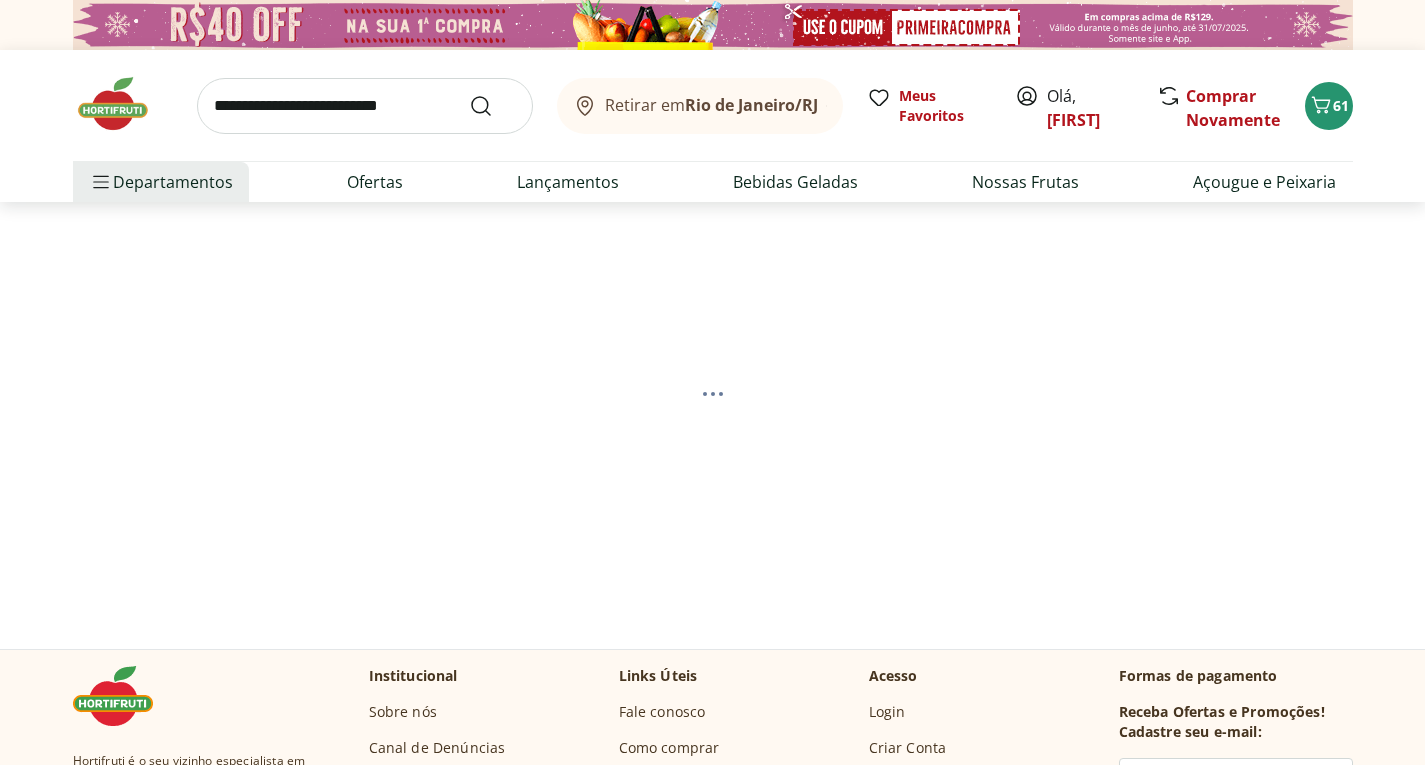 select on "**********" 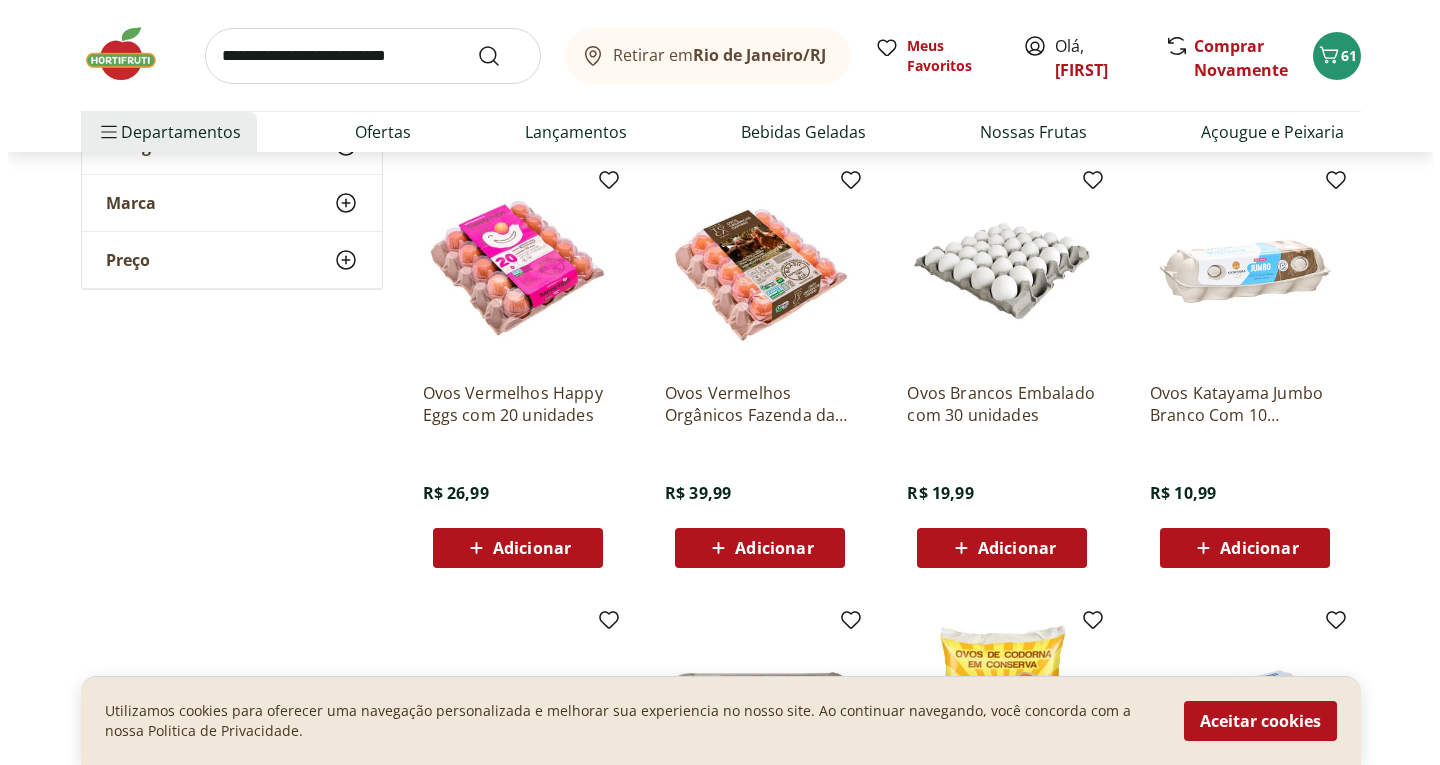 scroll, scrollTop: 686, scrollLeft: 0, axis: vertical 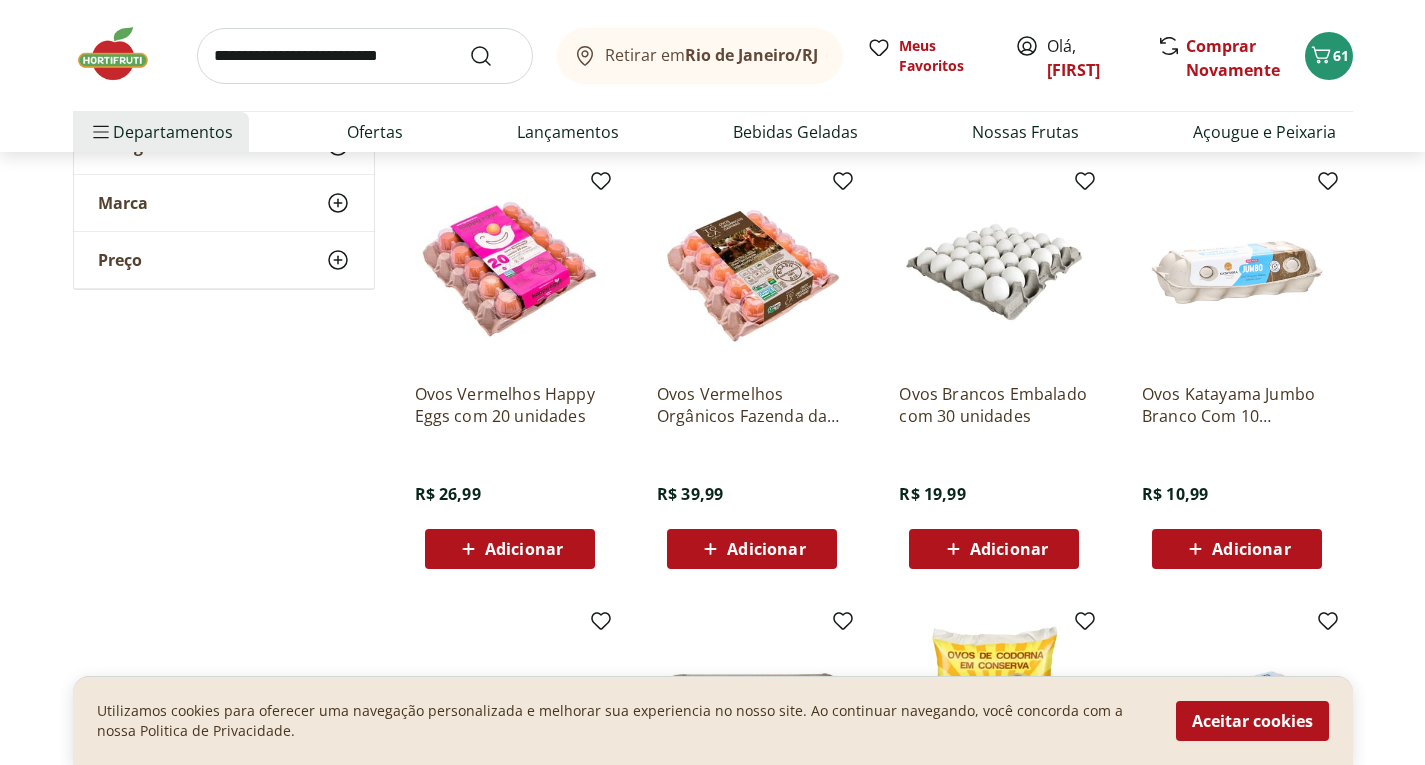click on "Adicionar" at bounding box center (1009, 549) 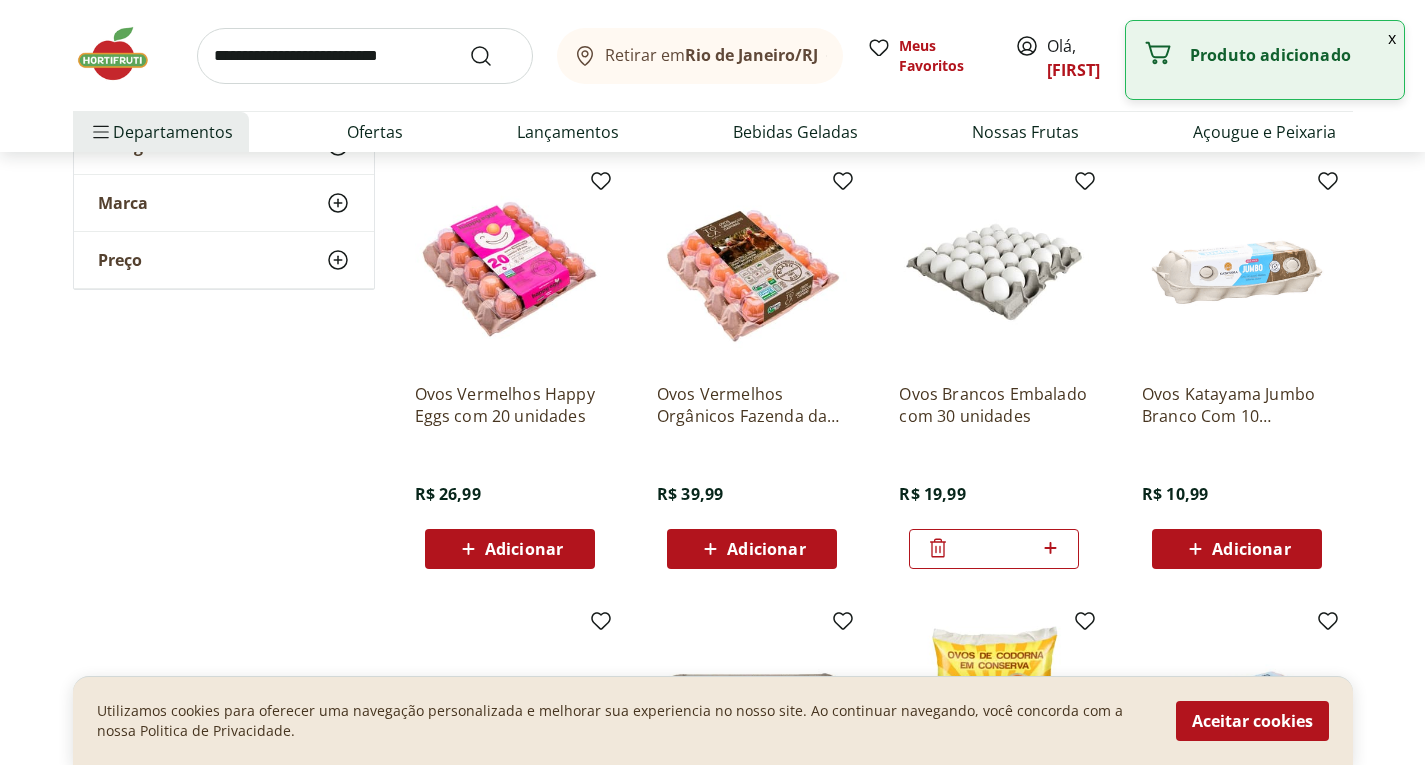 click at bounding box center [1050, 549] 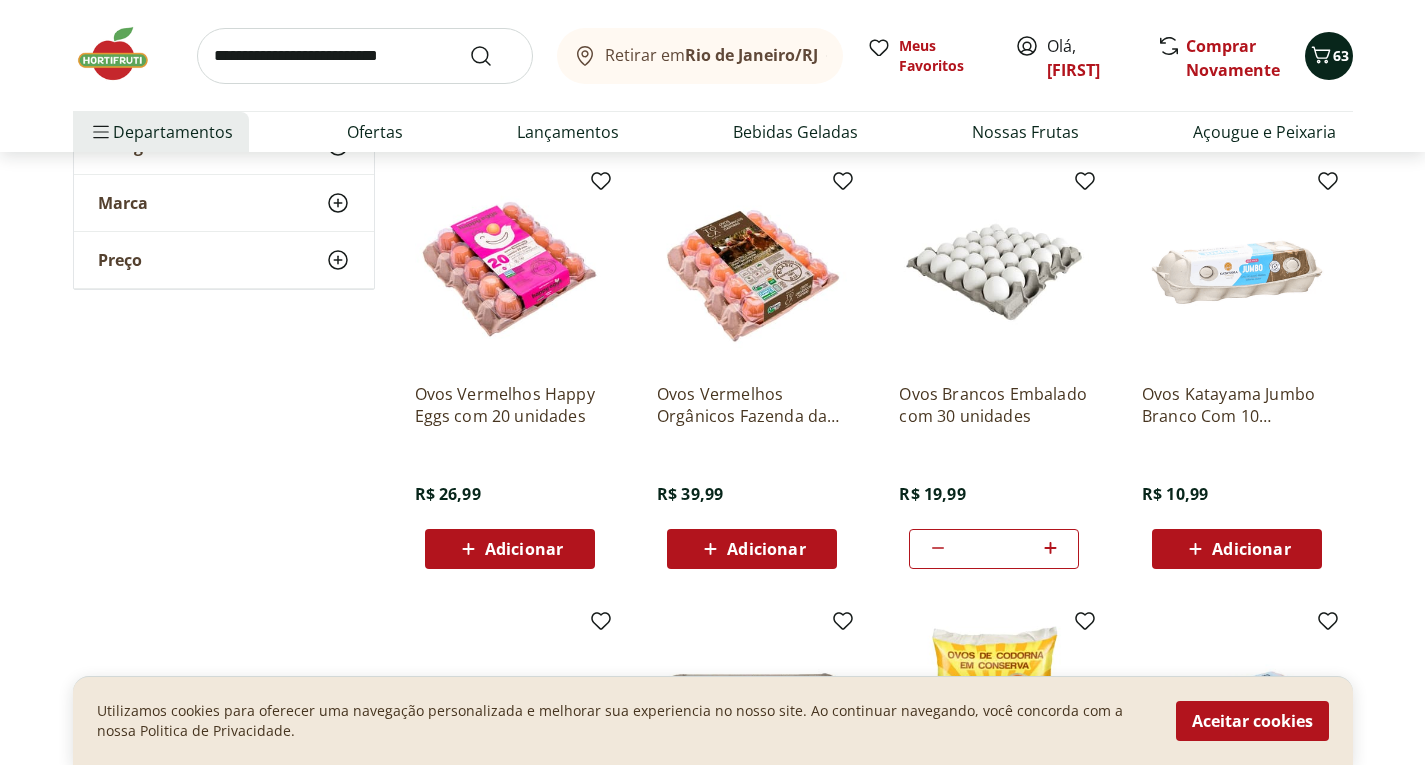 click at bounding box center (1321, 56) 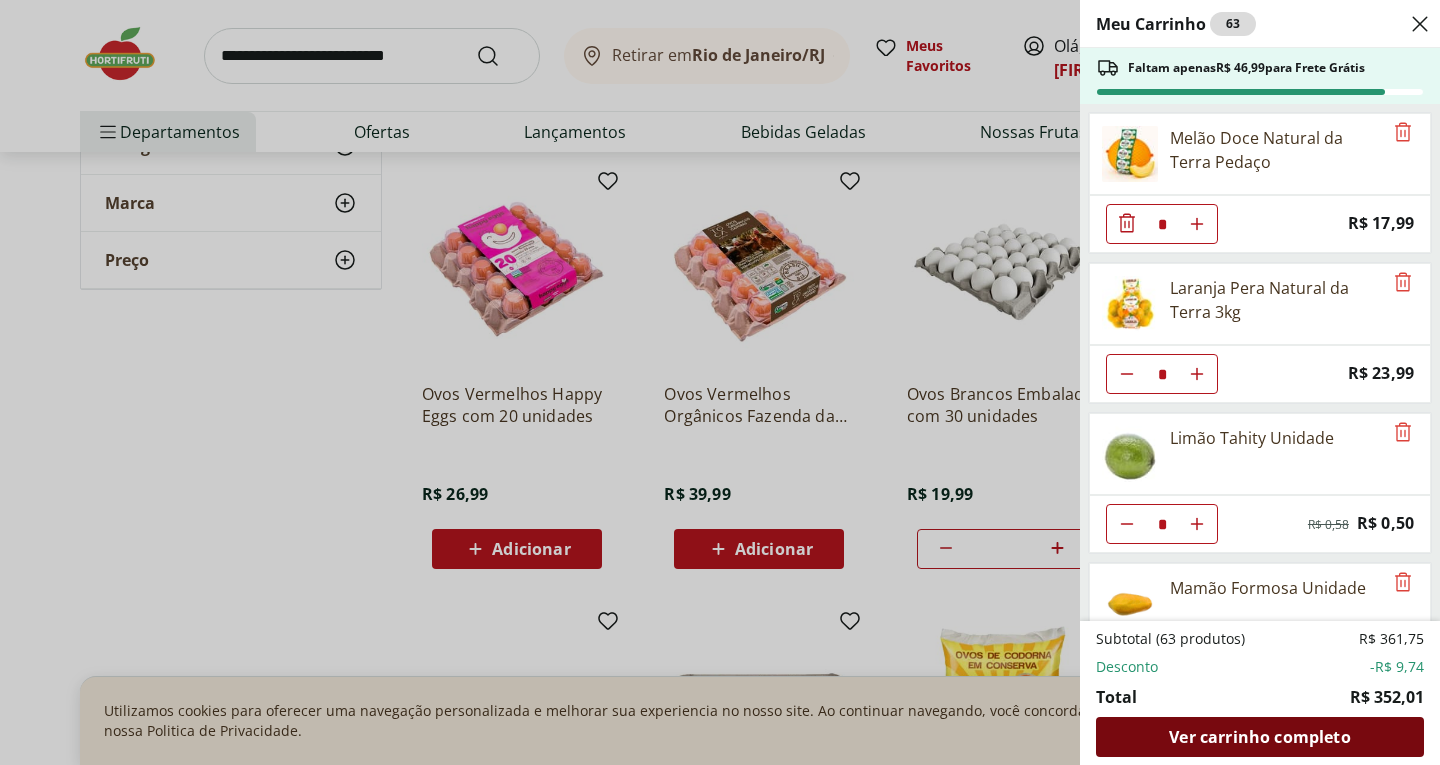 click on "Ver carrinho completo" at bounding box center (1259, 737) 